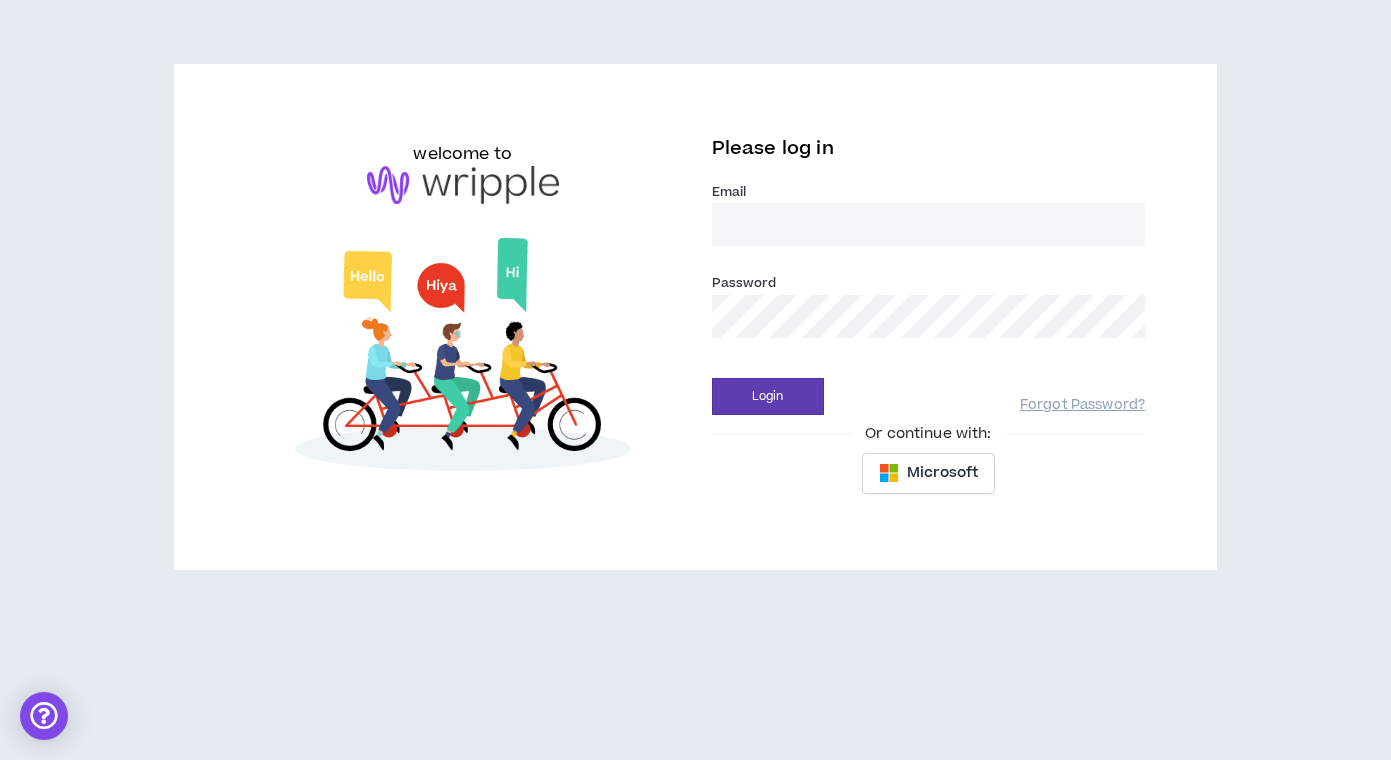 scroll, scrollTop: 0, scrollLeft: 0, axis: both 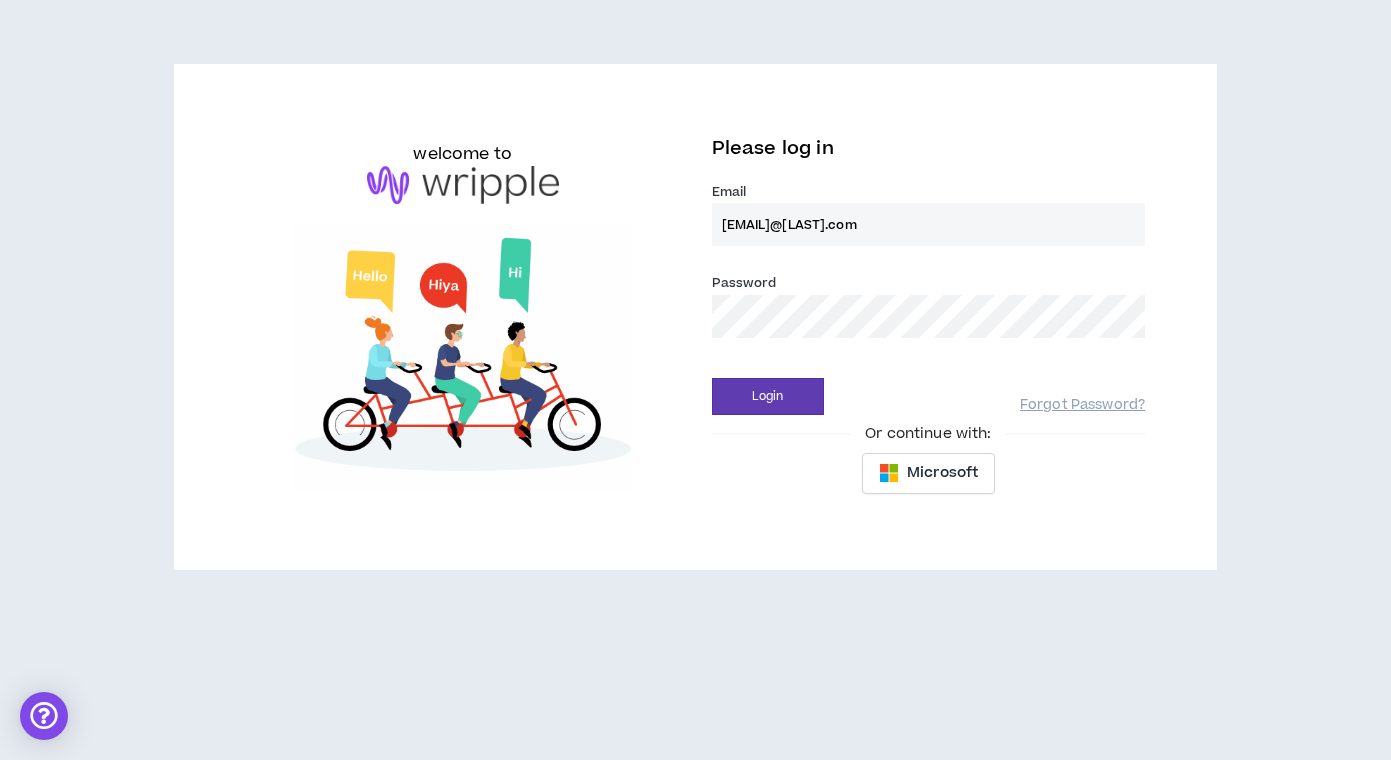 click on "Login" at bounding box center (768, 396) 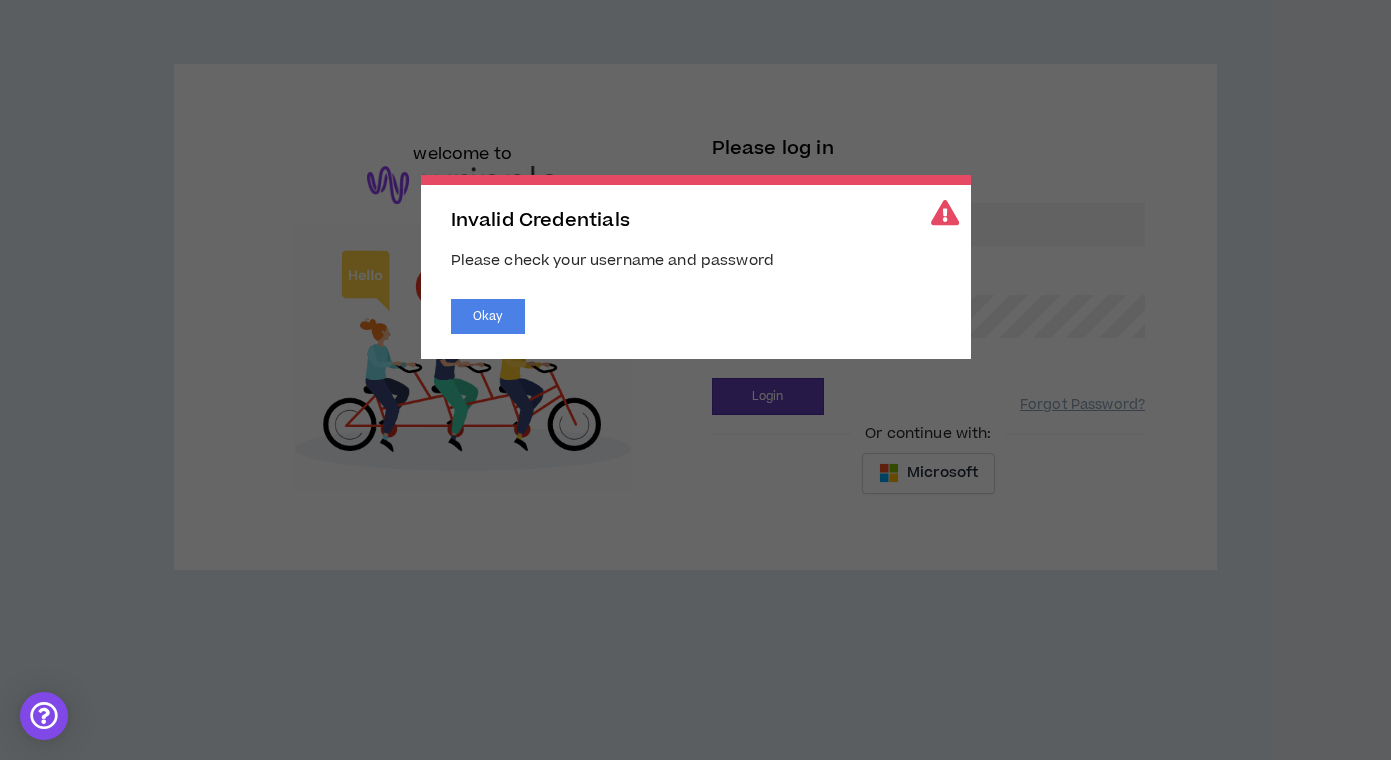 scroll, scrollTop: 0, scrollLeft: 0, axis: both 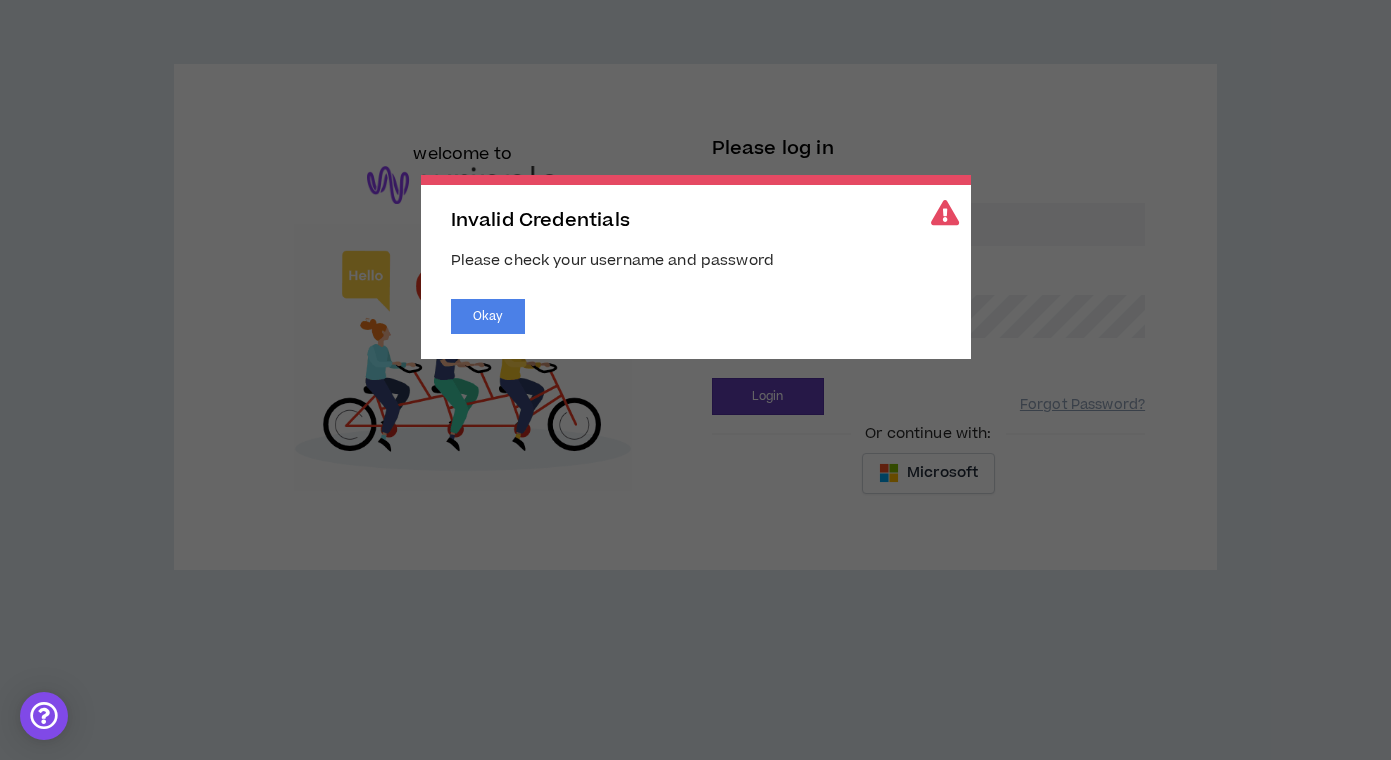 drag, startPoint x: 475, startPoint y: 314, endPoint x: 583, endPoint y: 303, distance: 108.55874 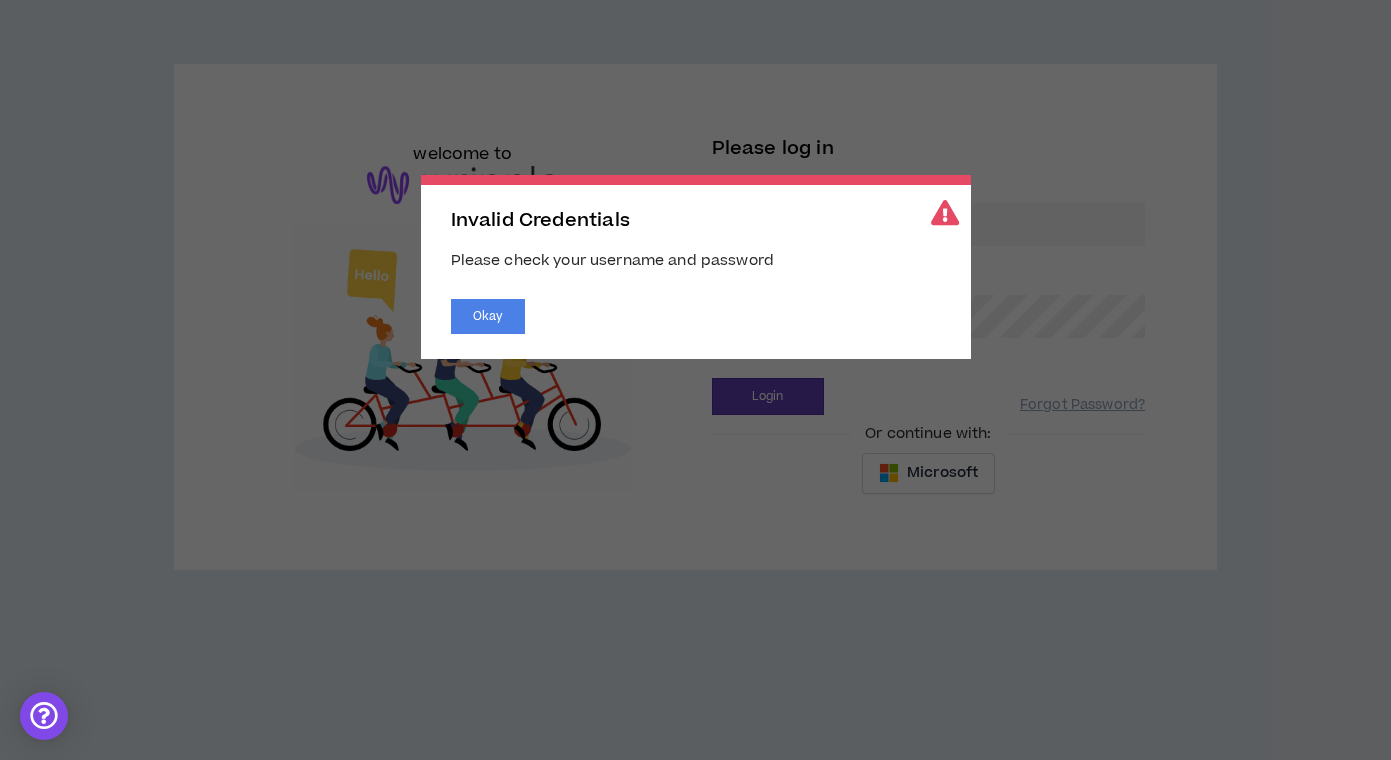 click on "Okay" at bounding box center [488, 316] 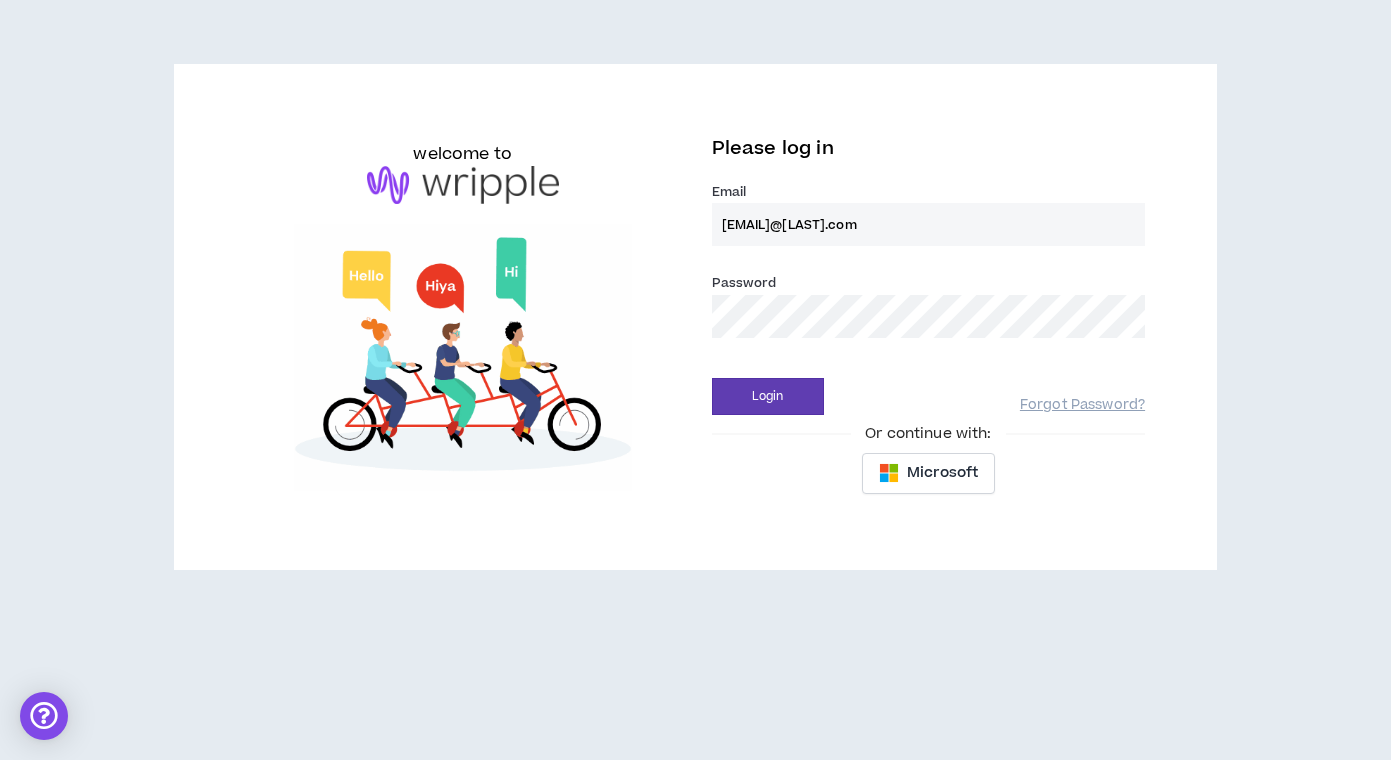 drag, startPoint x: 872, startPoint y: 226, endPoint x: 660, endPoint y: 226, distance: 212 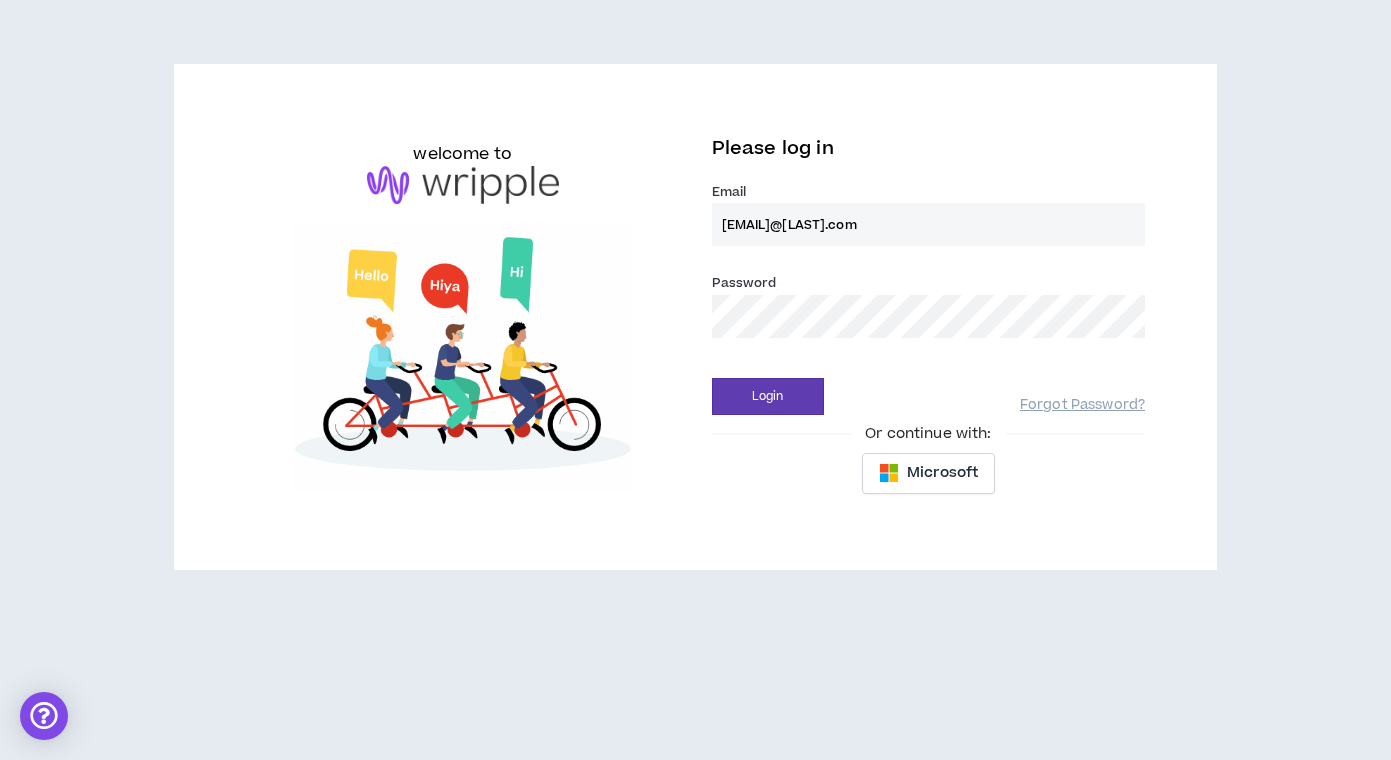 click on "welcome to Please log in   Email  * [EMAIL] Password  * Login Forgot Password? Or continue with: Microsoft" at bounding box center (695, 317) 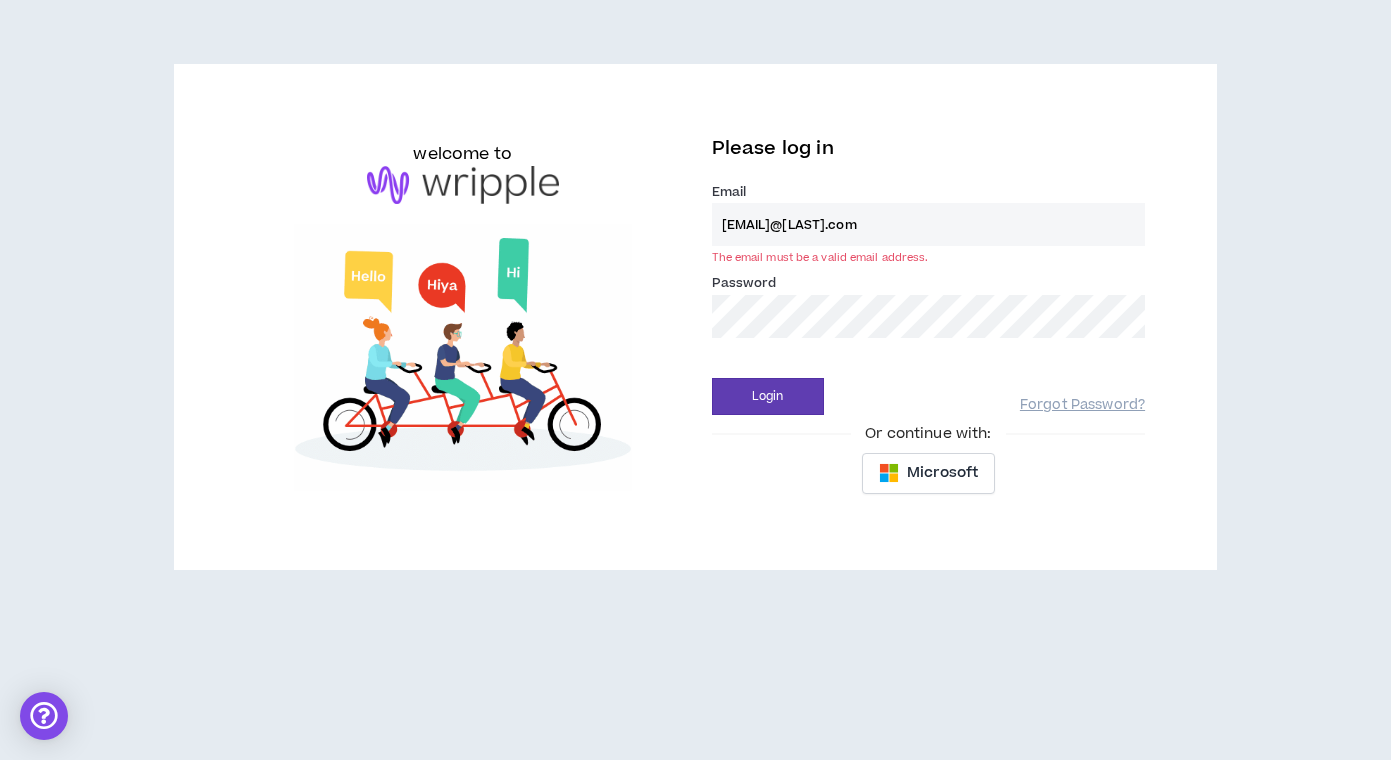type on "[EMAIL]@[LAST].com" 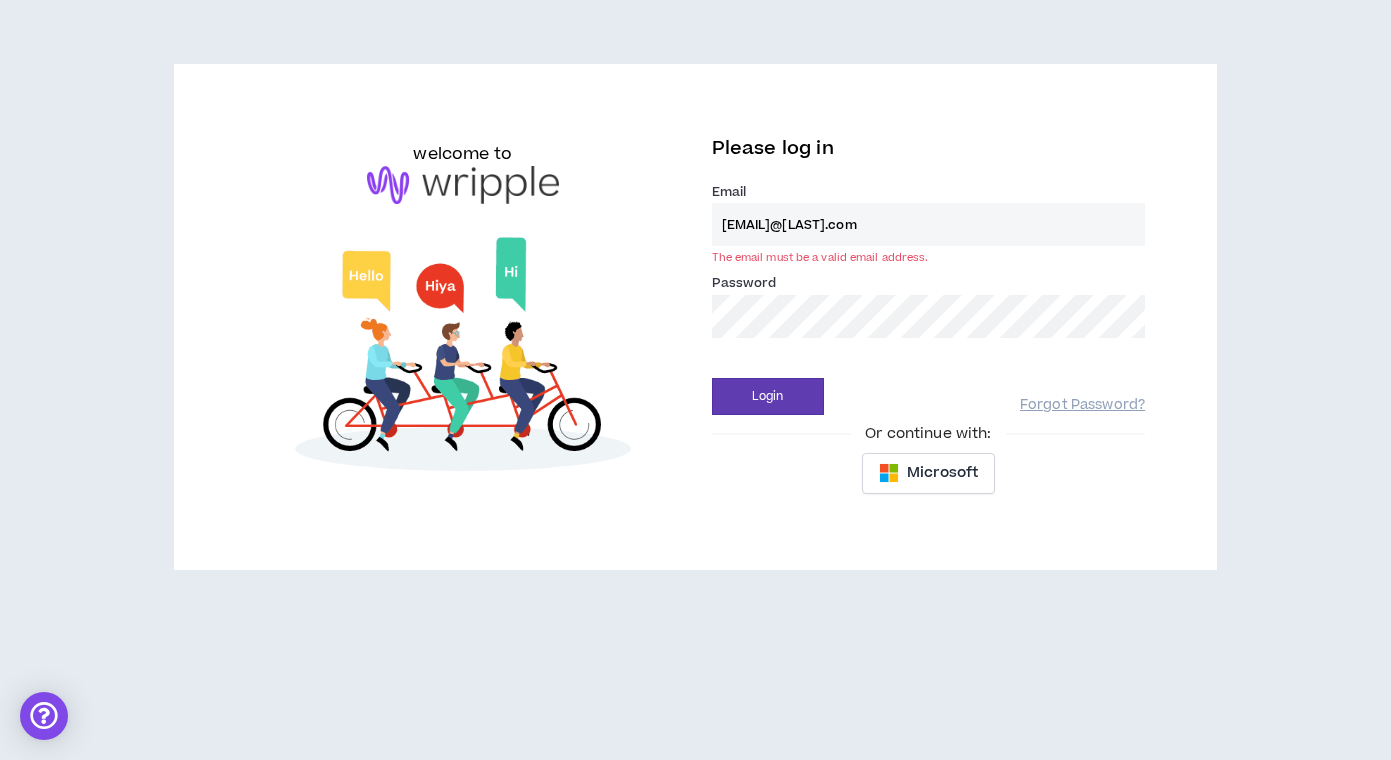 click on "Login" at bounding box center (768, 396) 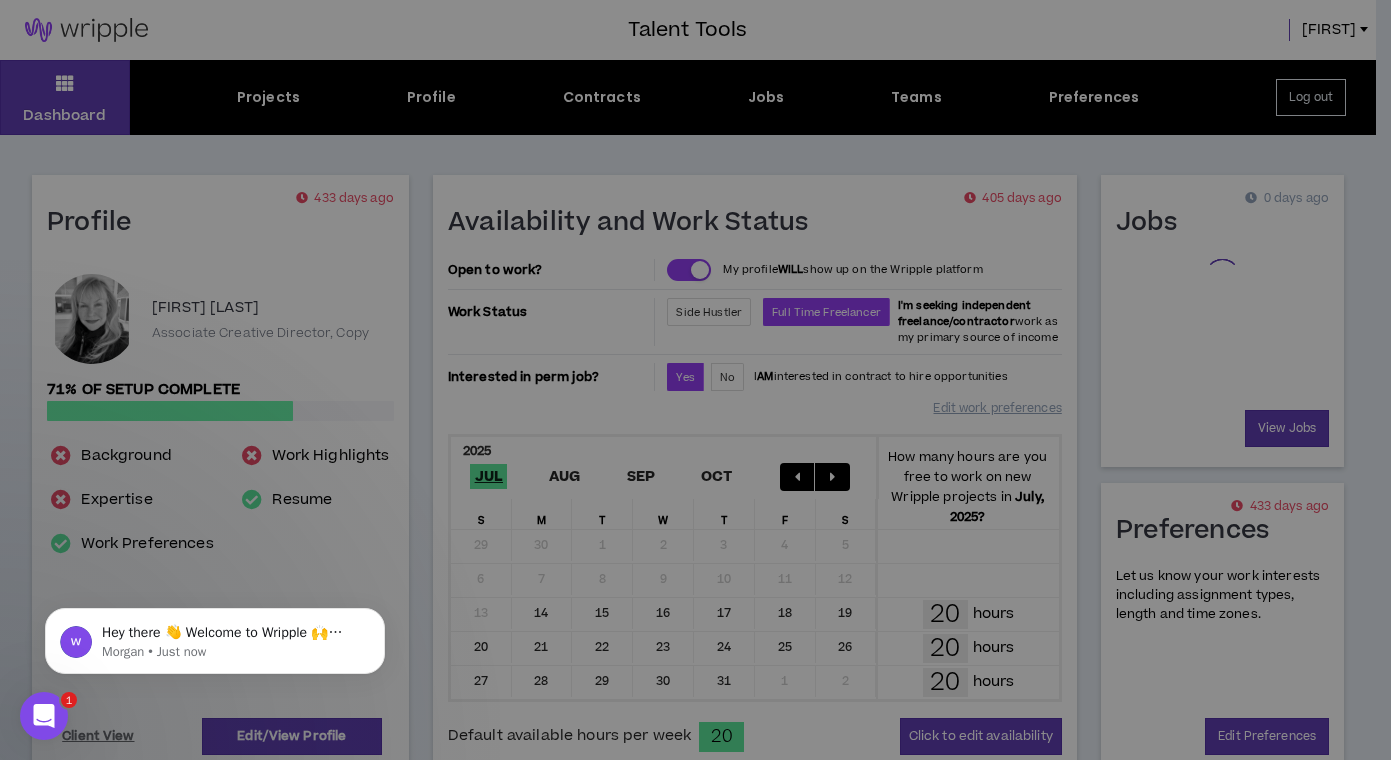 scroll, scrollTop: 0, scrollLeft: 0, axis: both 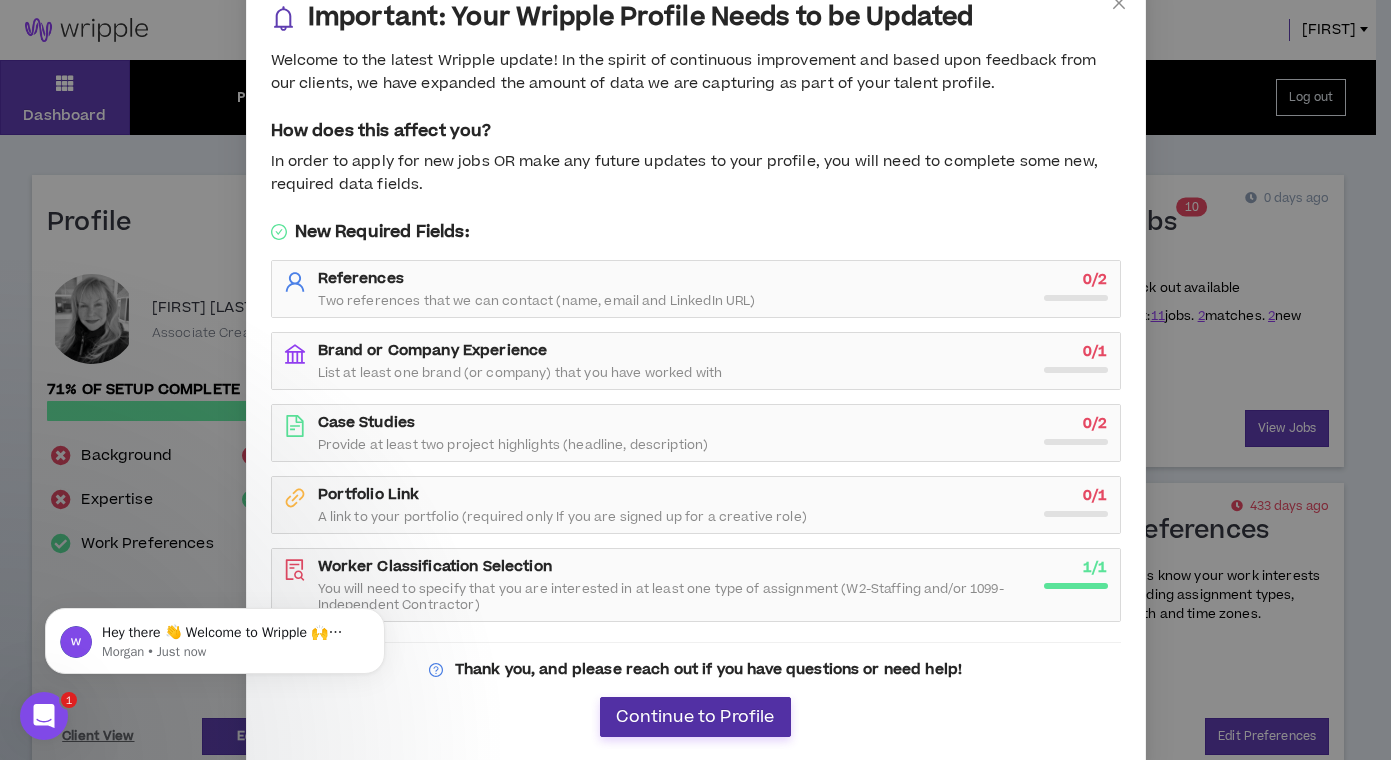 click on "Continue to Profile" at bounding box center [695, 717] 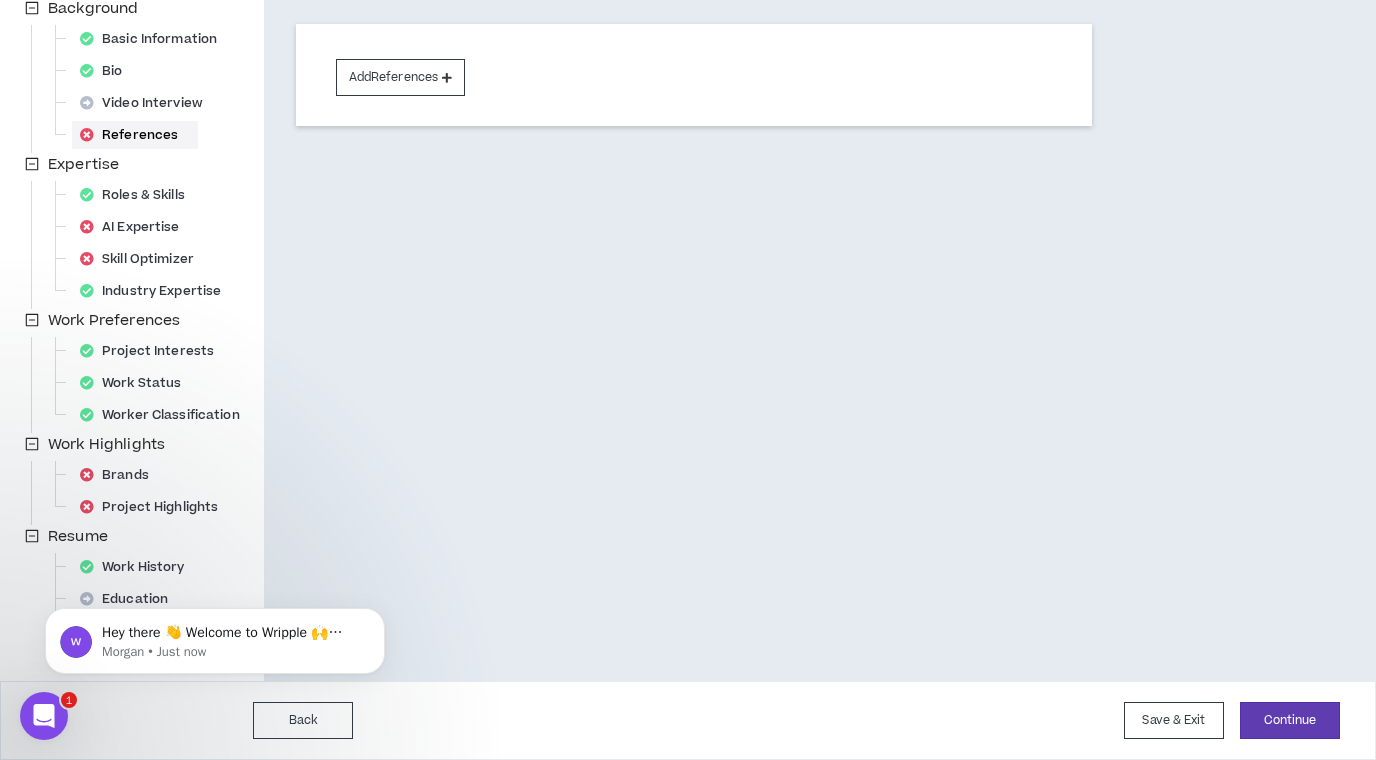 scroll, scrollTop: 269, scrollLeft: 0, axis: vertical 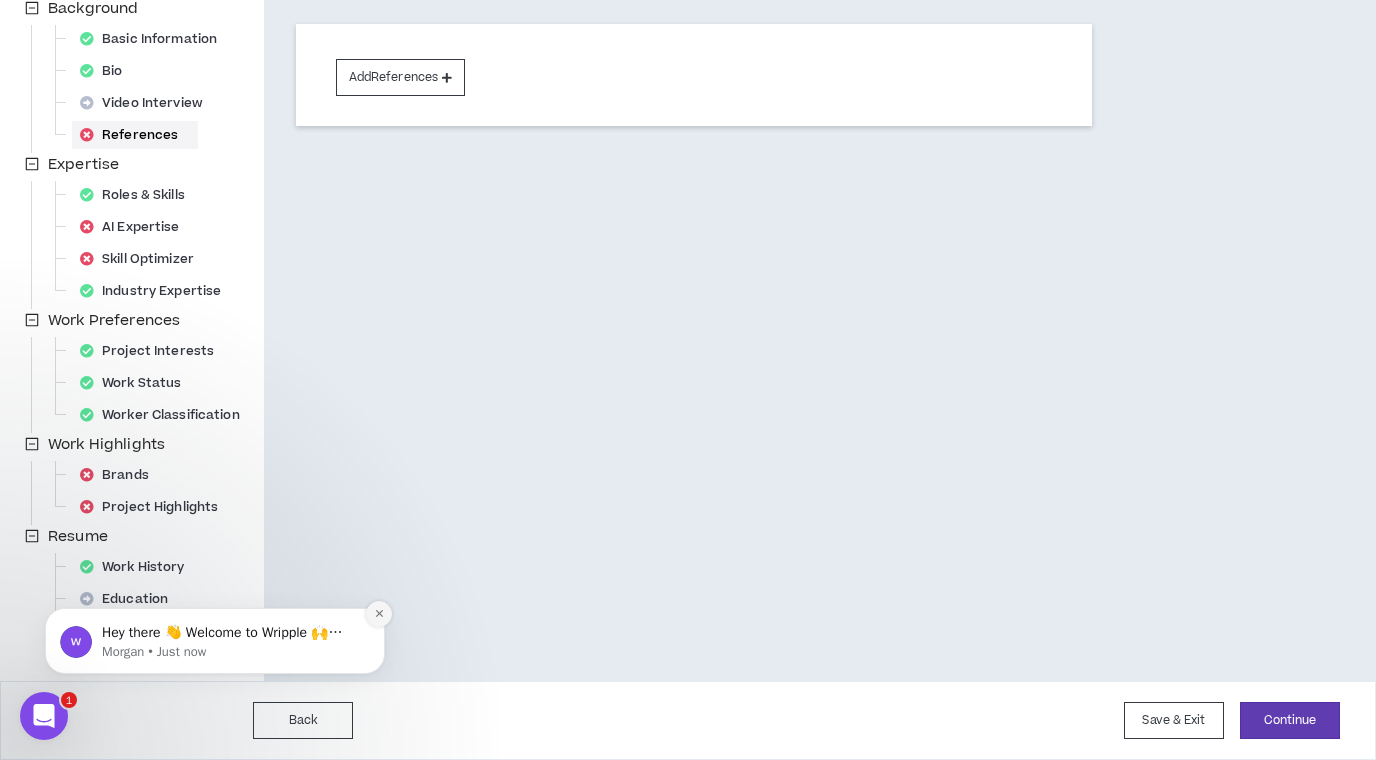 click 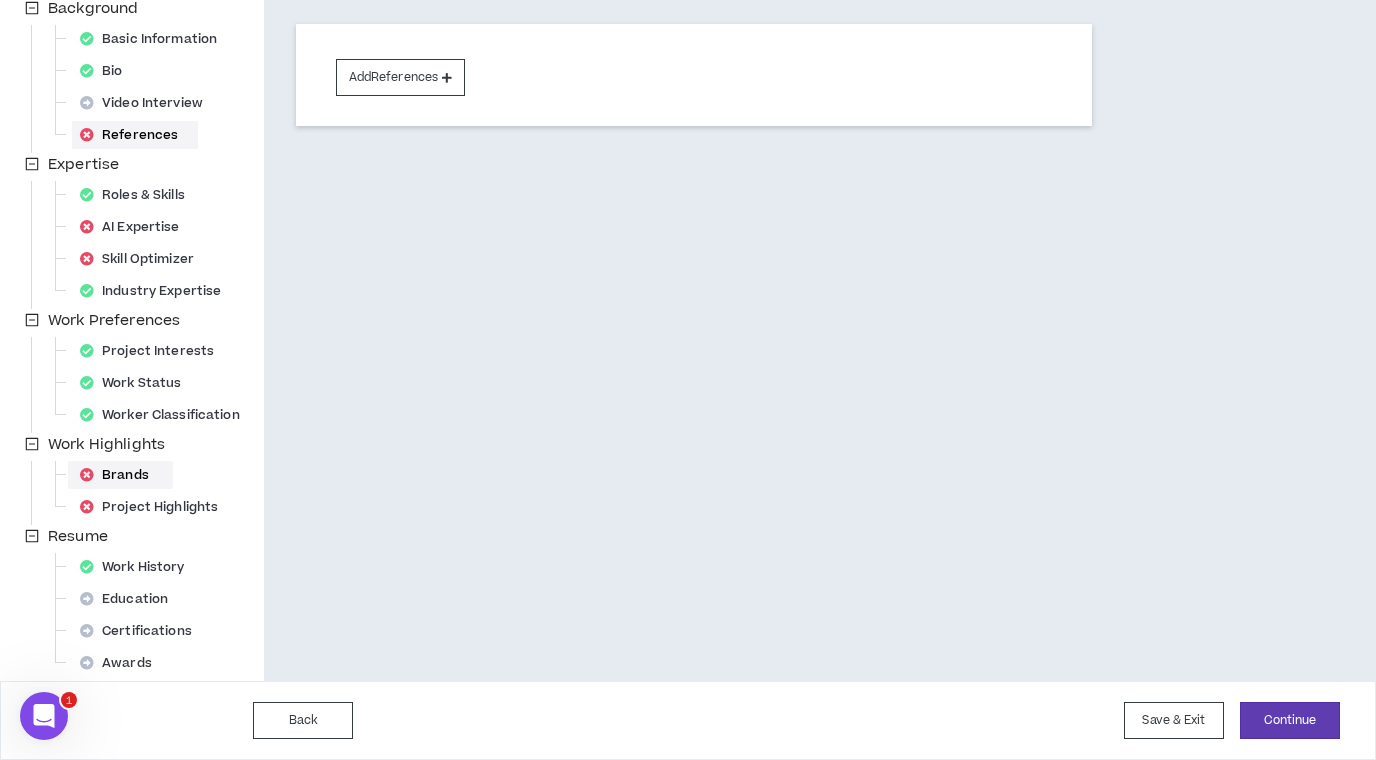 click on "Brands" at bounding box center [120, 475] 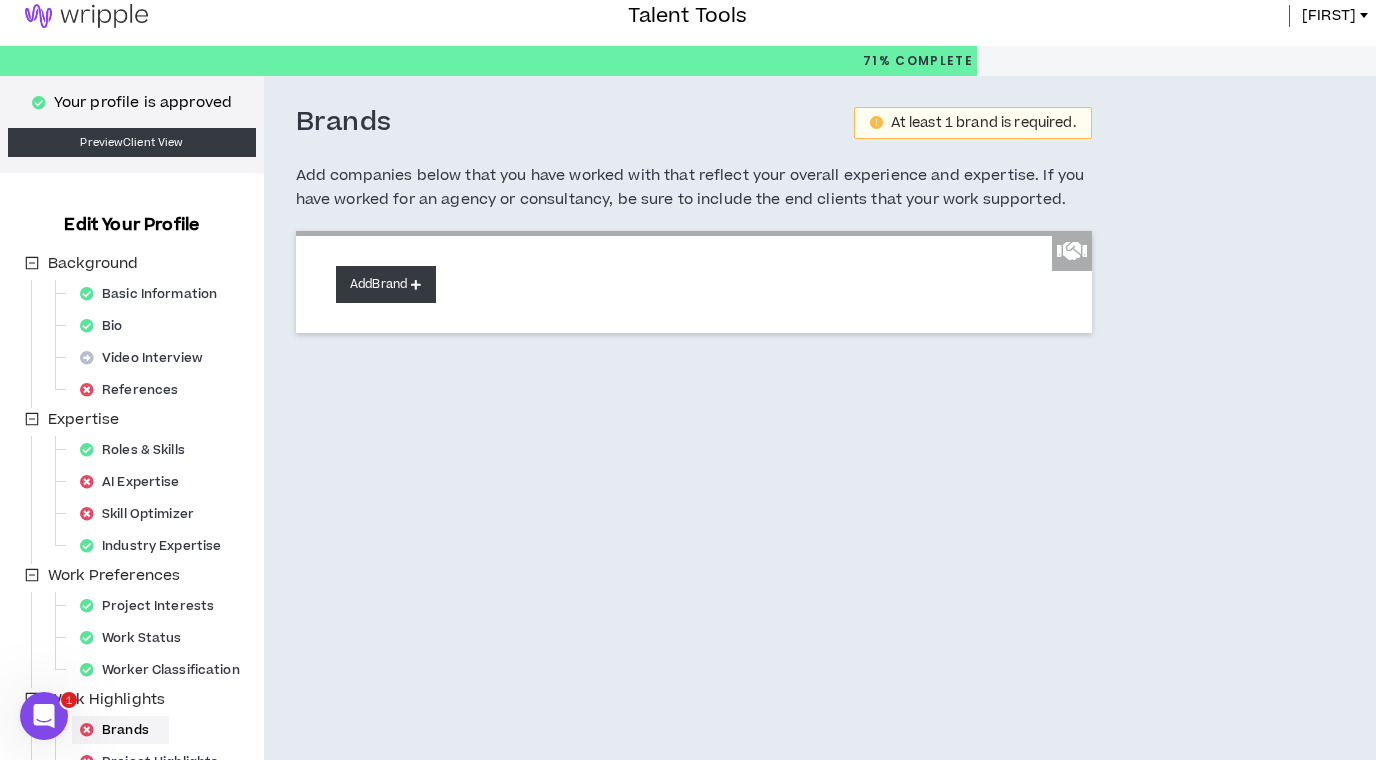 scroll, scrollTop: 15, scrollLeft: 0, axis: vertical 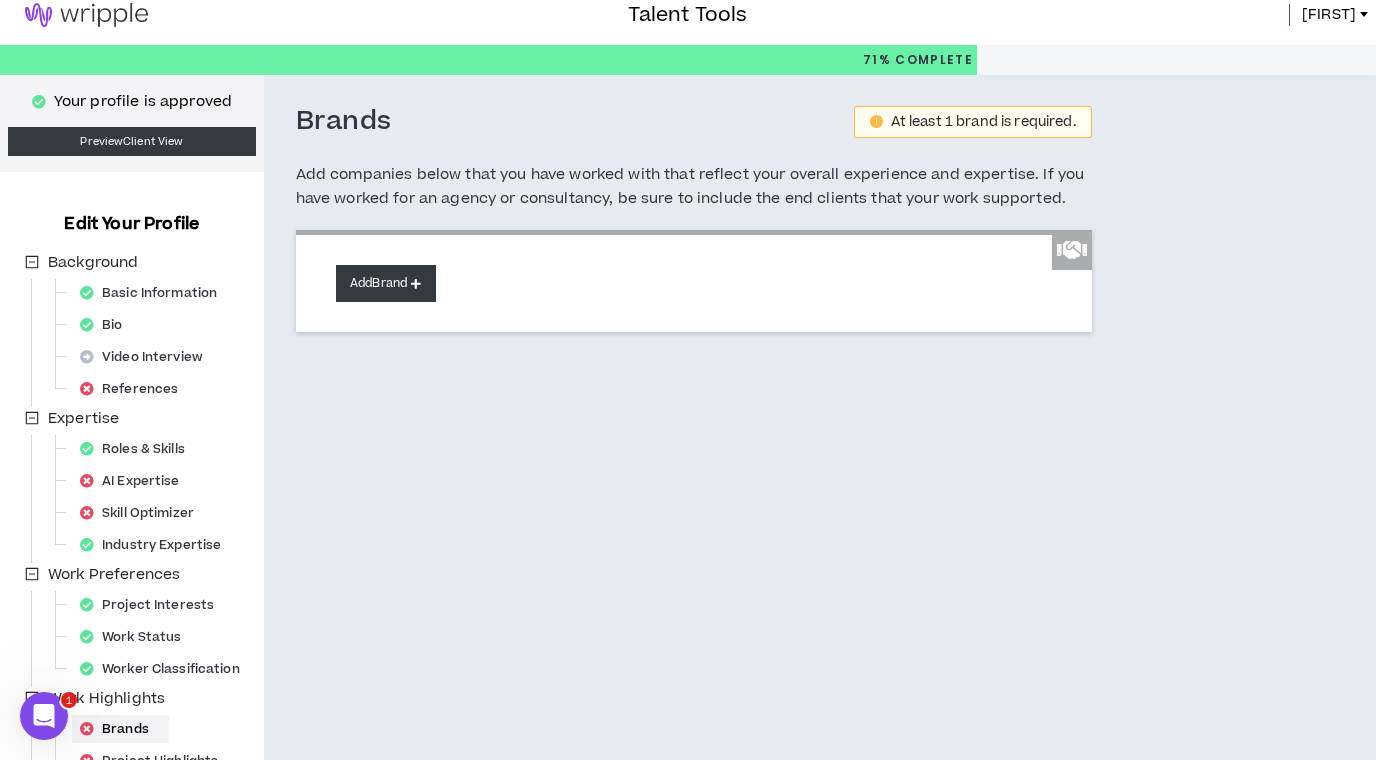 click on "Add  Brand" at bounding box center (386, 283) 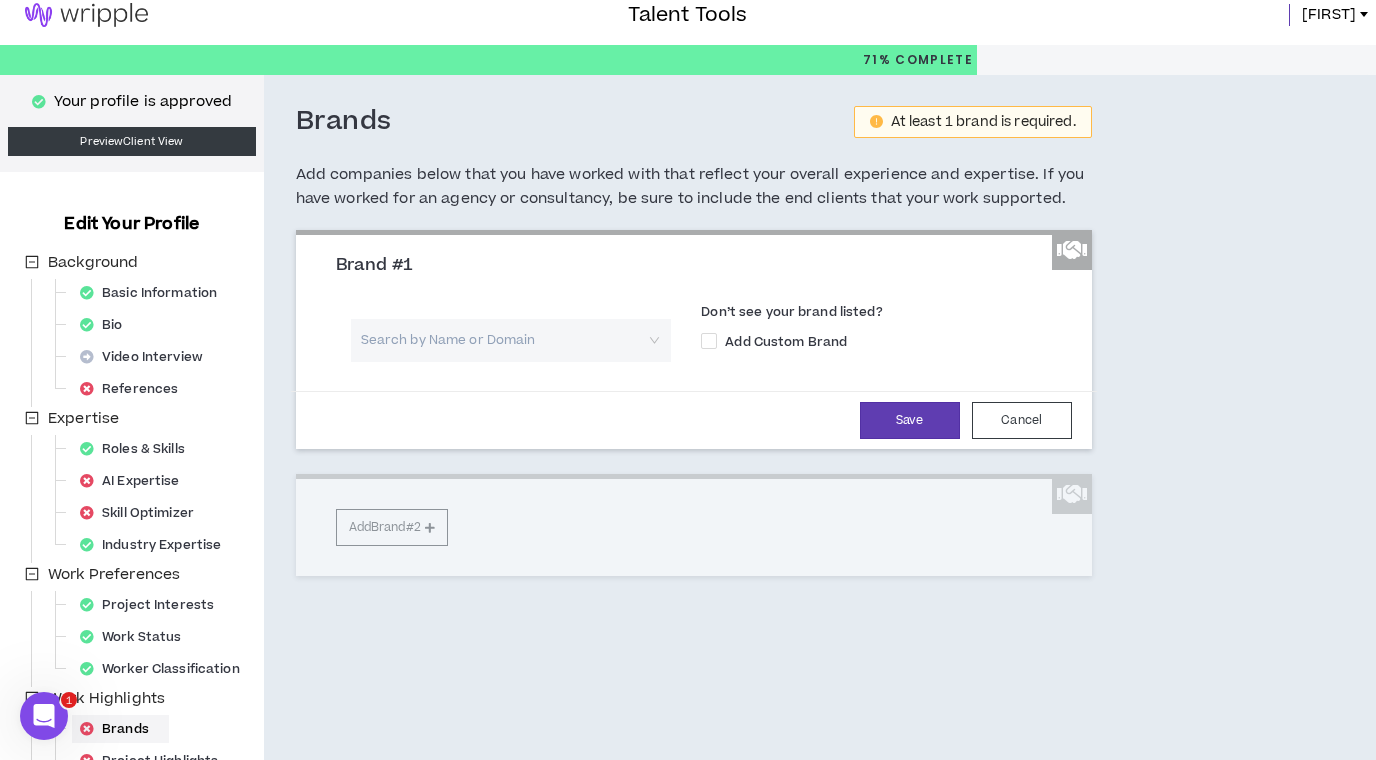 click at bounding box center [504, 340] 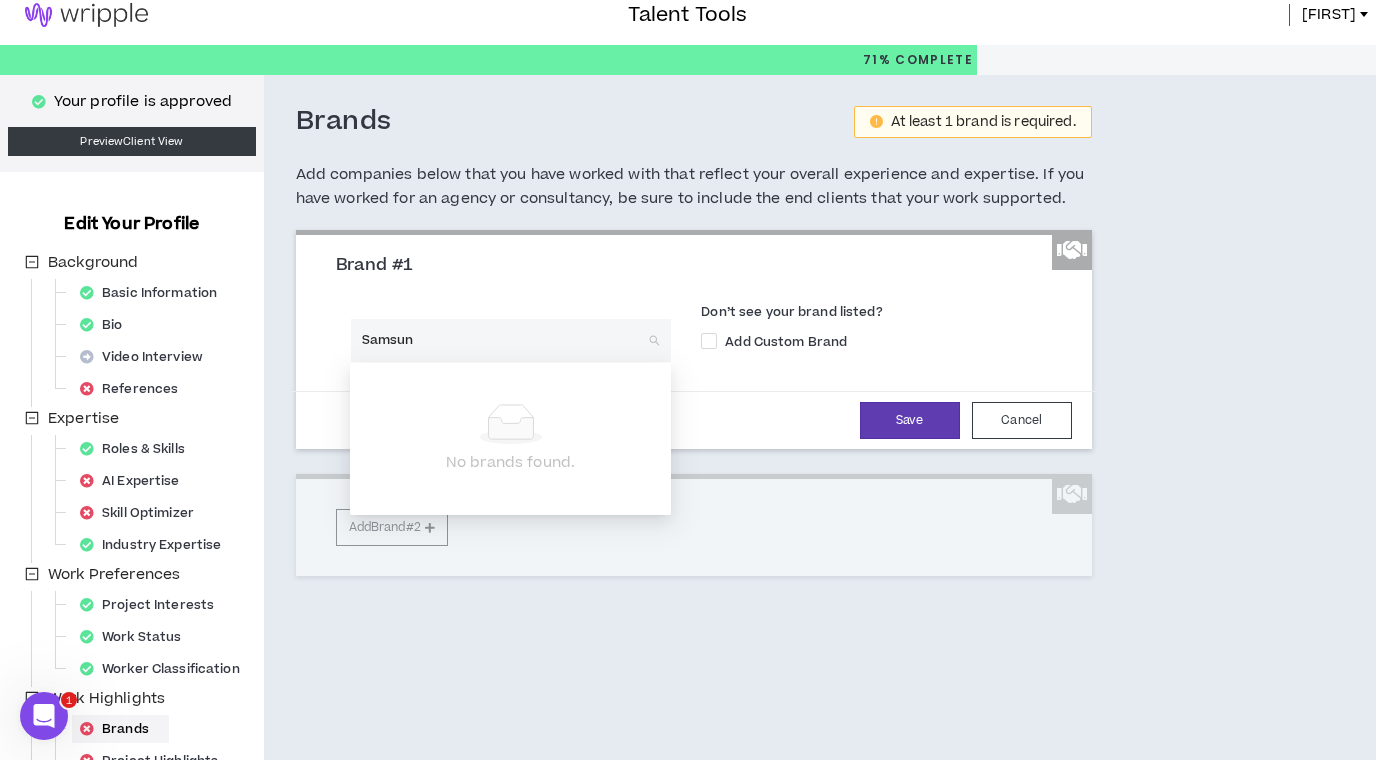 type on "Samsung" 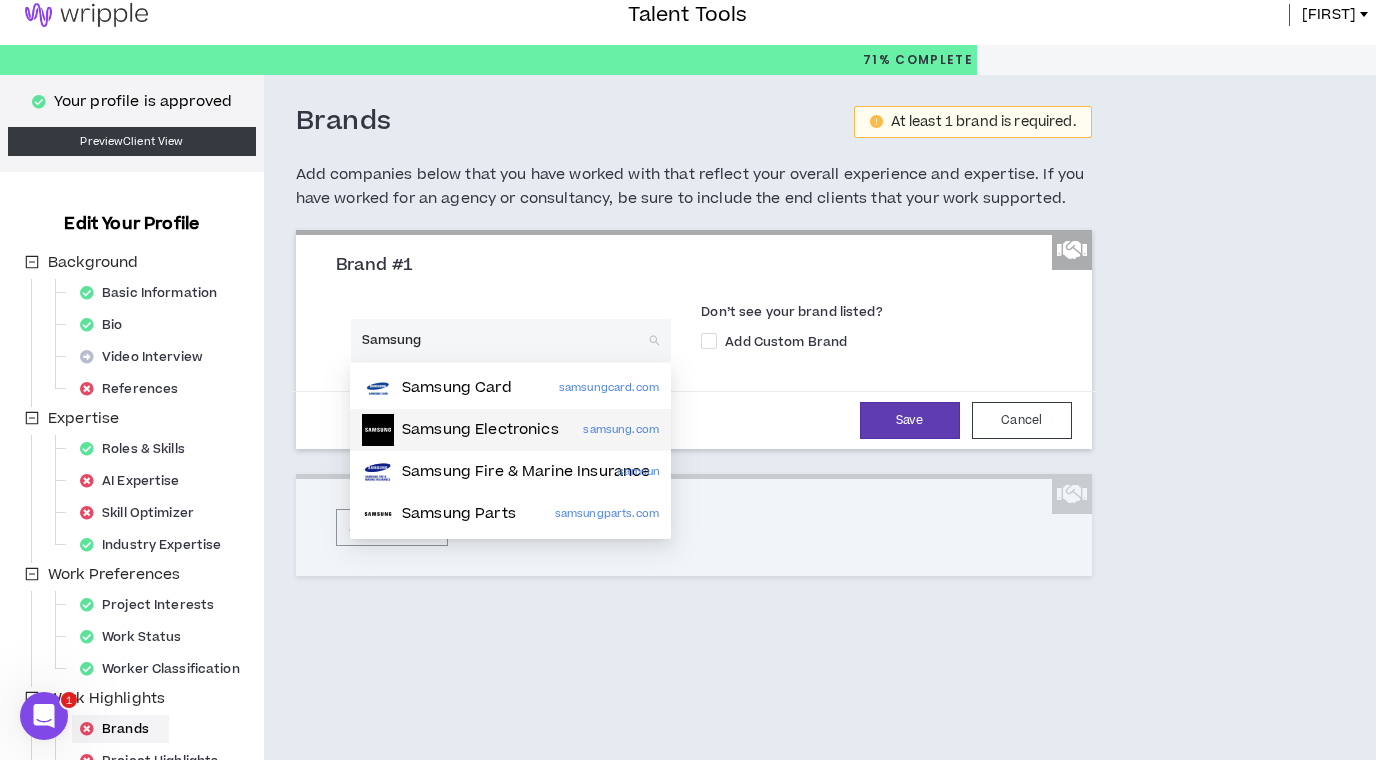 click on "Samsung Electronics" at bounding box center [480, 430] 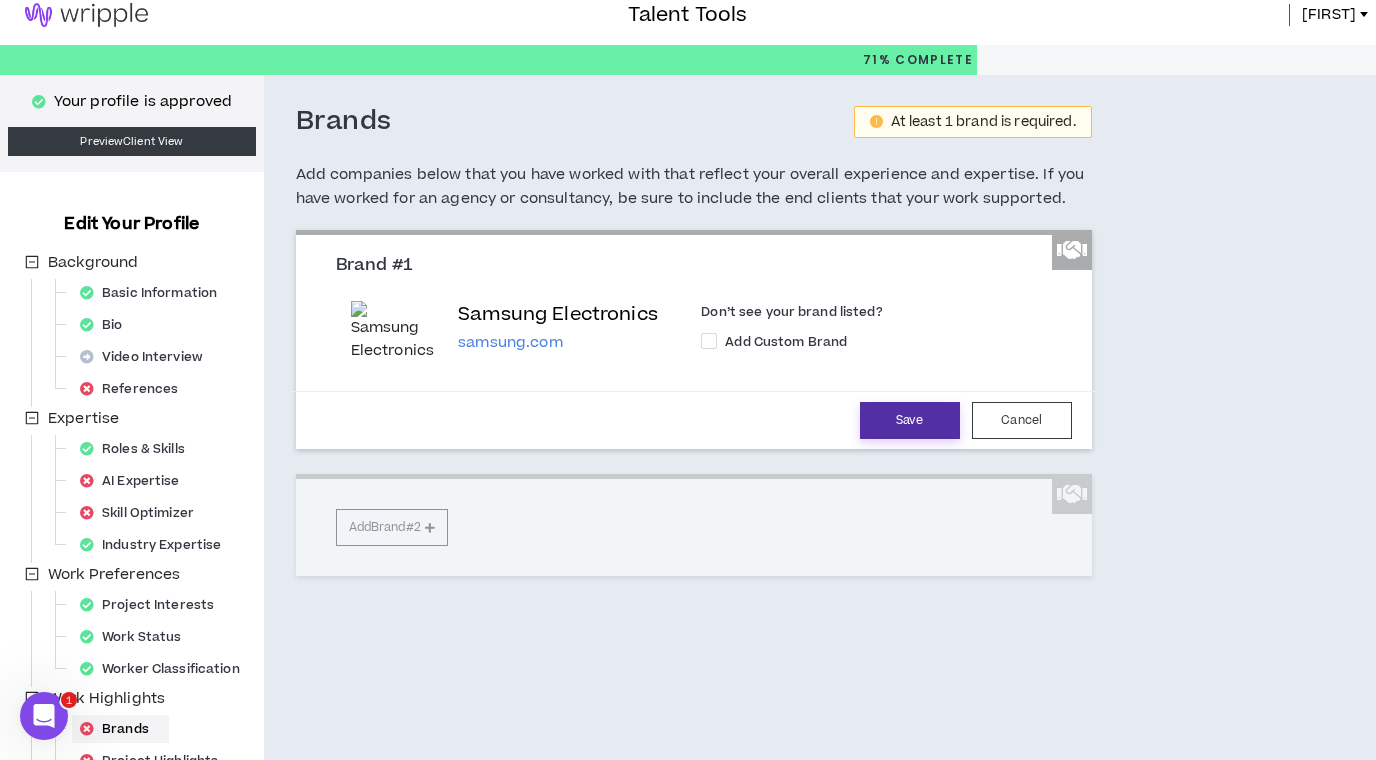 click on "Save" at bounding box center [910, 420] 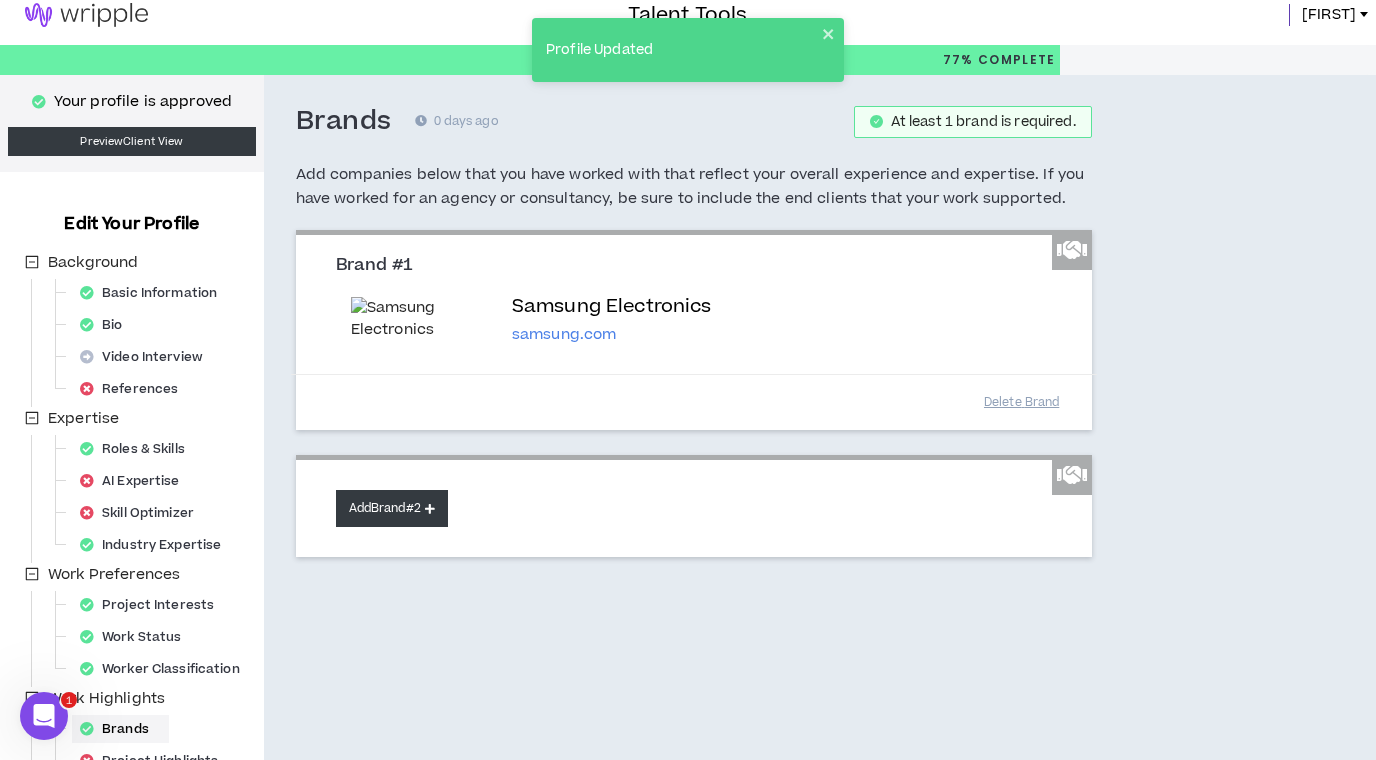 click on "Add  Brand  #2" at bounding box center (392, 508) 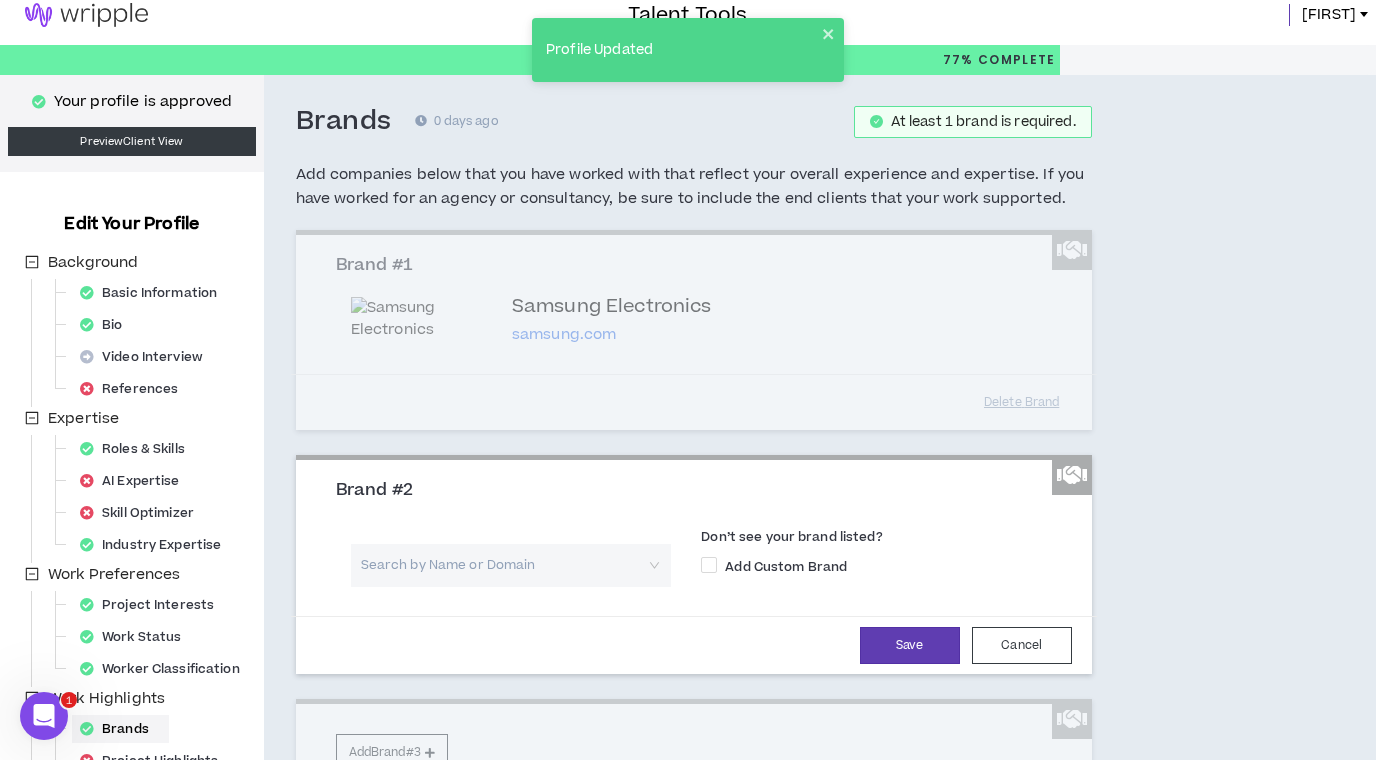 click at bounding box center [504, 565] 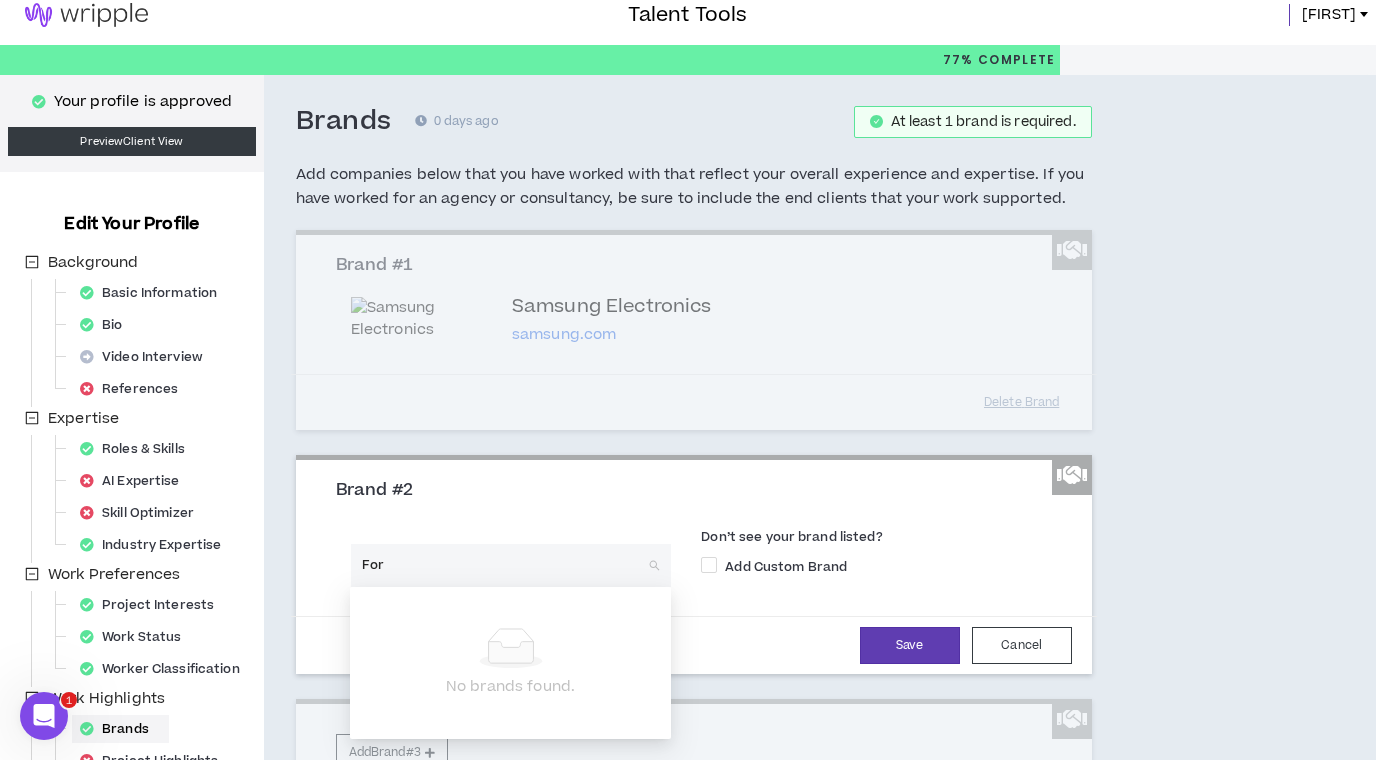 type on "Ford" 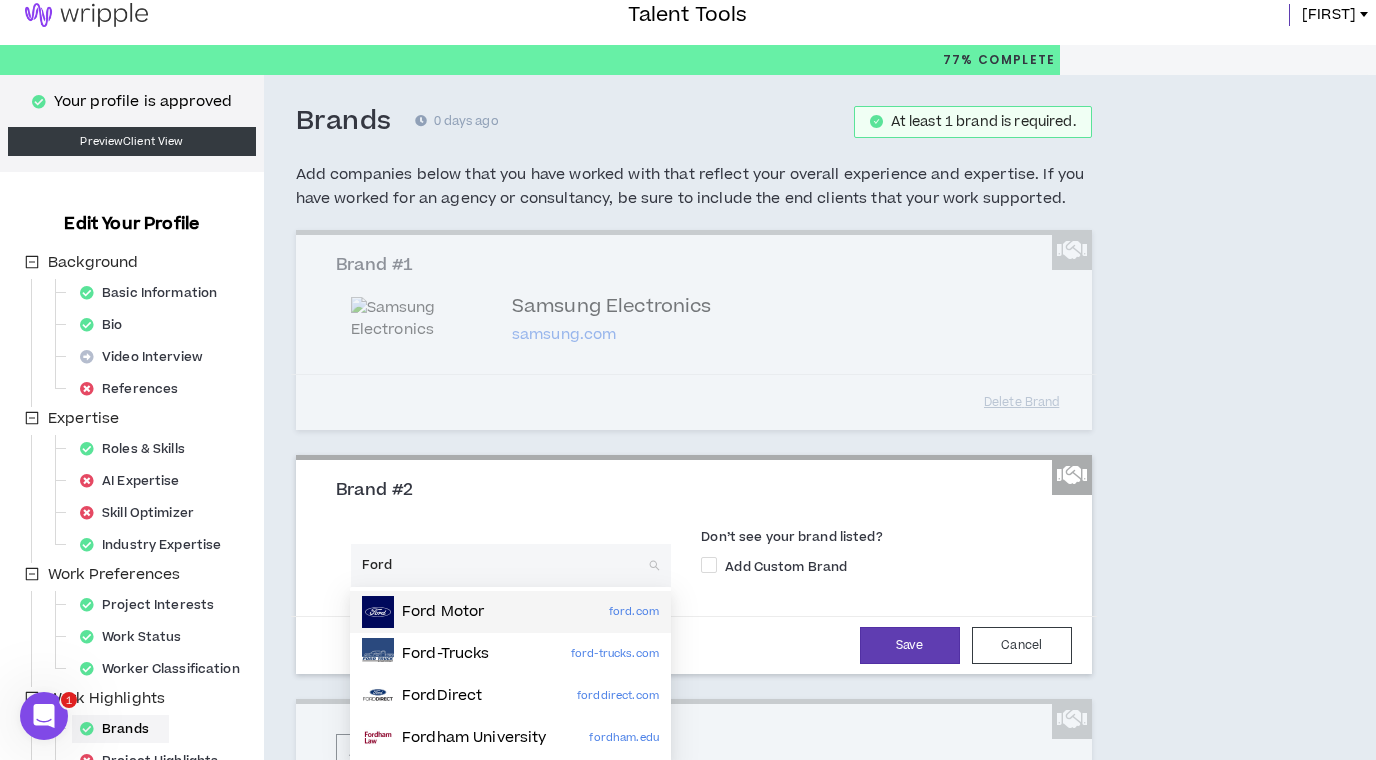 click on "Ford Motor ford.com" at bounding box center (510, 612) 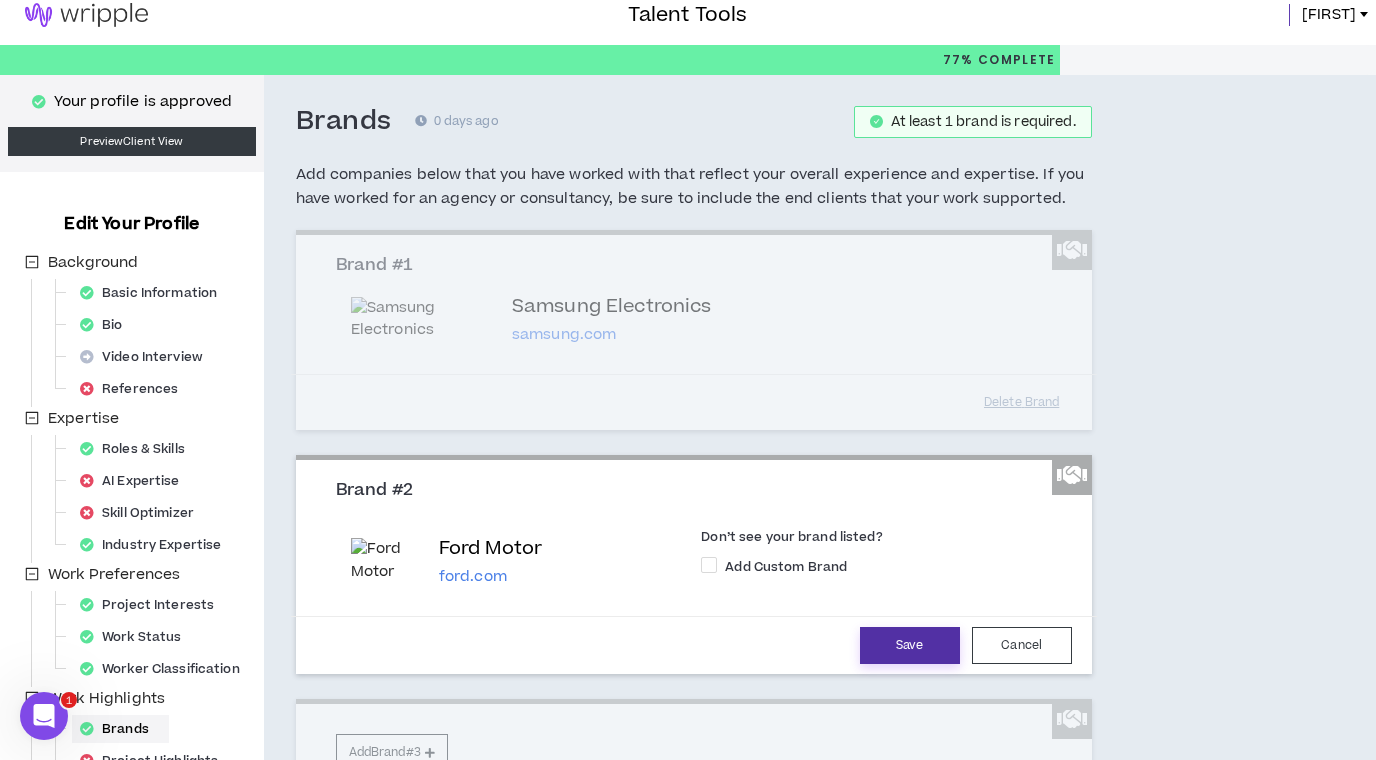 click on "Save" at bounding box center [910, 645] 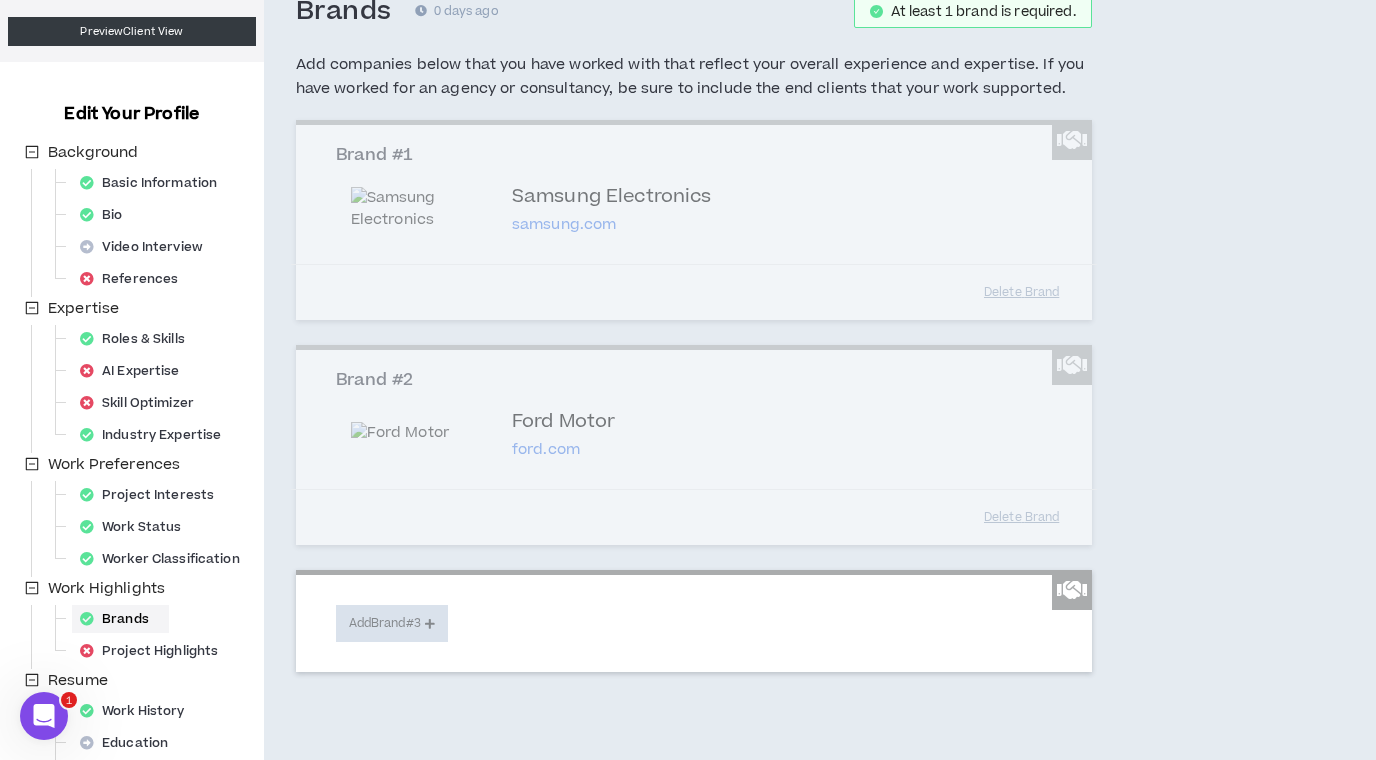 scroll, scrollTop: 177, scrollLeft: 0, axis: vertical 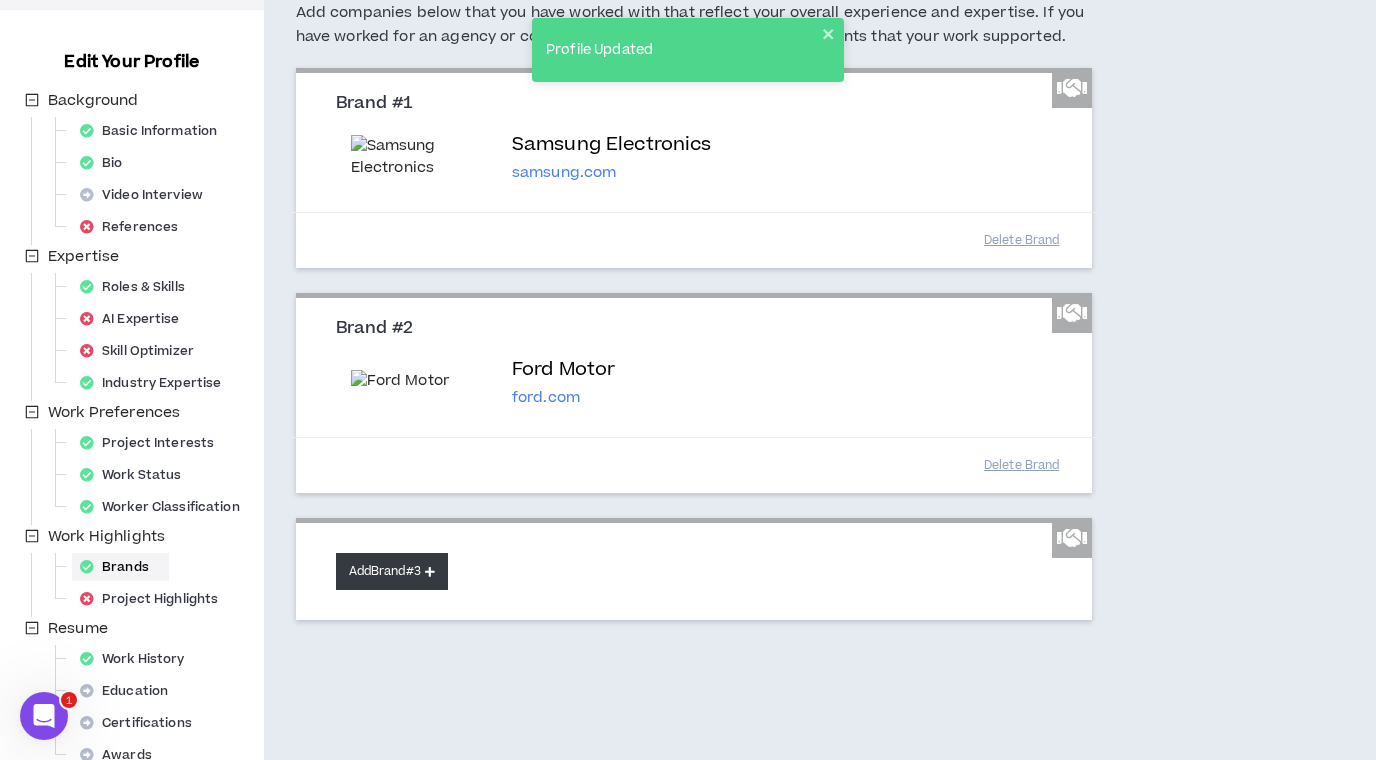 click on "Add  Brand  #3" at bounding box center (392, 571) 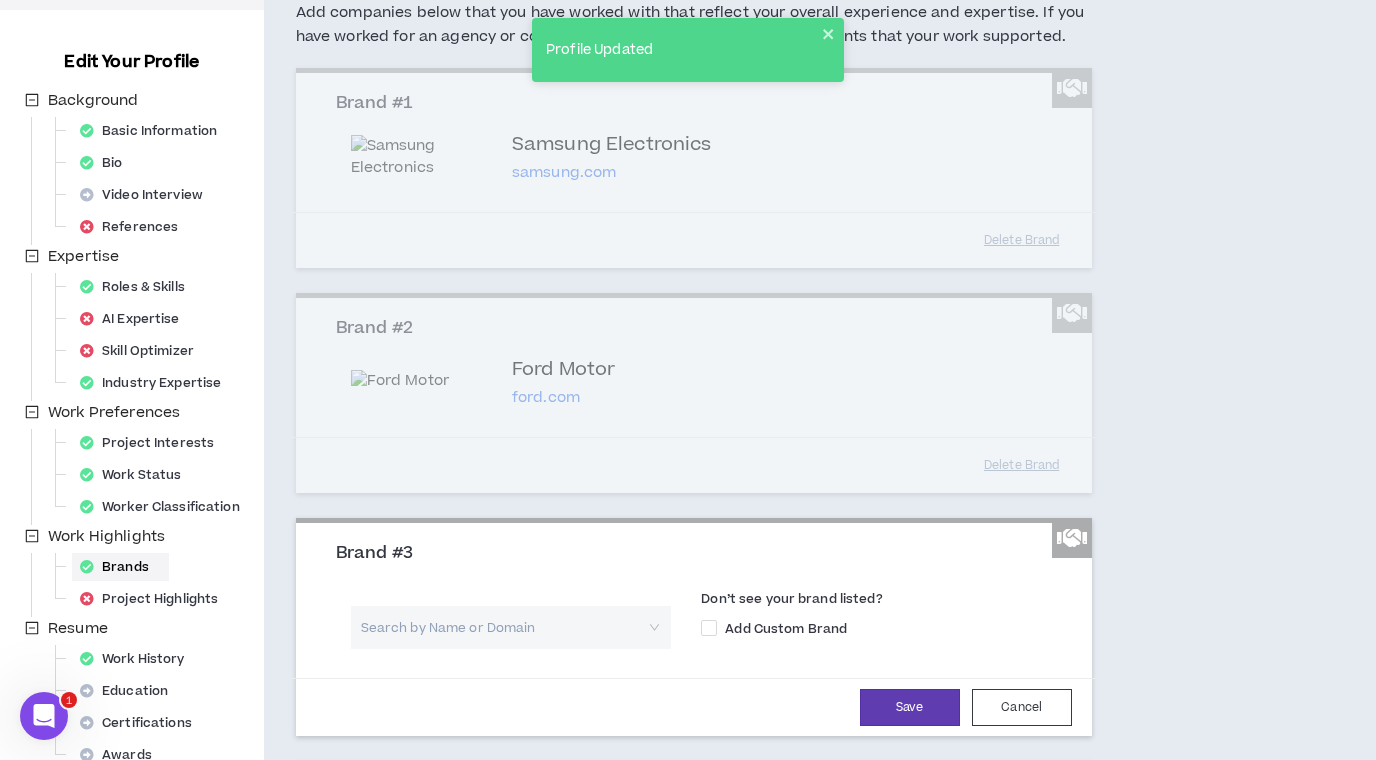click at bounding box center (504, 627) 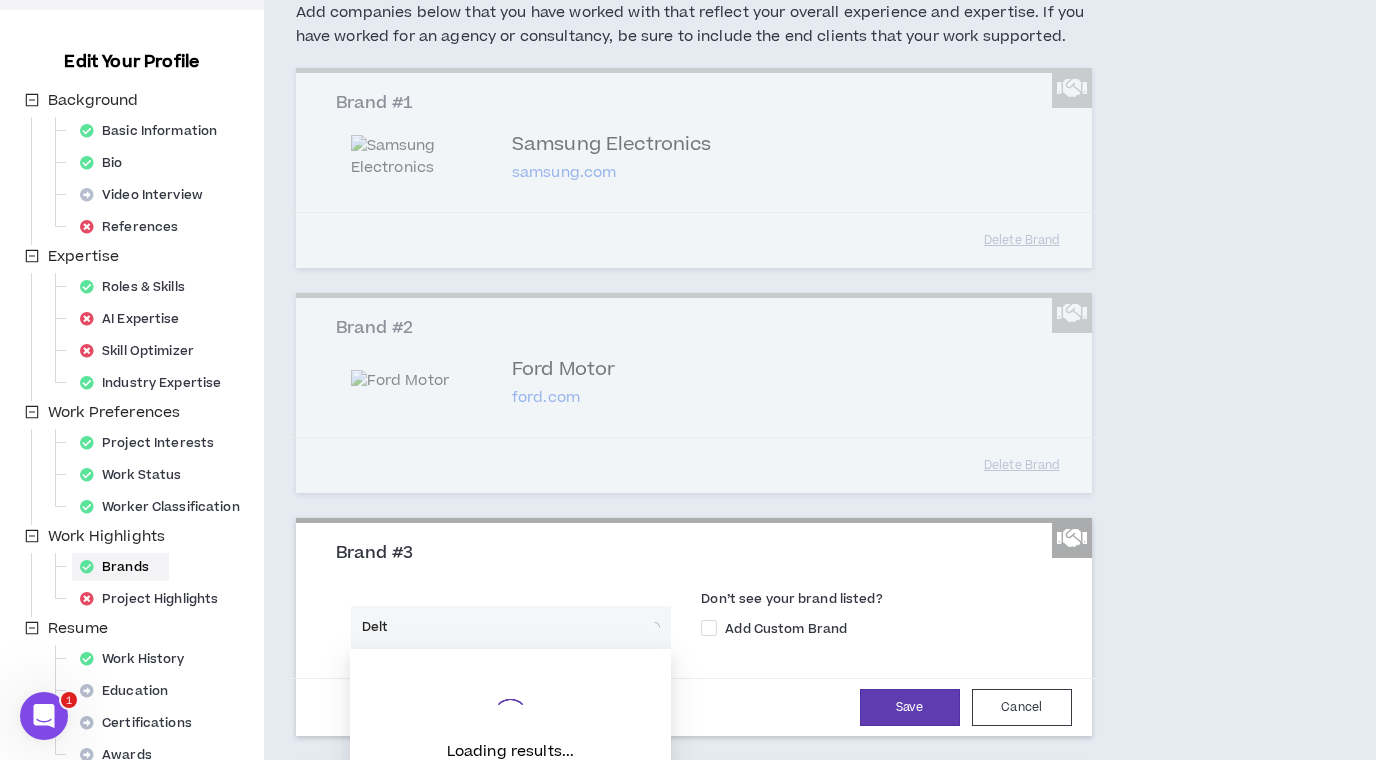 type on "Delta" 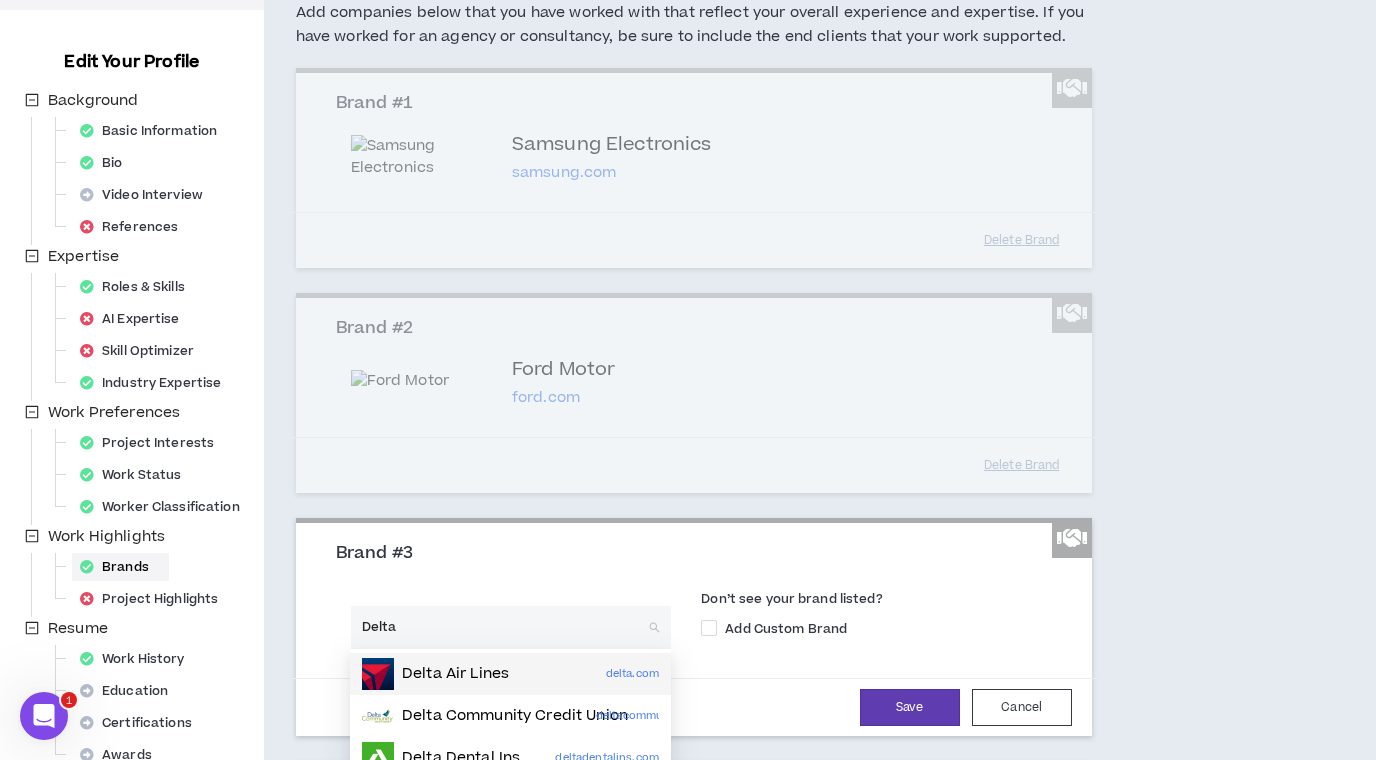click on "Delta Air Lines" at bounding box center (455, 674) 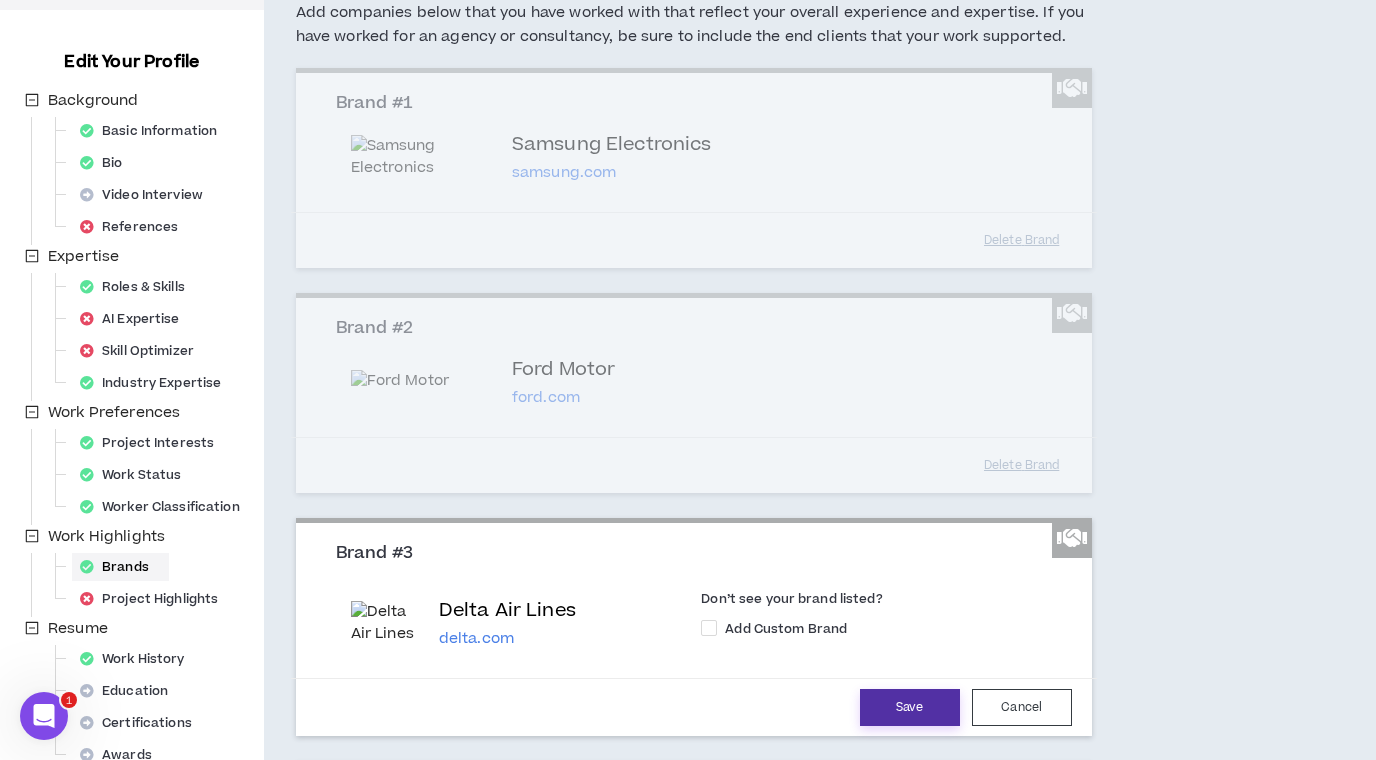 click on "Save" at bounding box center [910, 707] 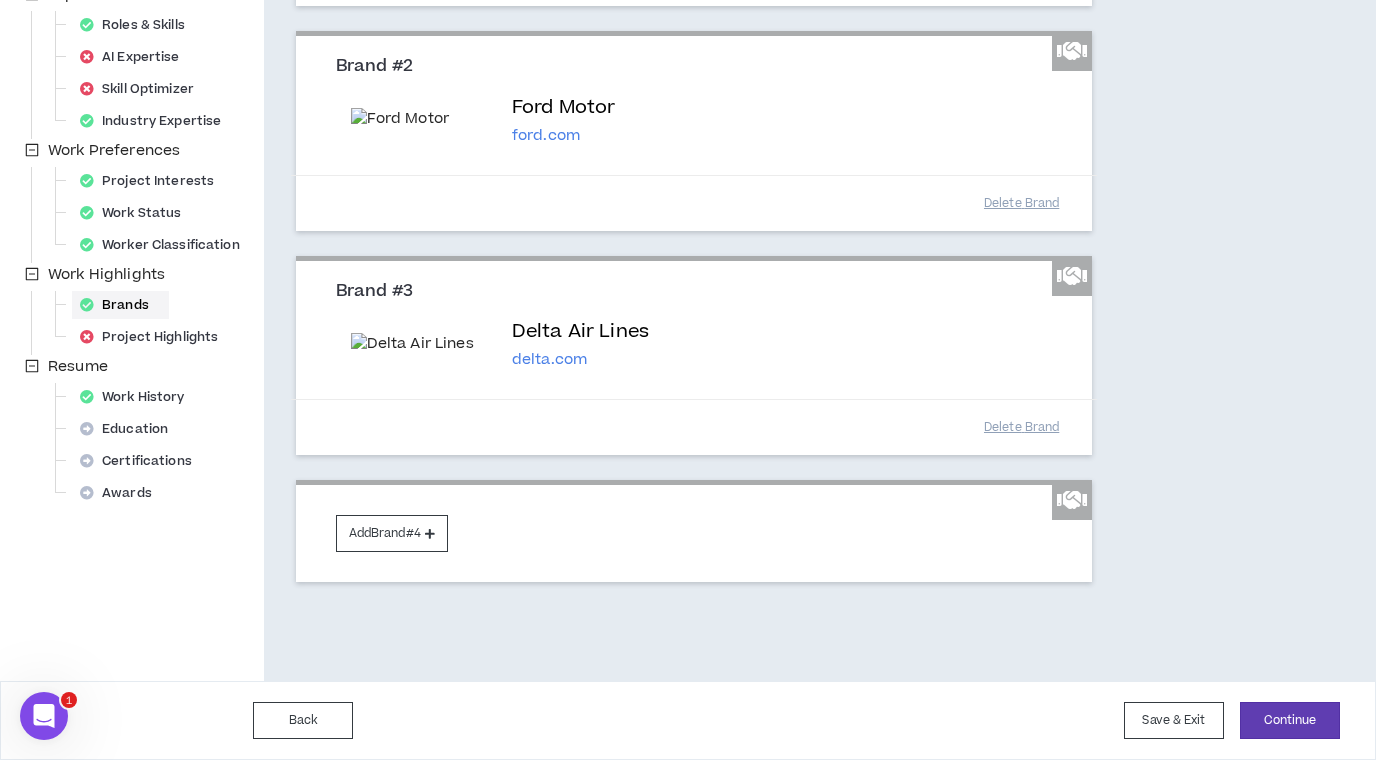 scroll, scrollTop: 469, scrollLeft: 0, axis: vertical 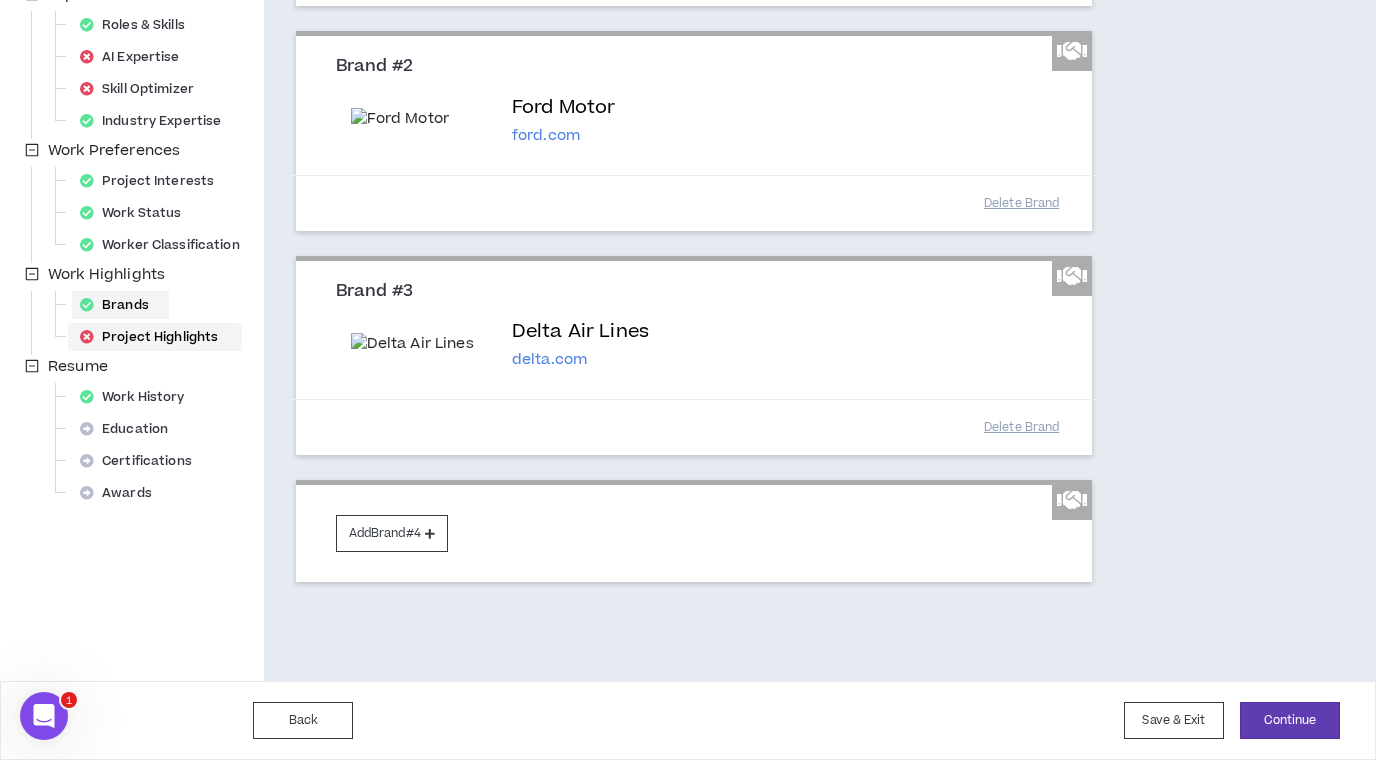 click on "Project Highlights" at bounding box center (155, 337) 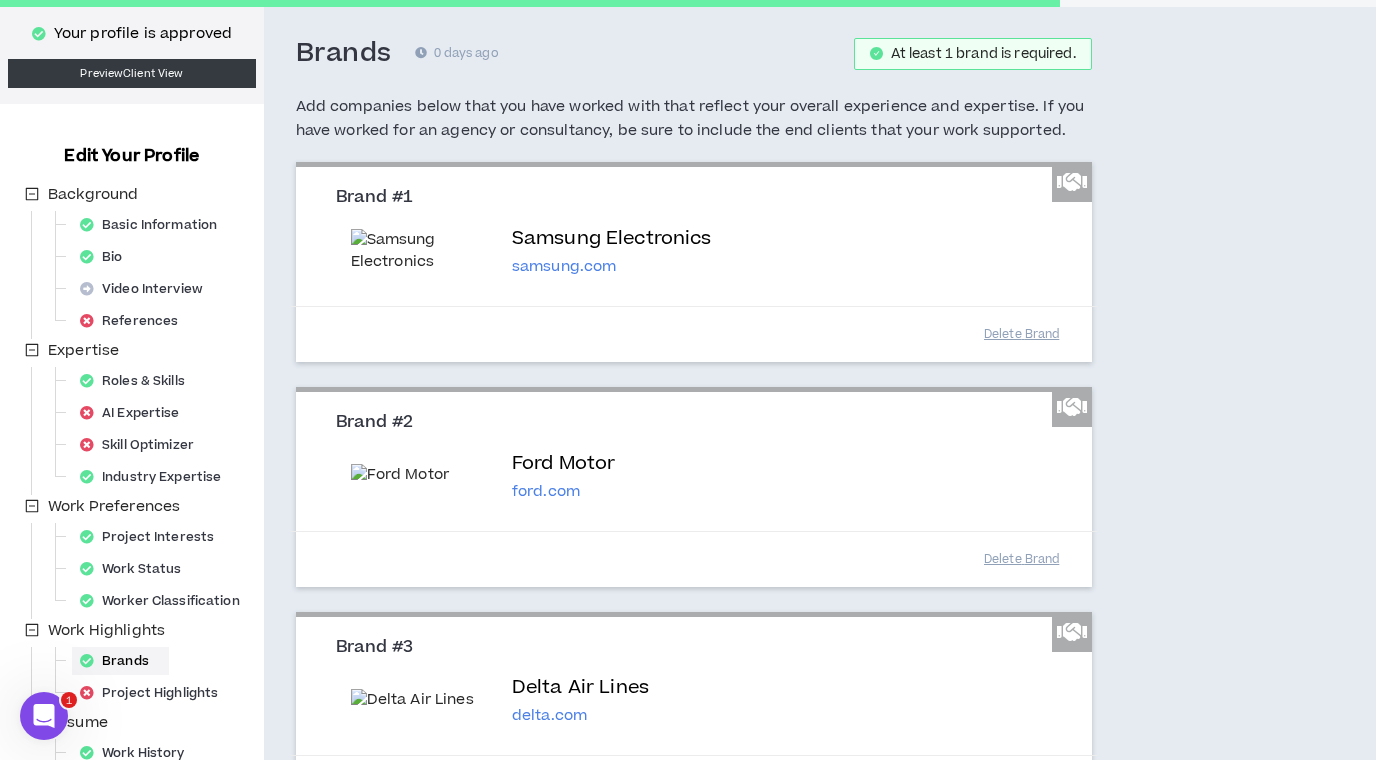 scroll, scrollTop: 0, scrollLeft: 0, axis: both 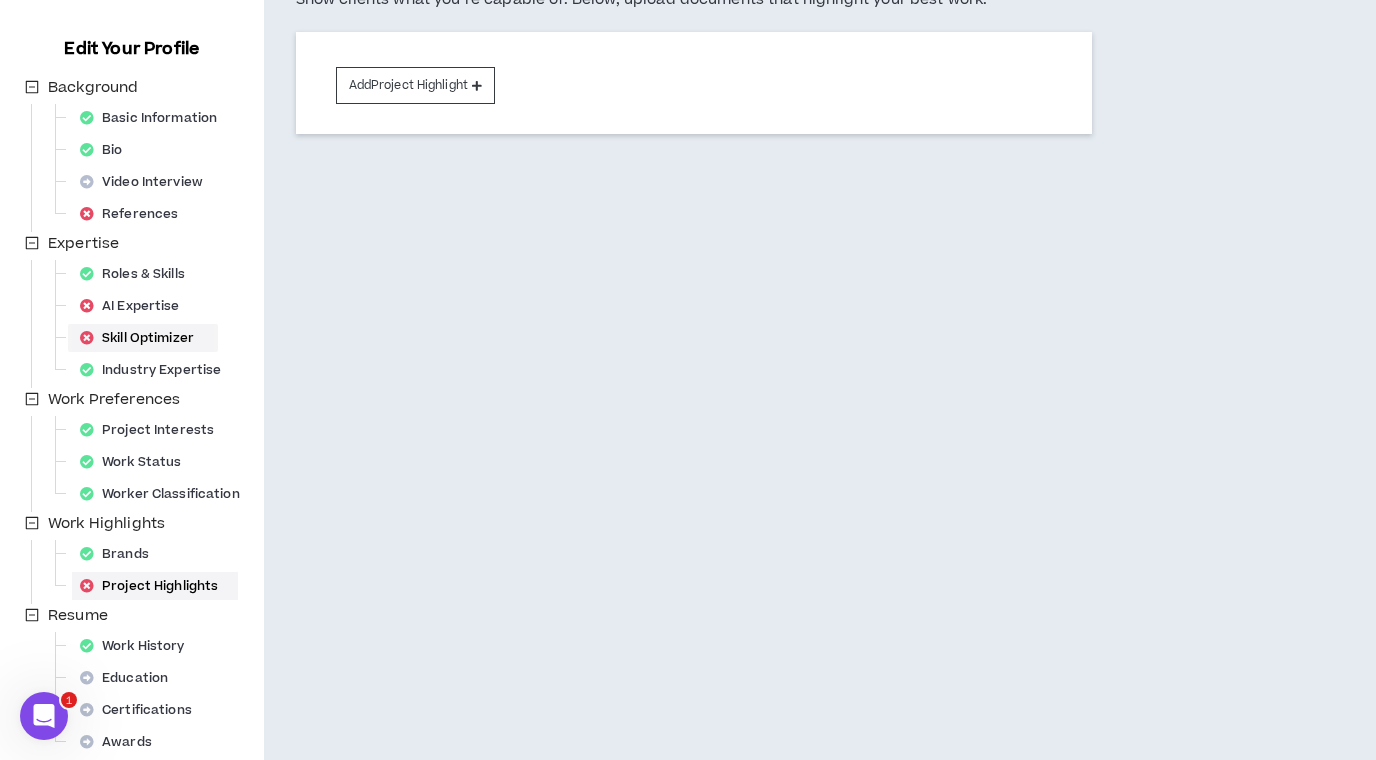 click on "Skill Optimizer" at bounding box center (143, 338) 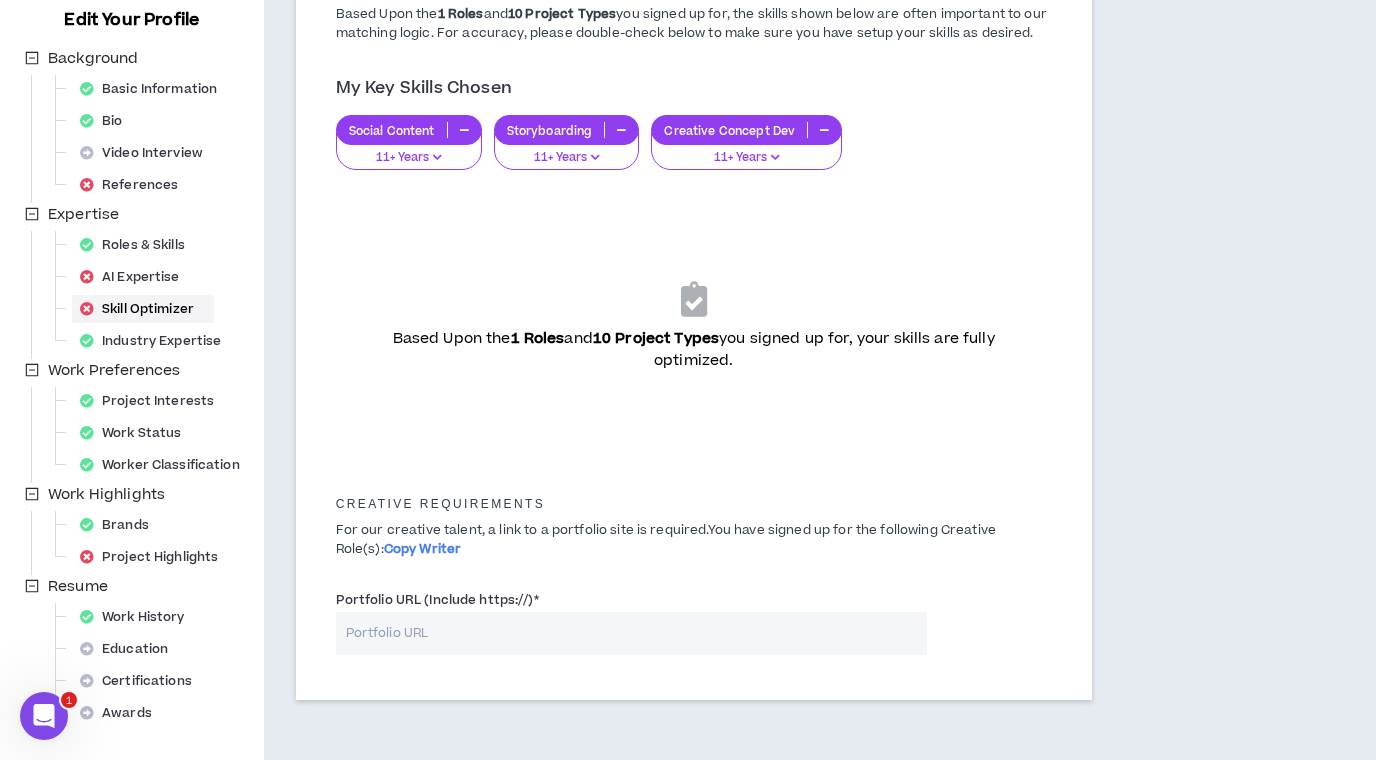 scroll, scrollTop: 219, scrollLeft: 0, axis: vertical 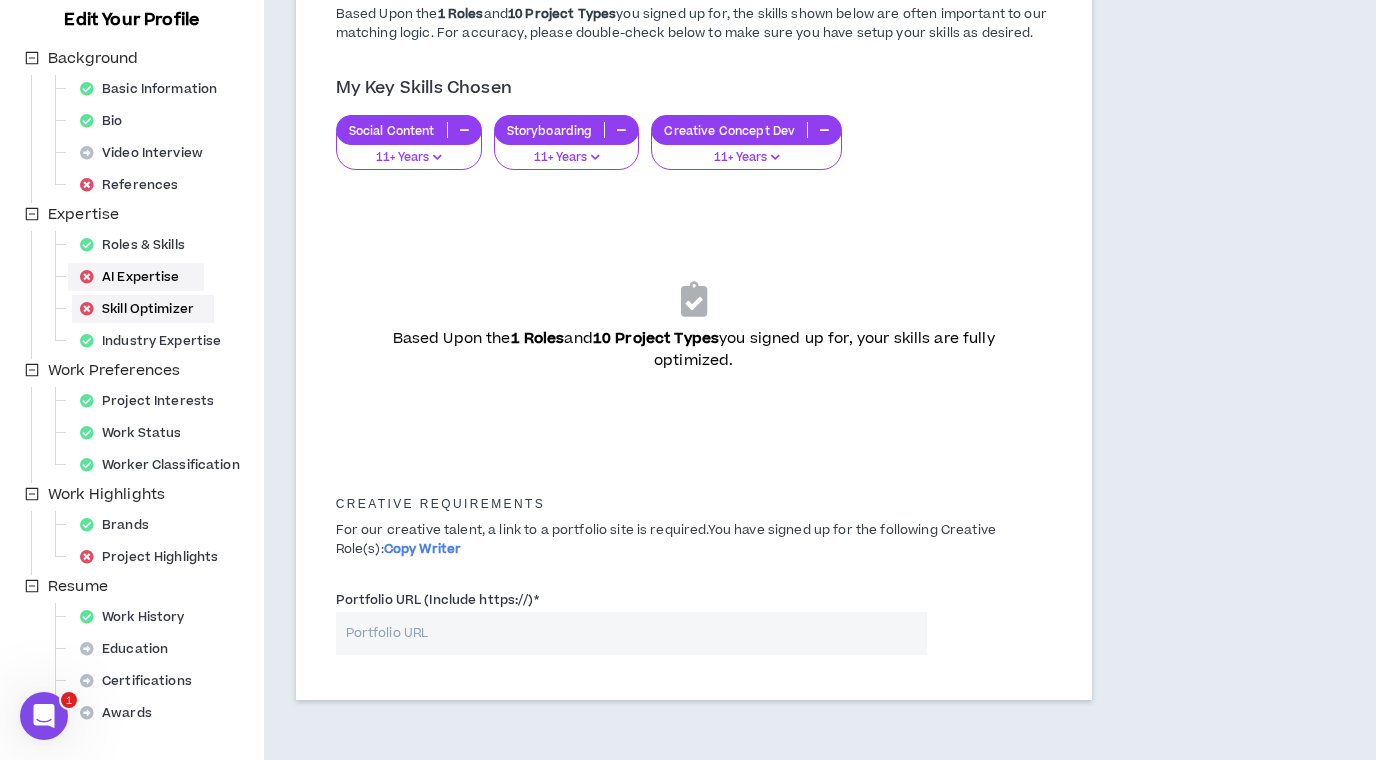 click on "AI Expertise" at bounding box center [136, 277] 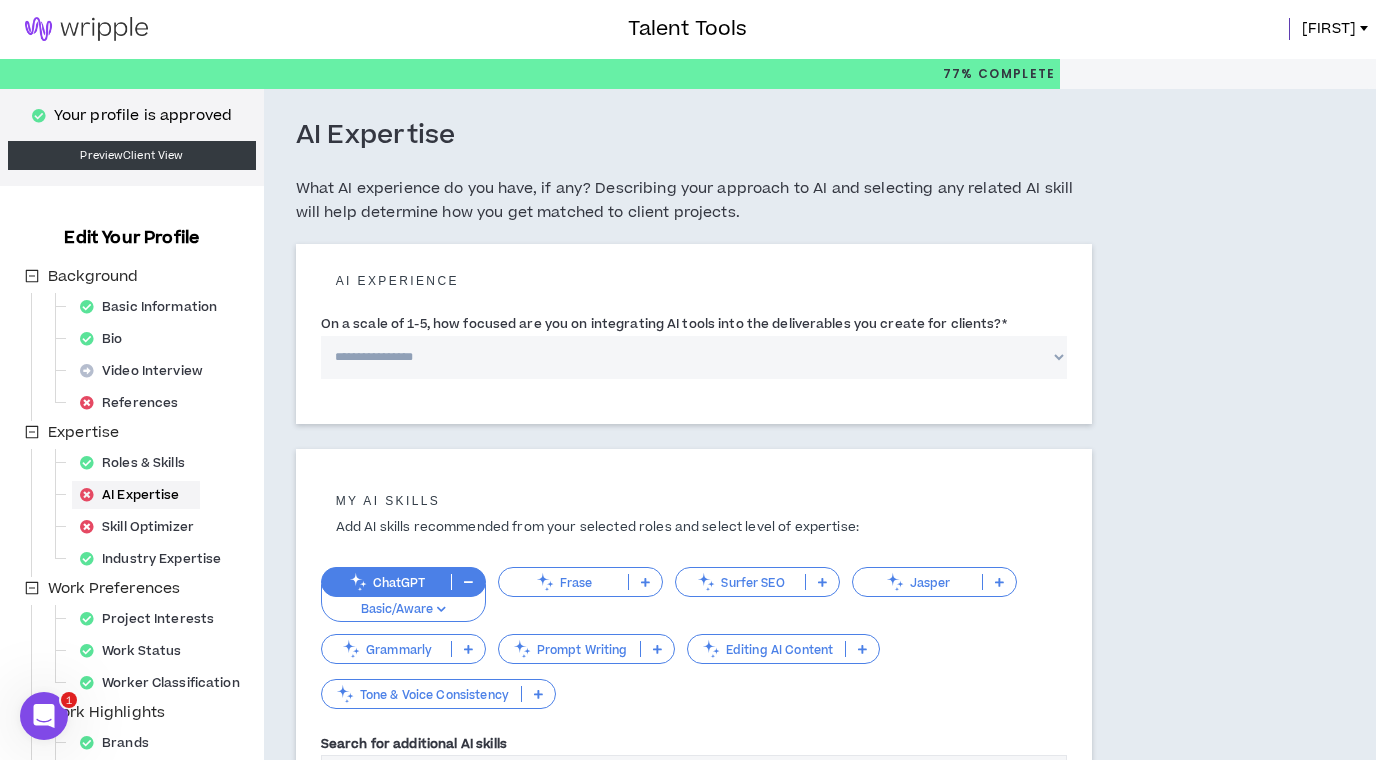 scroll, scrollTop: 0, scrollLeft: 0, axis: both 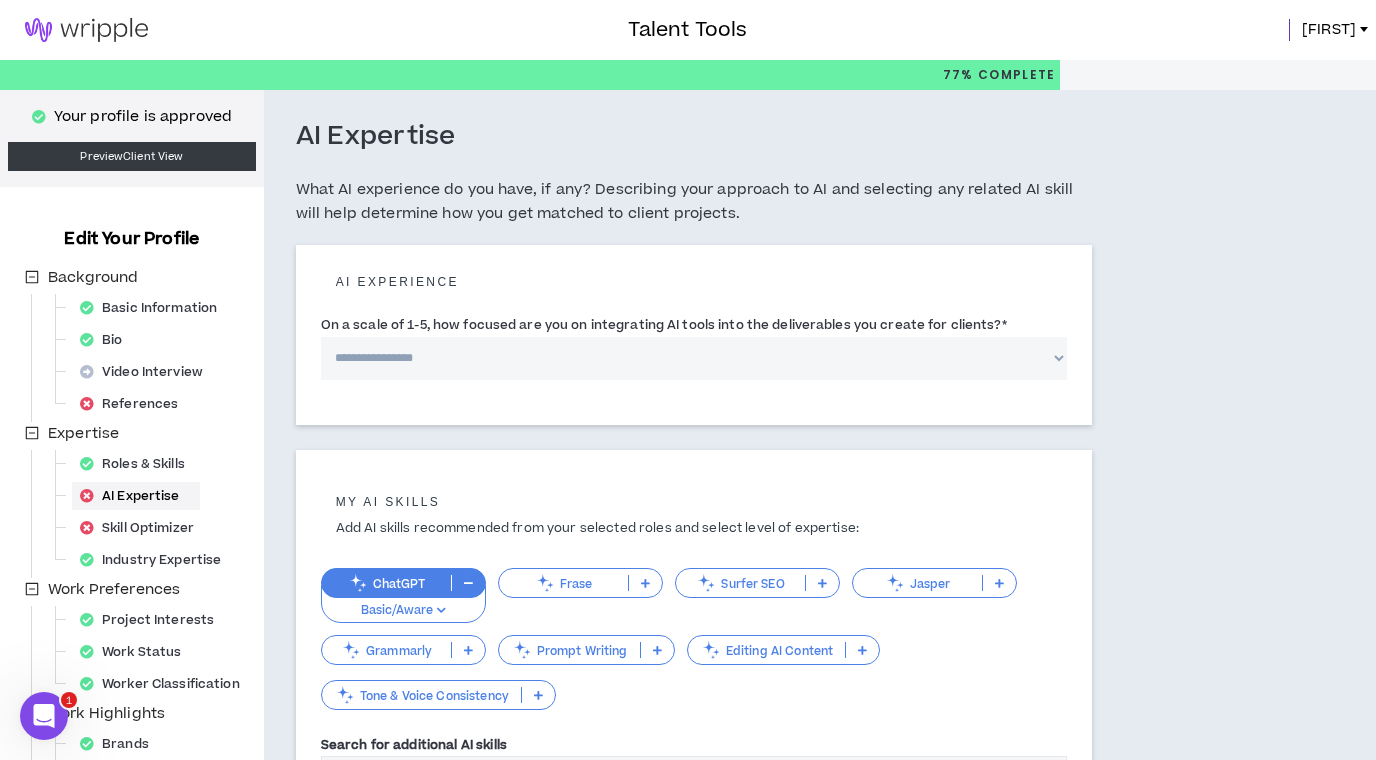 click on "ChatGPT" at bounding box center [386, 583] 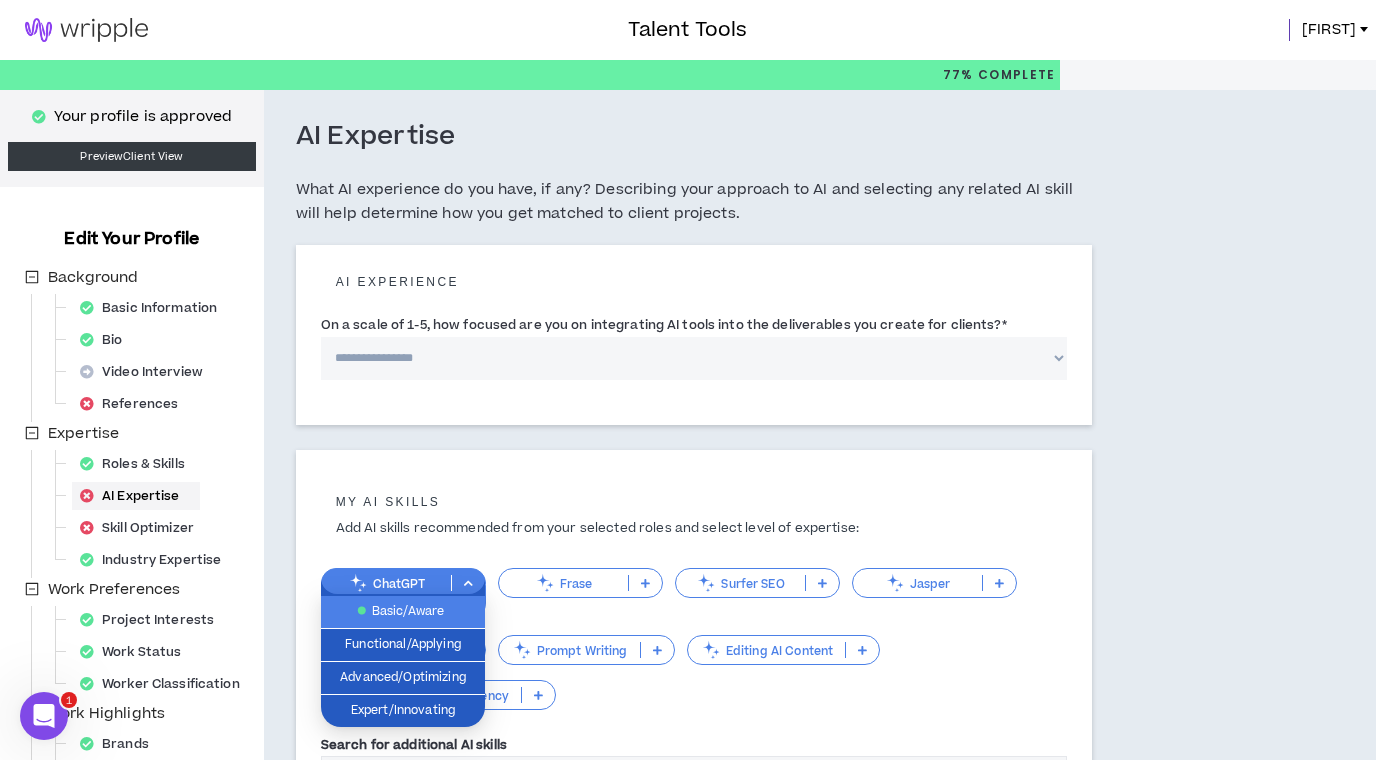 click on "Basic/Aware" at bounding box center [403, 612] 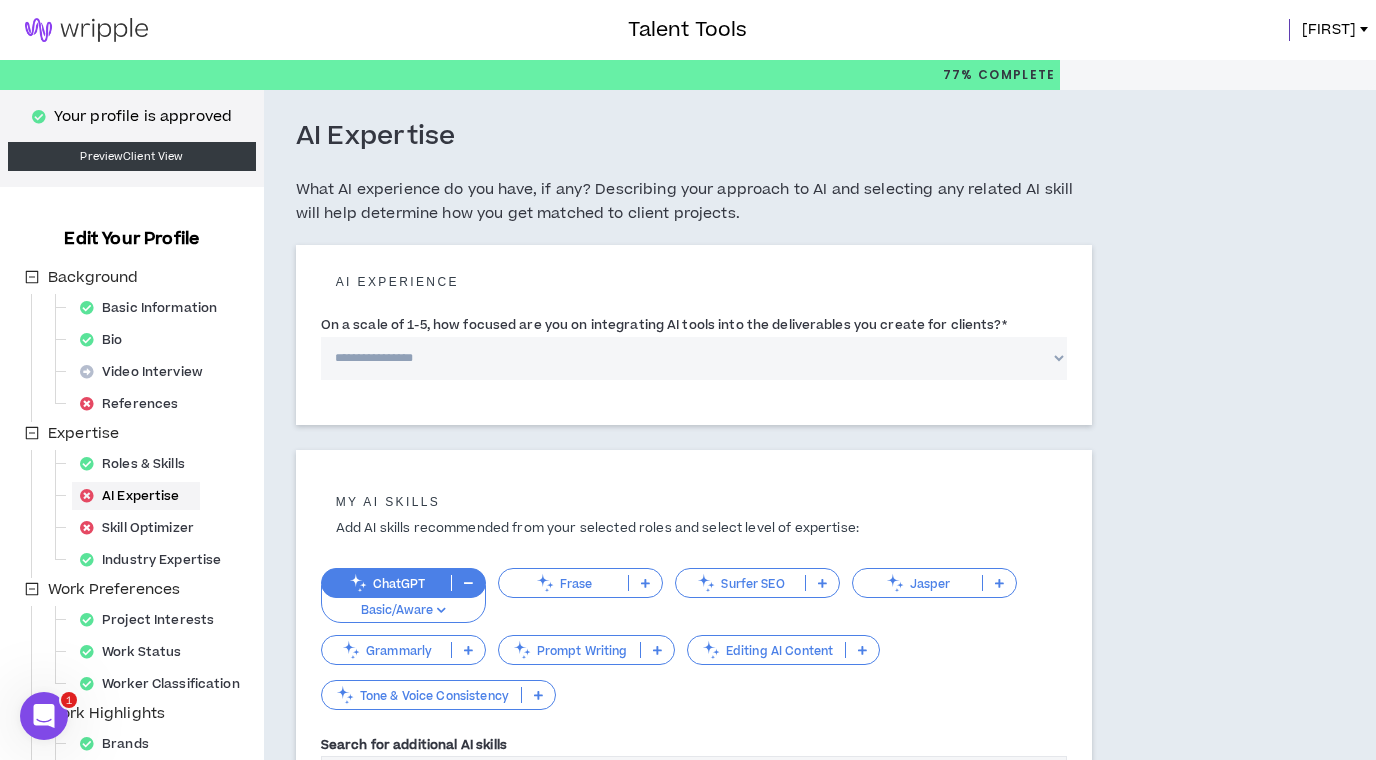 click on "ChatGPT" at bounding box center [386, 583] 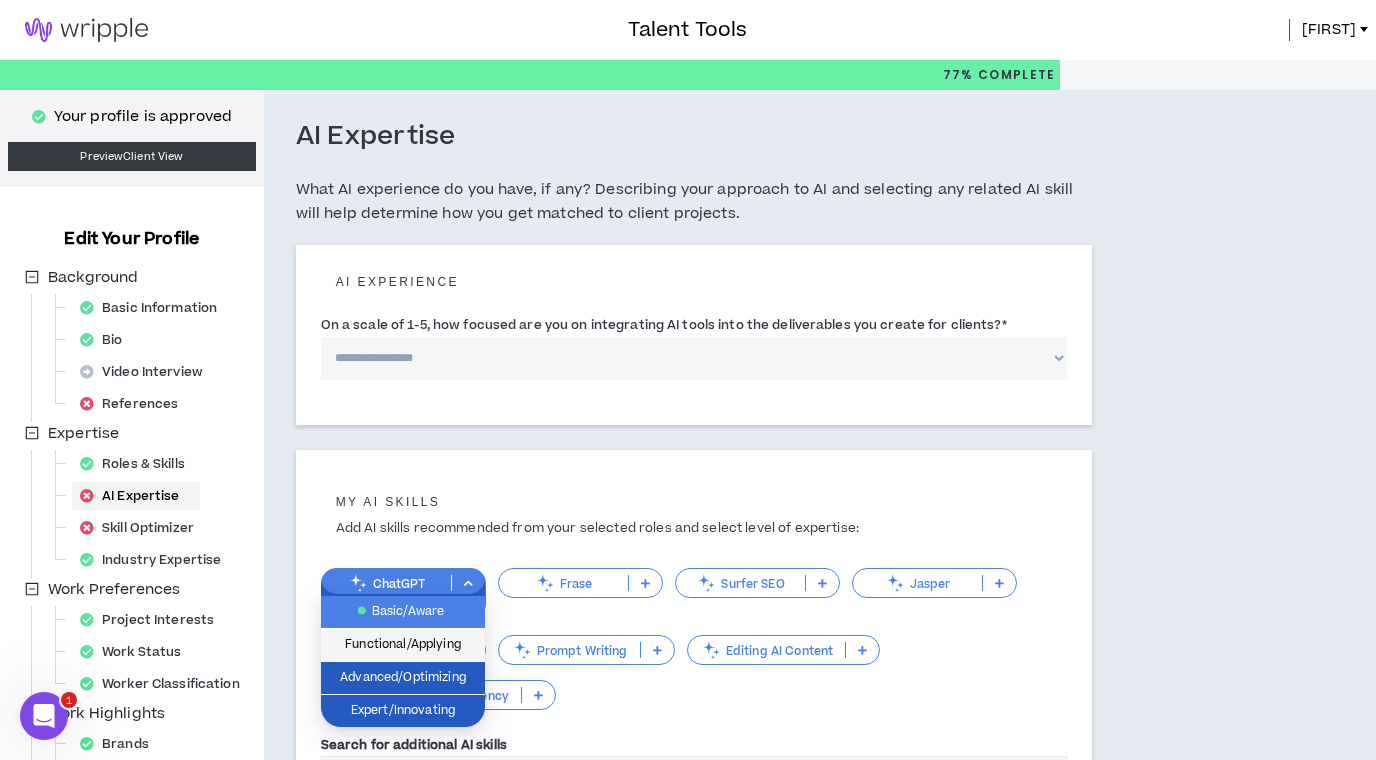 click on "Functional/Applying" at bounding box center [403, 645] 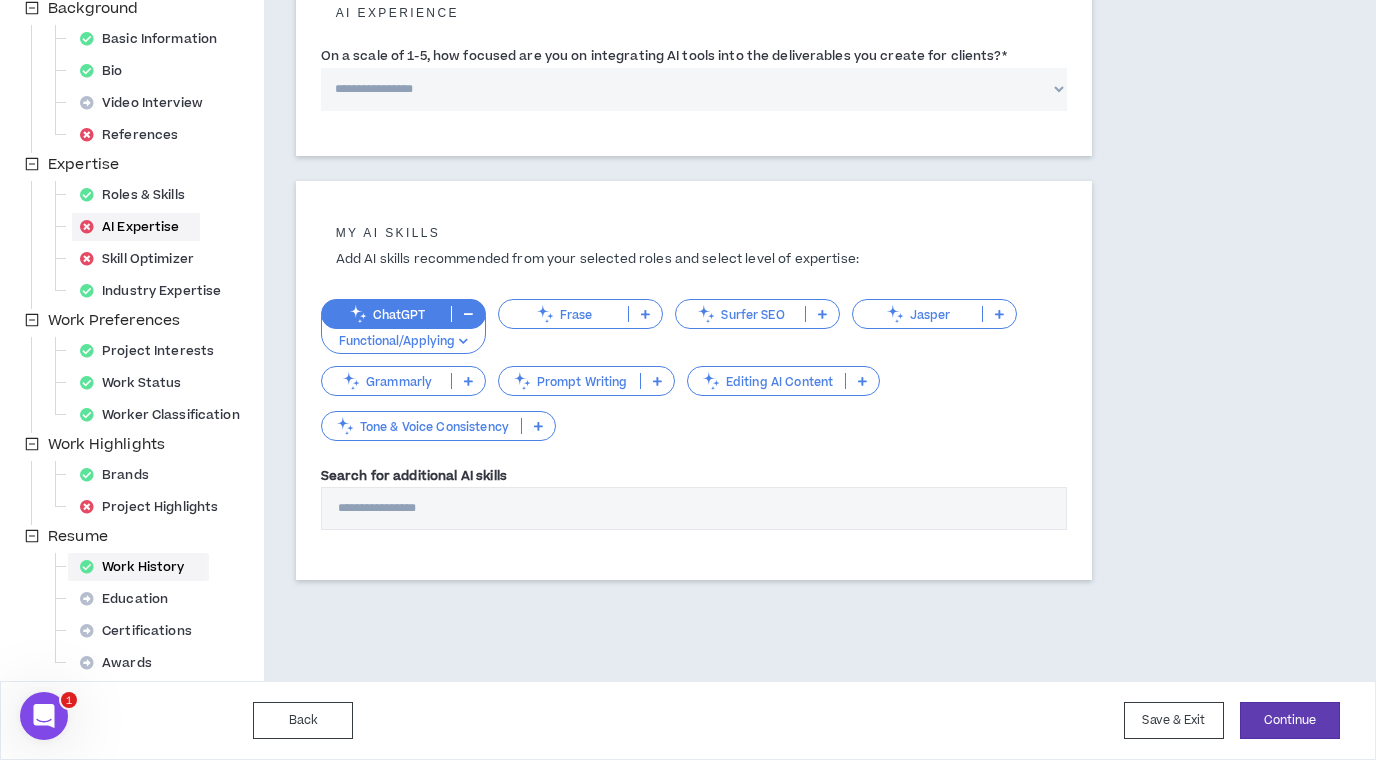 scroll, scrollTop: 269, scrollLeft: 0, axis: vertical 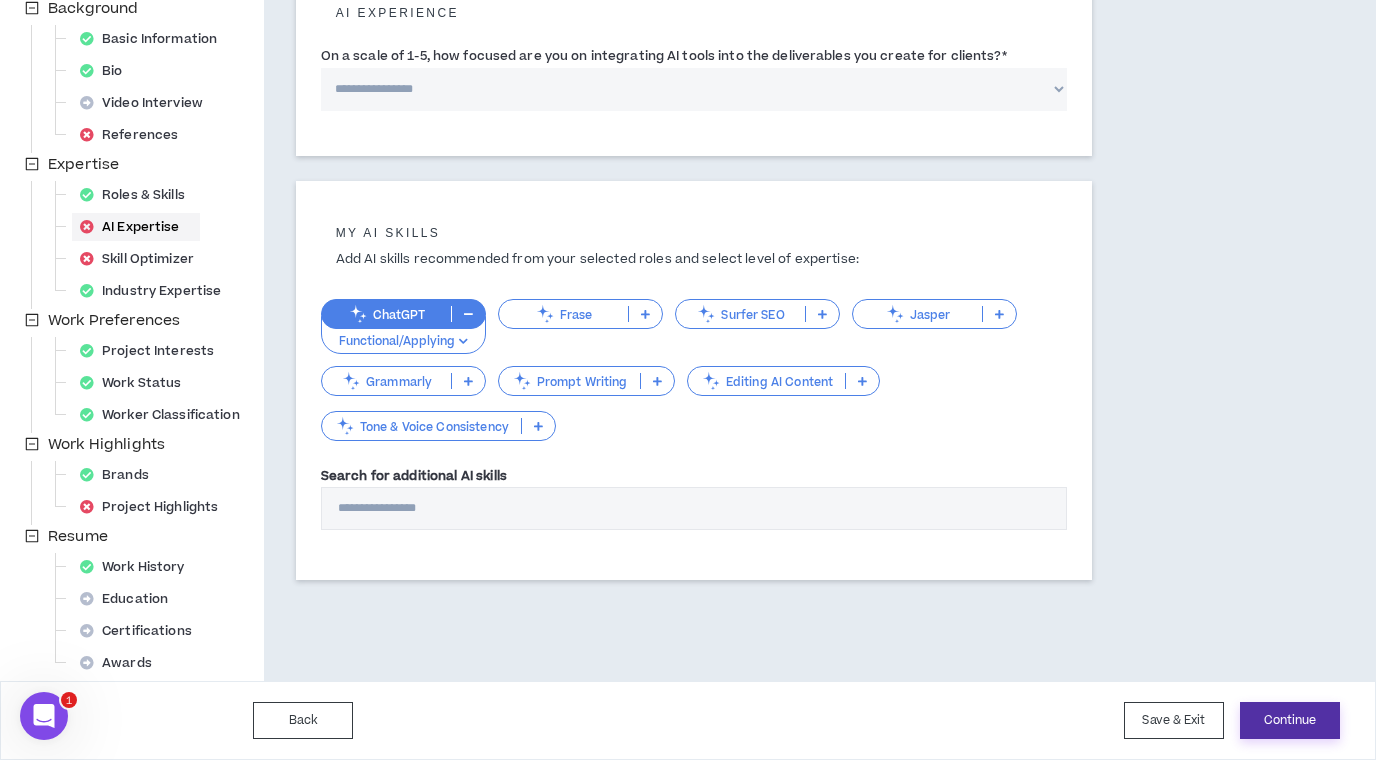 click on "Continue" at bounding box center [1290, 720] 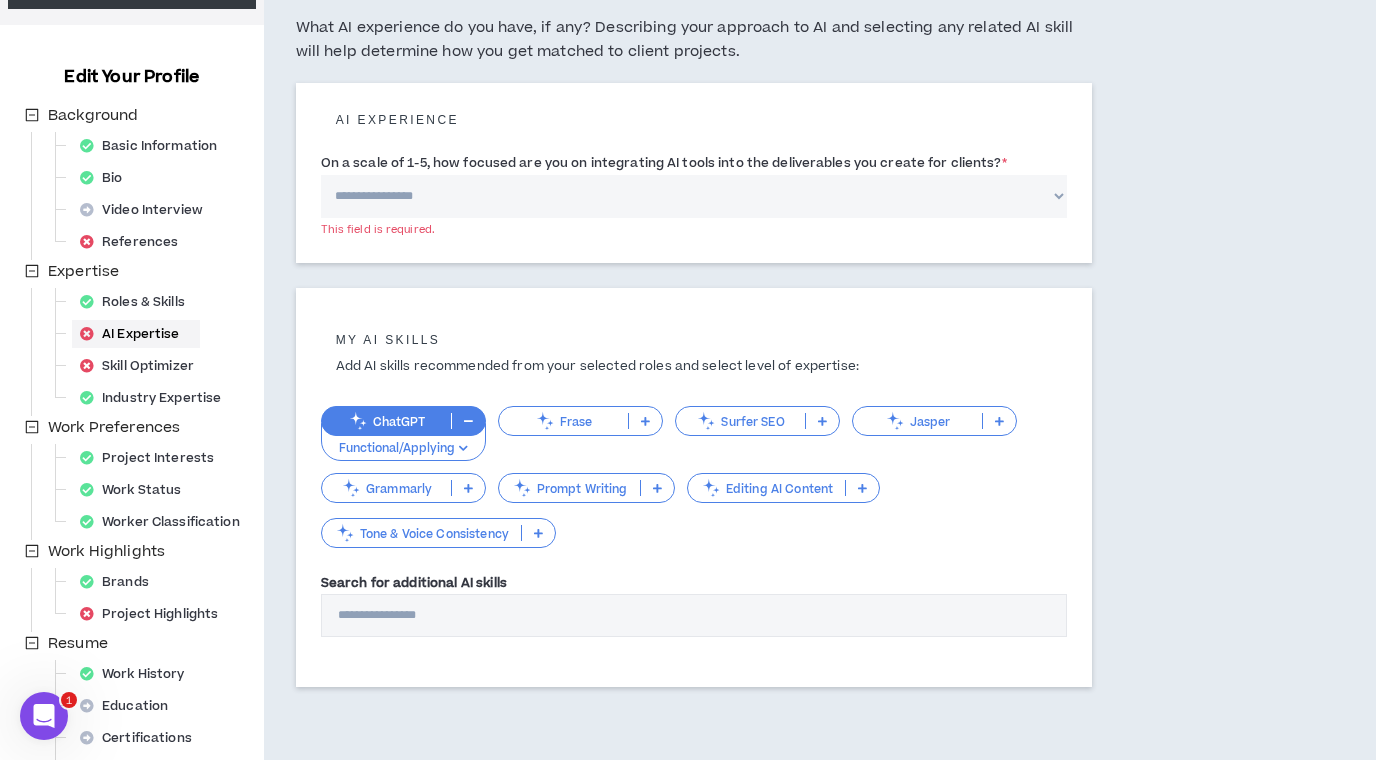 scroll, scrollTop: 152, scrollLeft: 0, axis: vertical 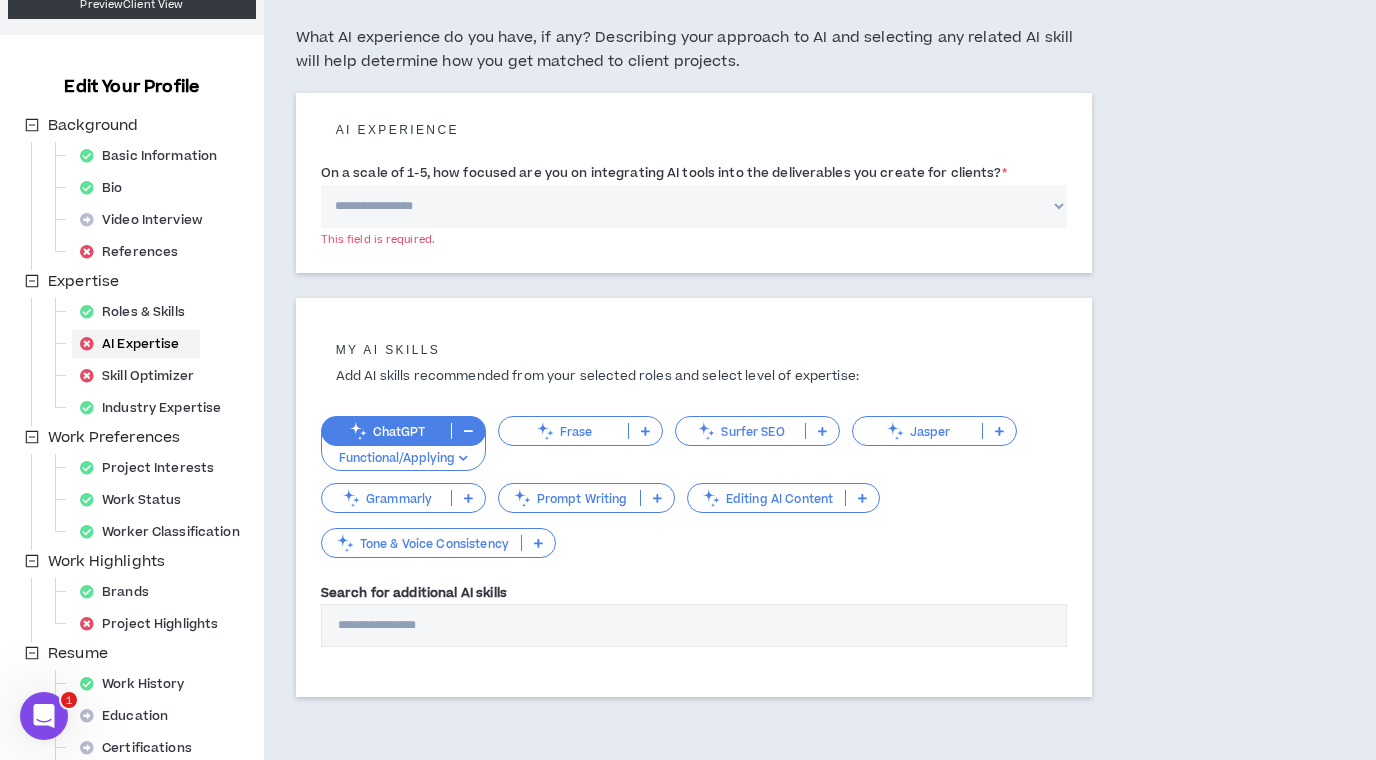 select on "*" 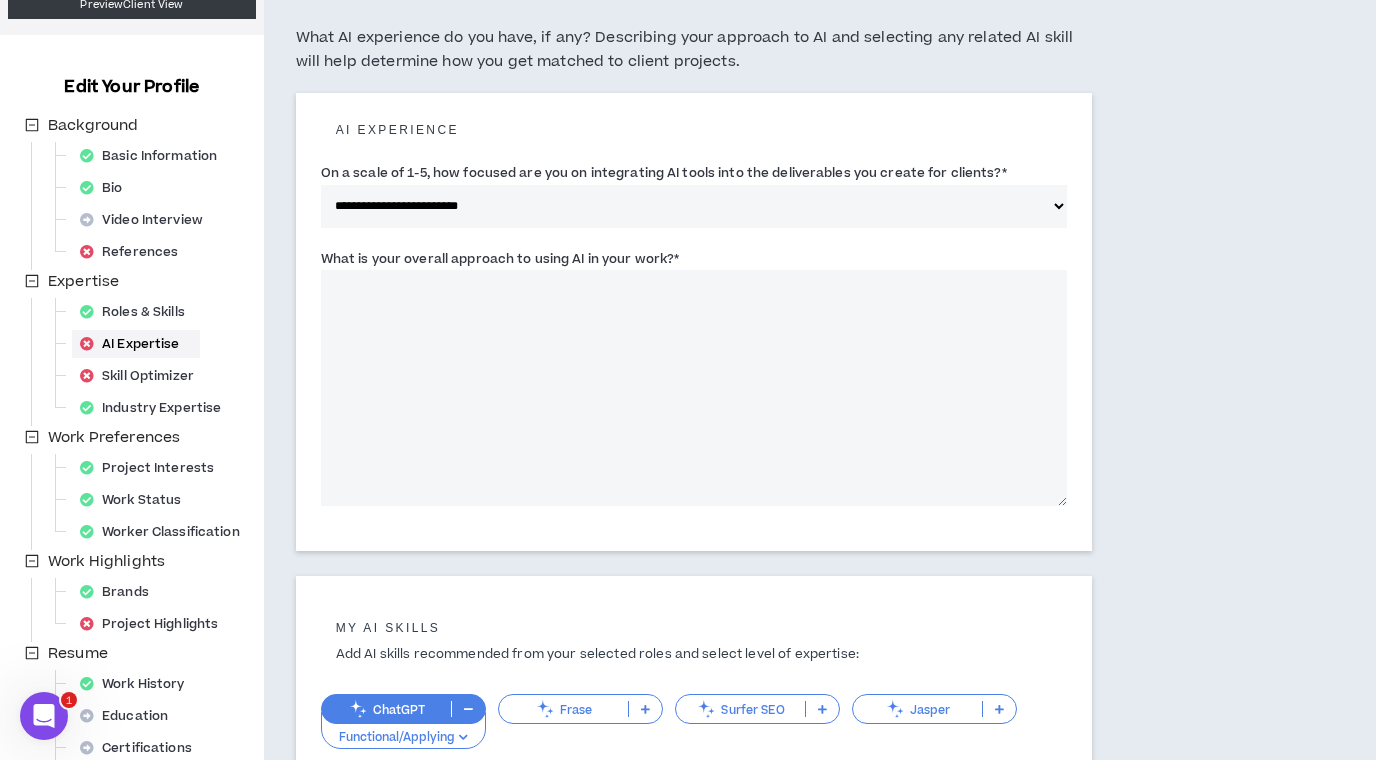 click on "What is your overall approach to using AI in your work?  *" at bounding box center [694, 388] 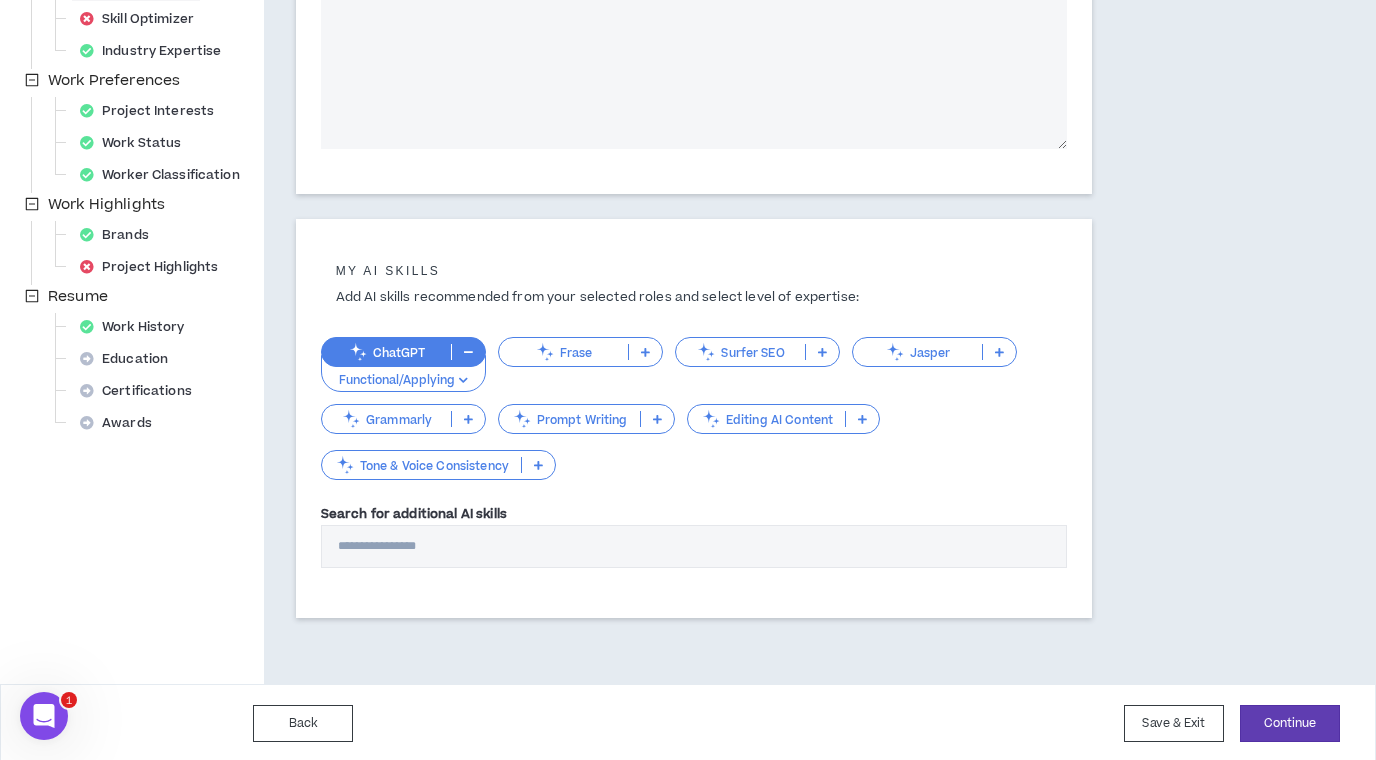 scroll, scrollTop: 507, scrollLeft: 0, axis: vertical 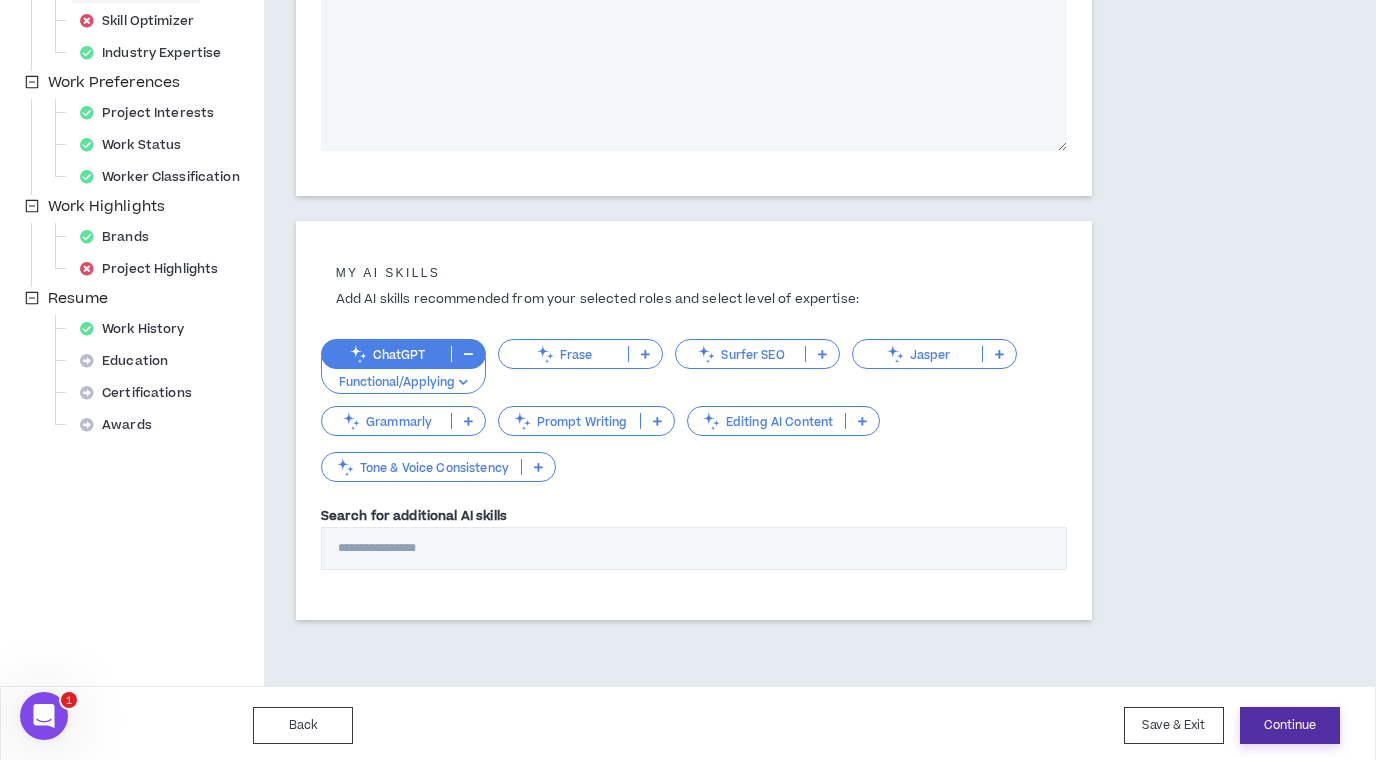 type on "**********" 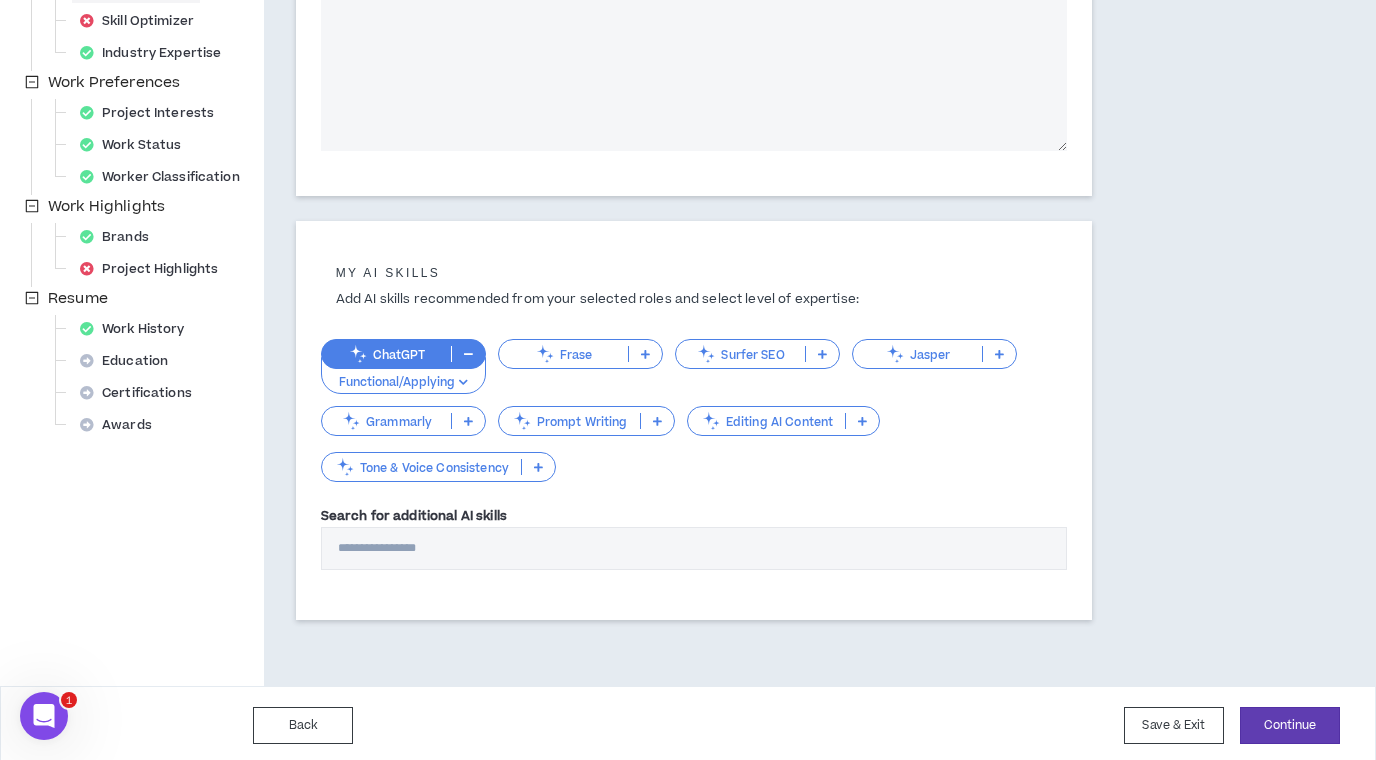 drag, startPoint x: 1288, startPoint y: 716, endPoint x: 1248, endPoint y: 696, distance: 44.72136 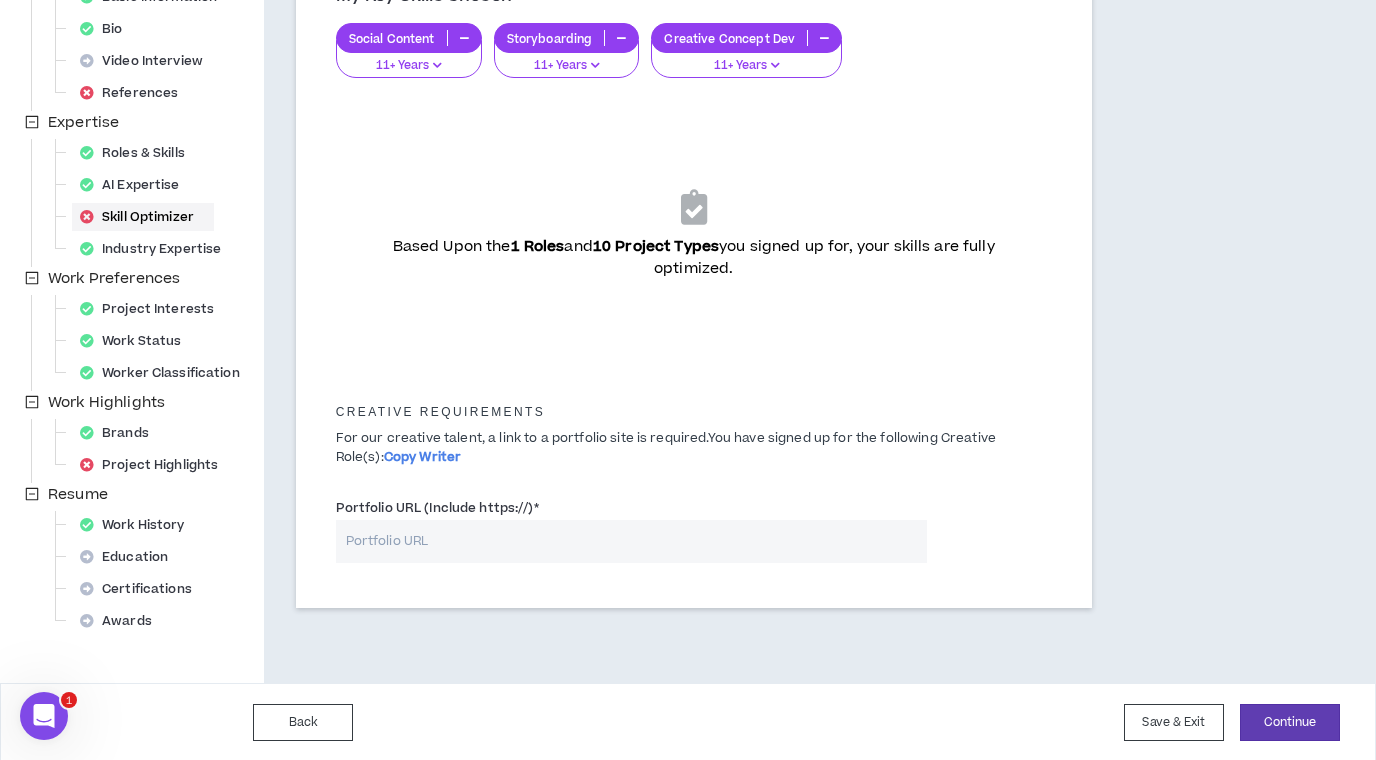 scroll, scrollTop: 310, scrollLeft: 0, axis: vertical 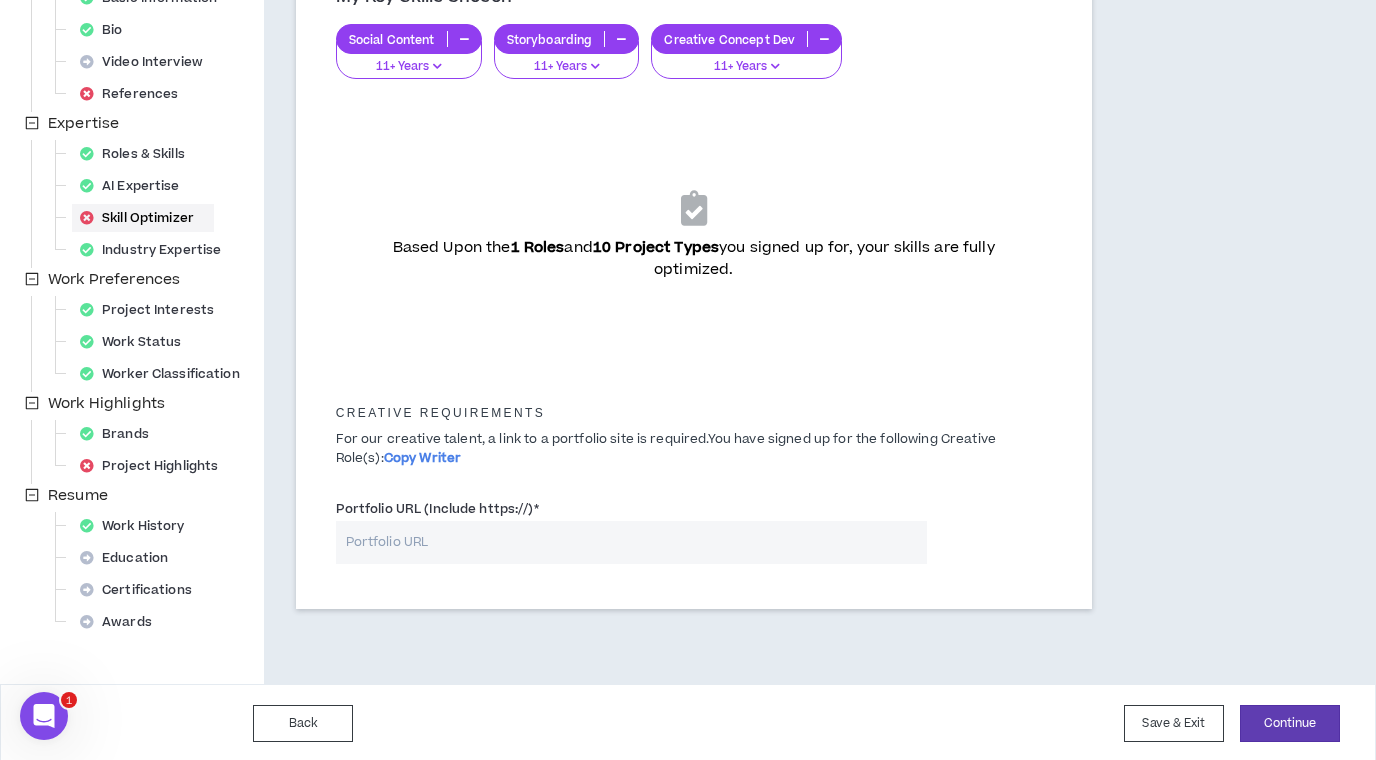 click on "Portfolio URL (Include https://)  *" at bounding box center [632, 542] 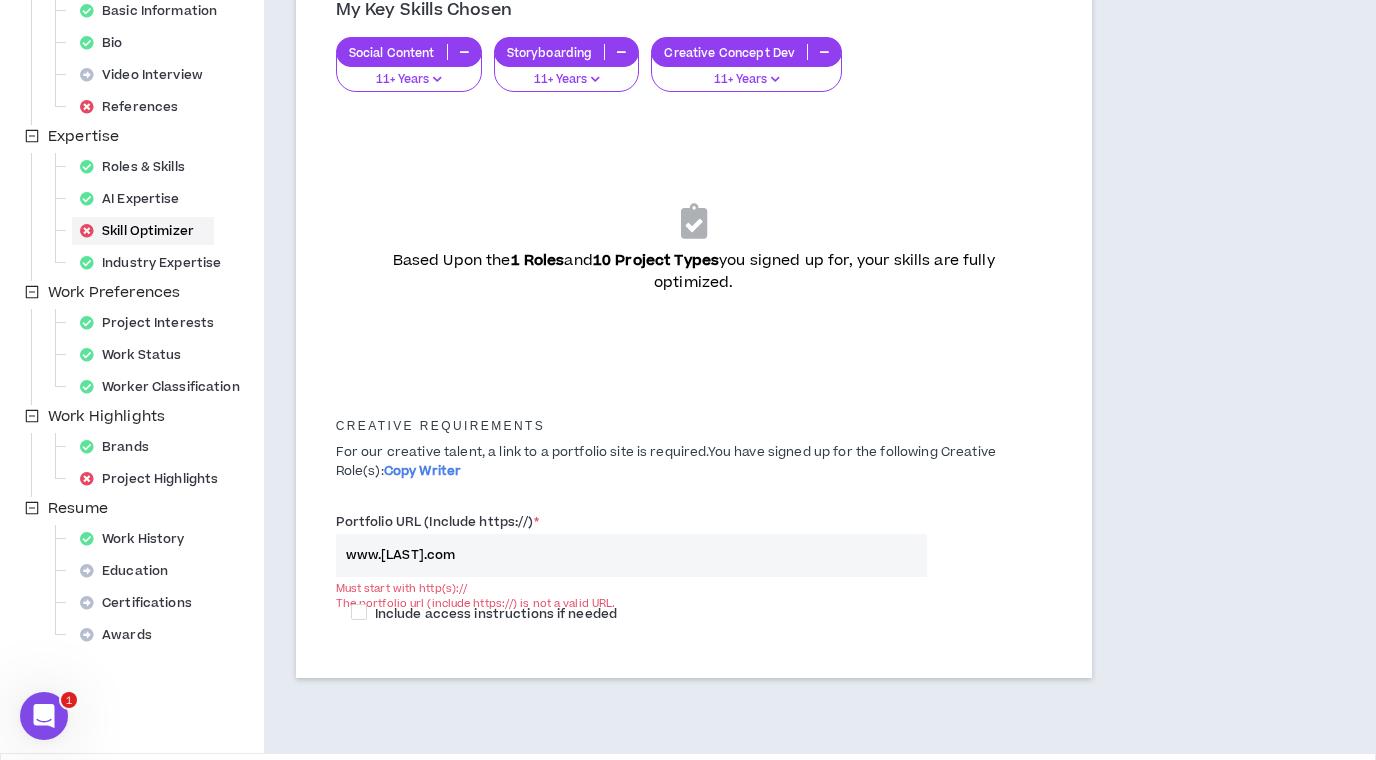 scroll, scrollTop: 296, scrollLeft: 0, axis: vertical 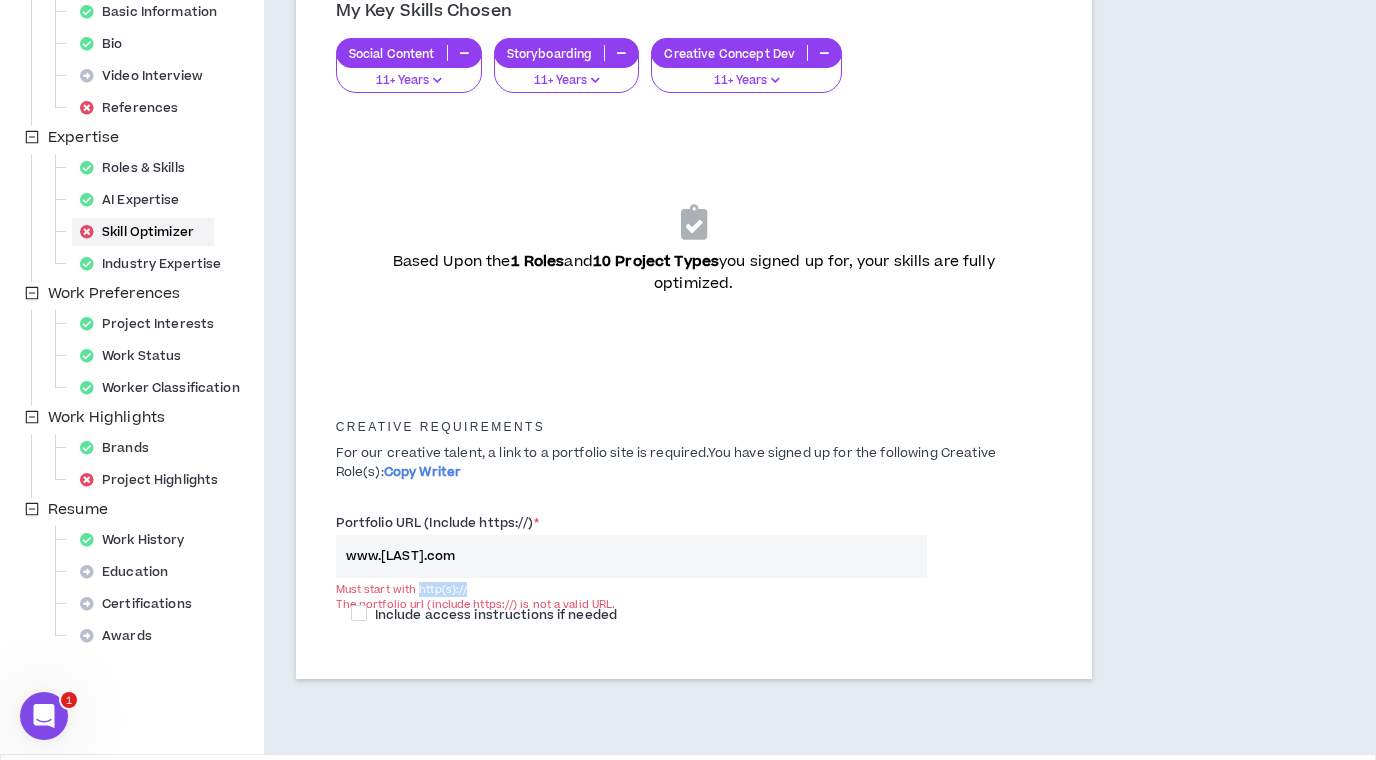 drag, startPoint x: 420, startPoint y: 589, endPoint x: 467, endPoint y: 590, distance: 47.010635 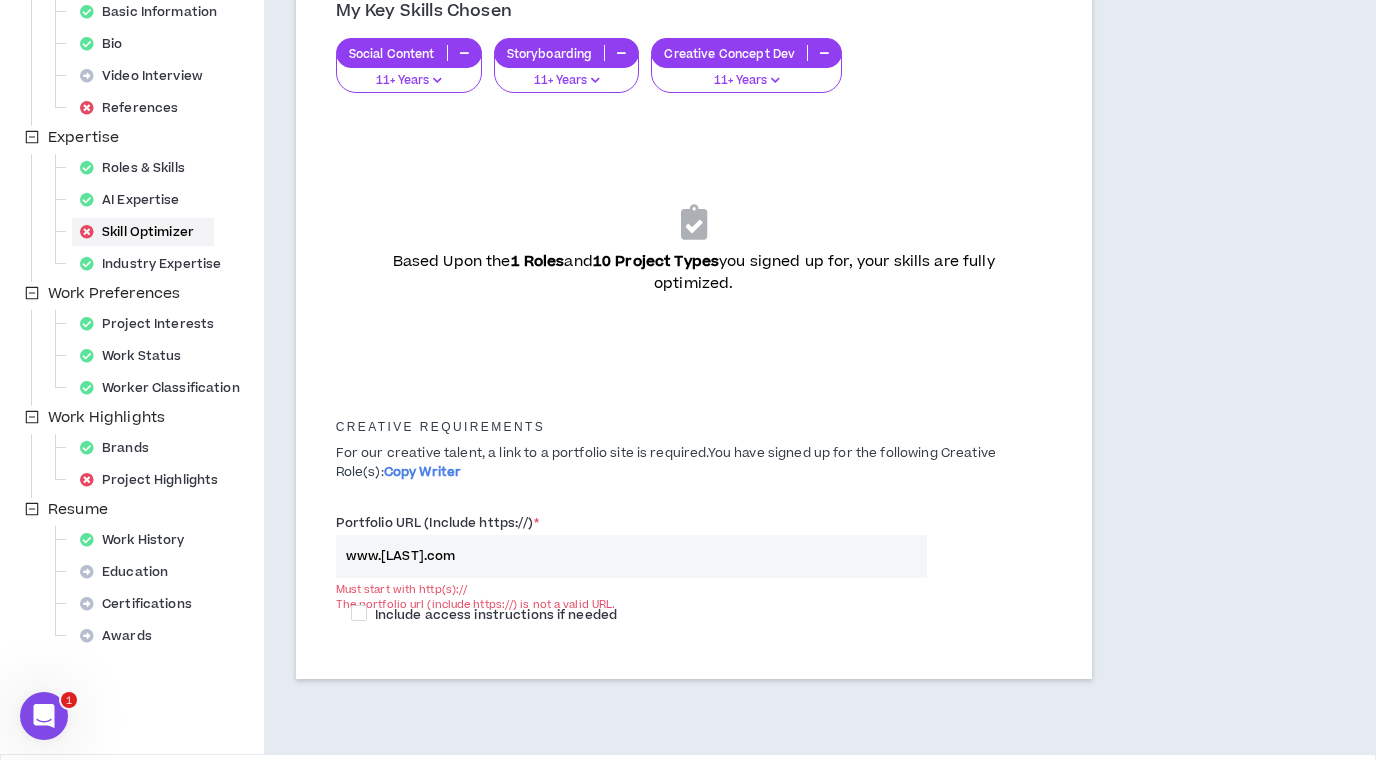 click on "www.[LAST].com" at bounding box center (632, 556) 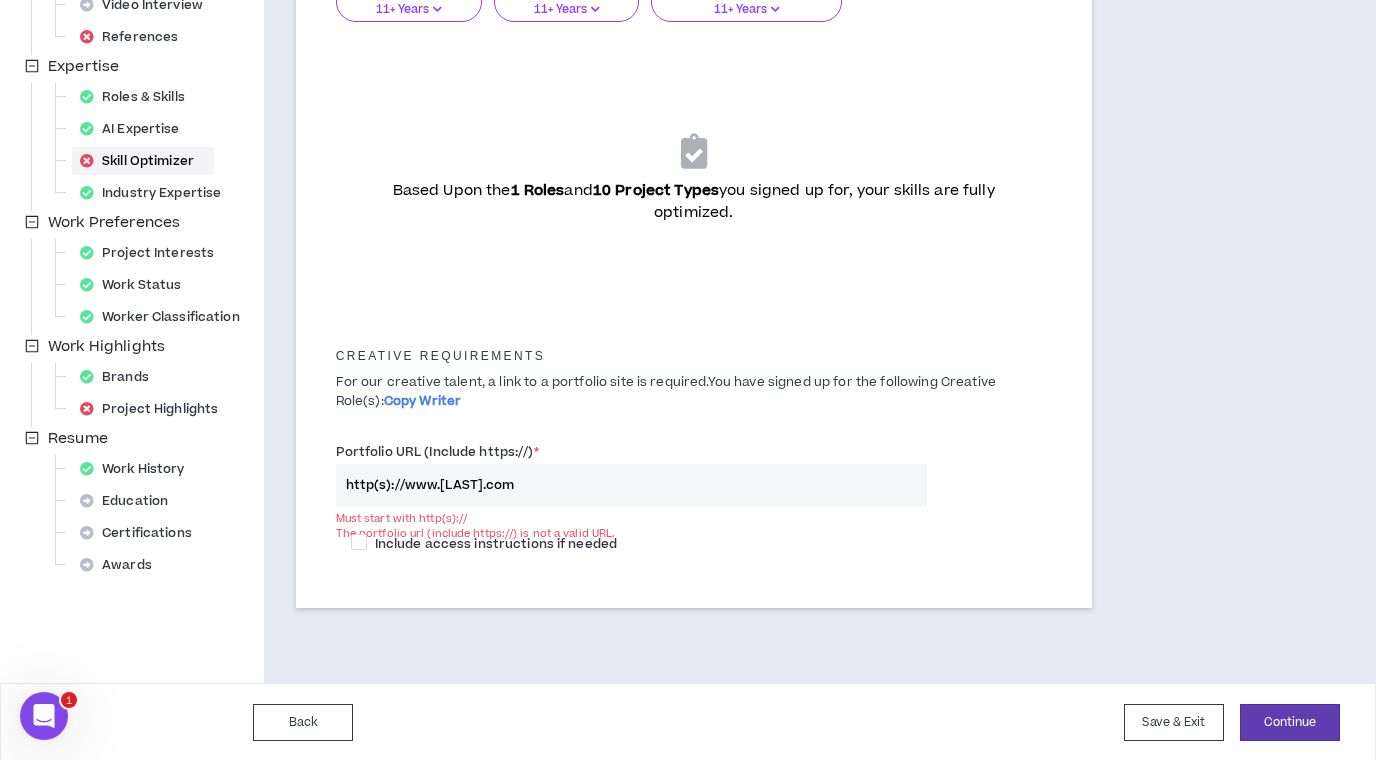 scroll, scrollTop: 366, scrollLeft: 0, axis: vertical 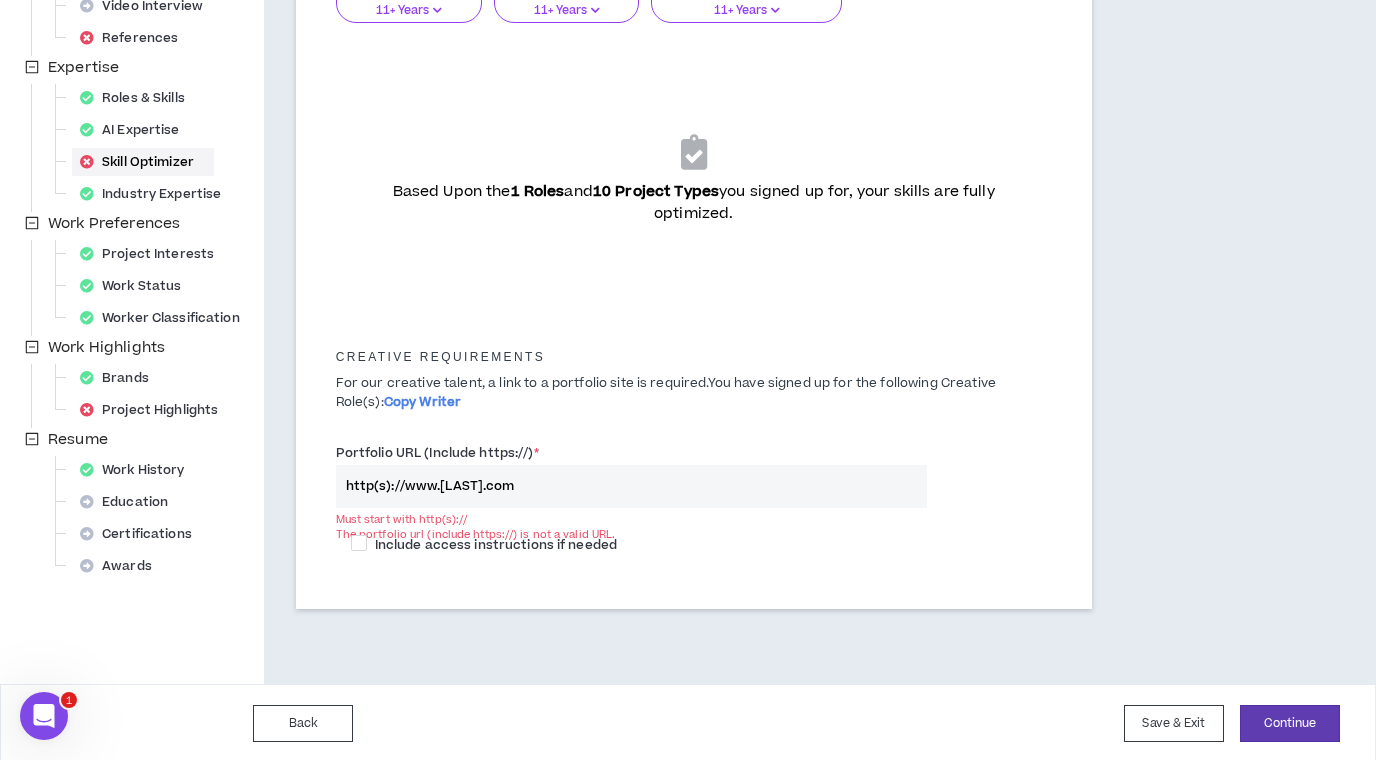 drag, startPoint x: 591, startPoint y: 574, endPoint x: 686, endPoint y: 512, distance: 113.44161 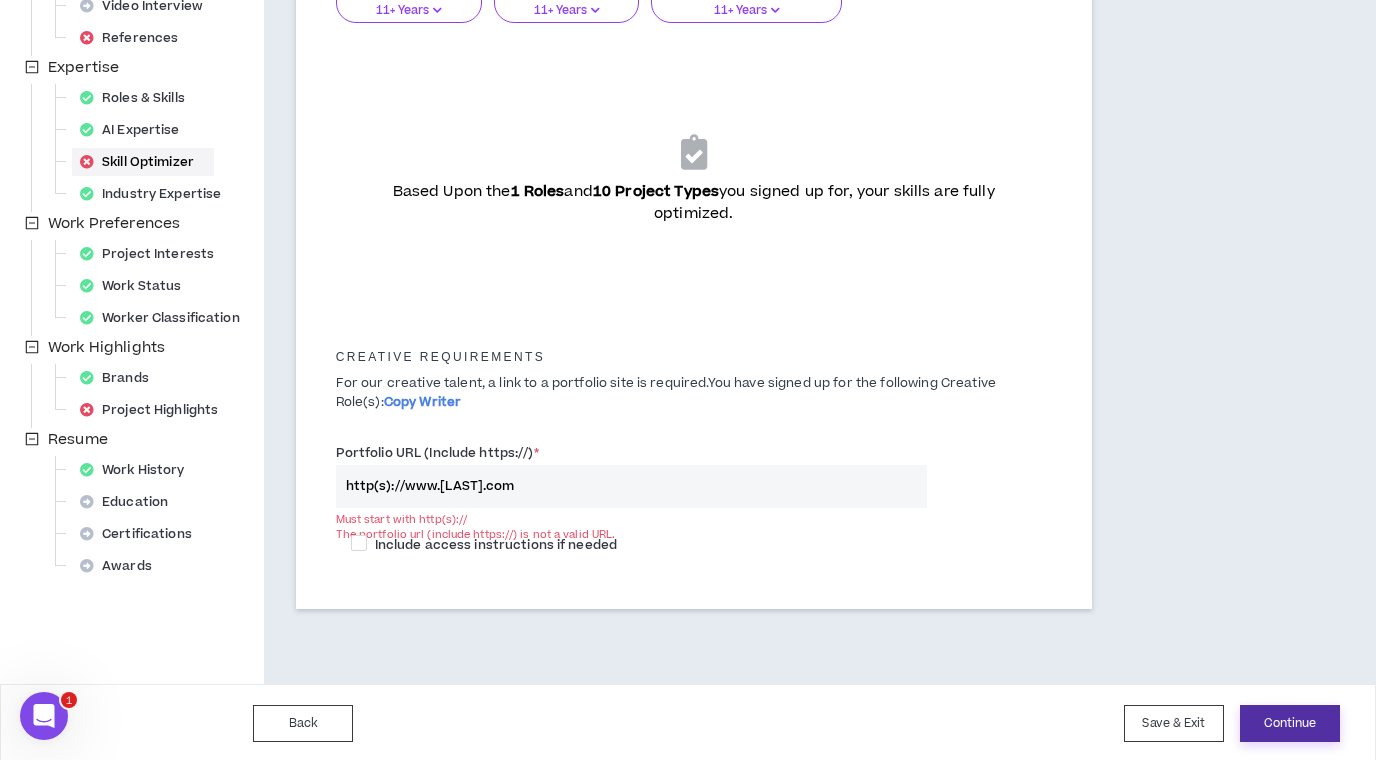 type on "http(s)://www.[LAST].com" 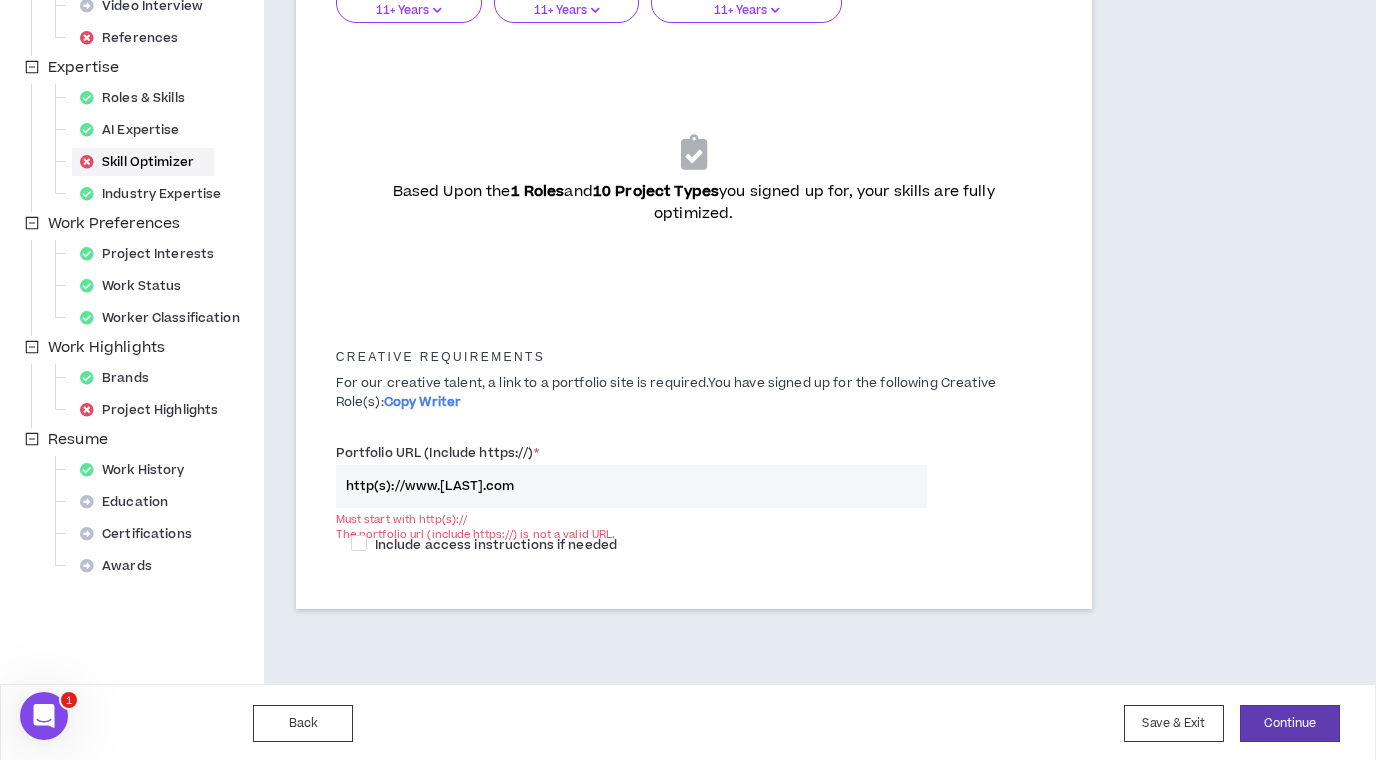 drag, startPoint x: 573, startPoint y: 478, endPoint x: 306, endPoint y: 461, distance: 267.54065 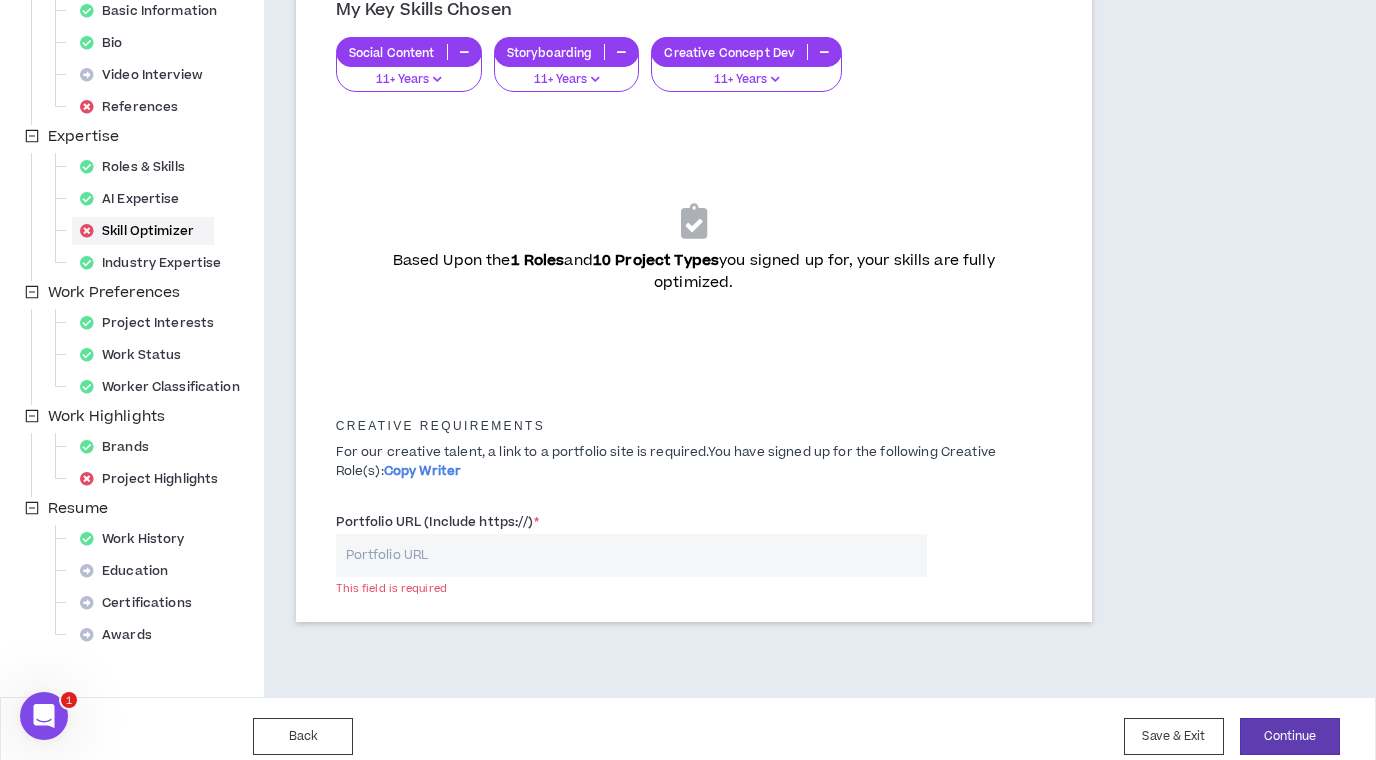 scroll, scrollTop: 304, scrollLeft: 0, axis: vertical 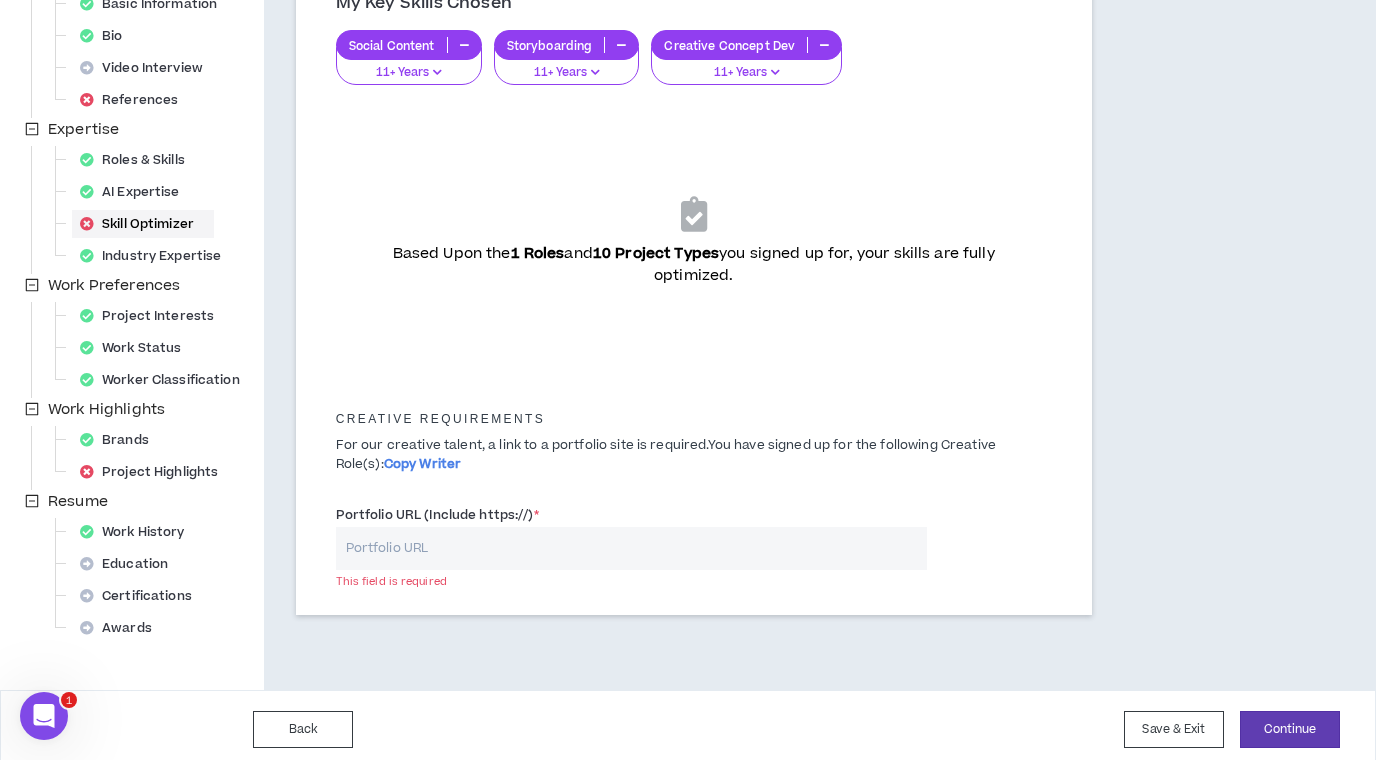 paste on "http(s)://www.[LAST].com" 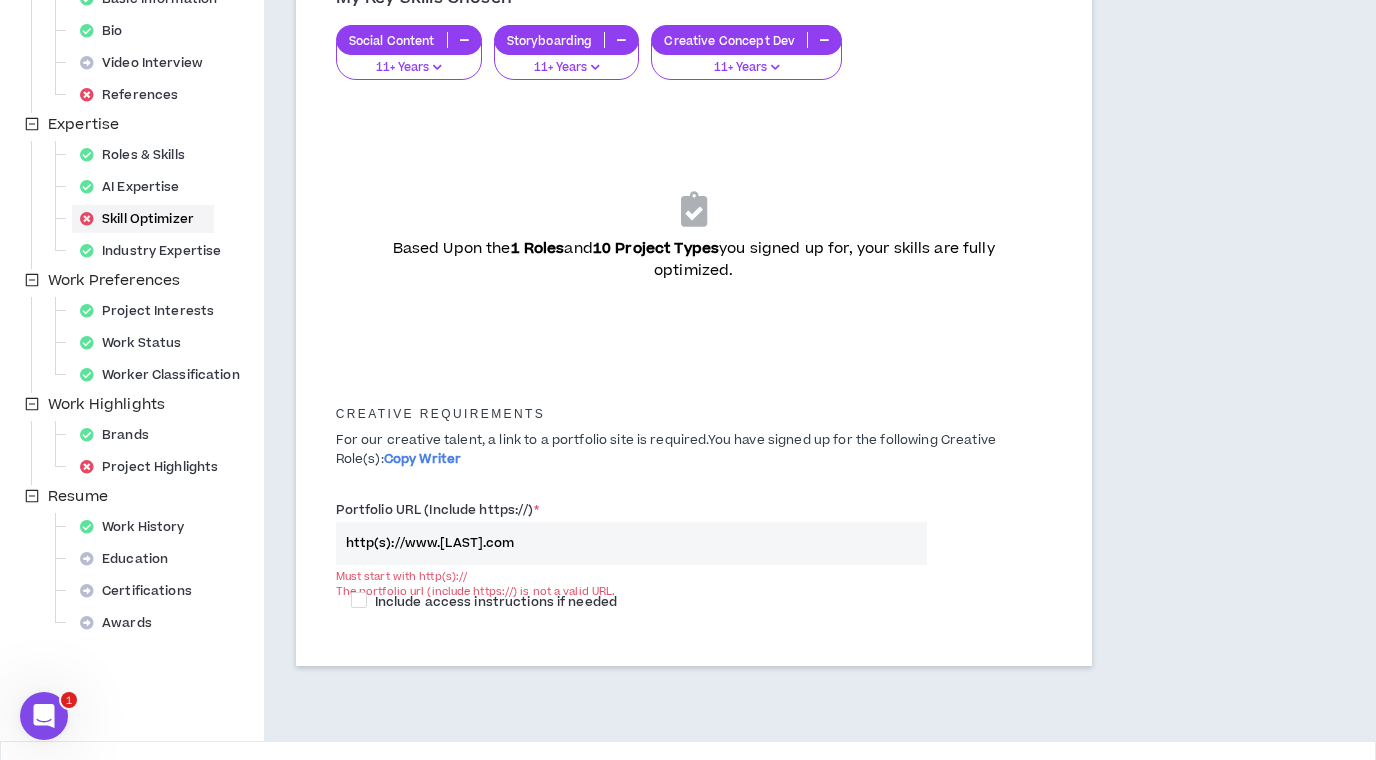 scroll, scrollTop: 311, scrollLeft: 1, axis: both 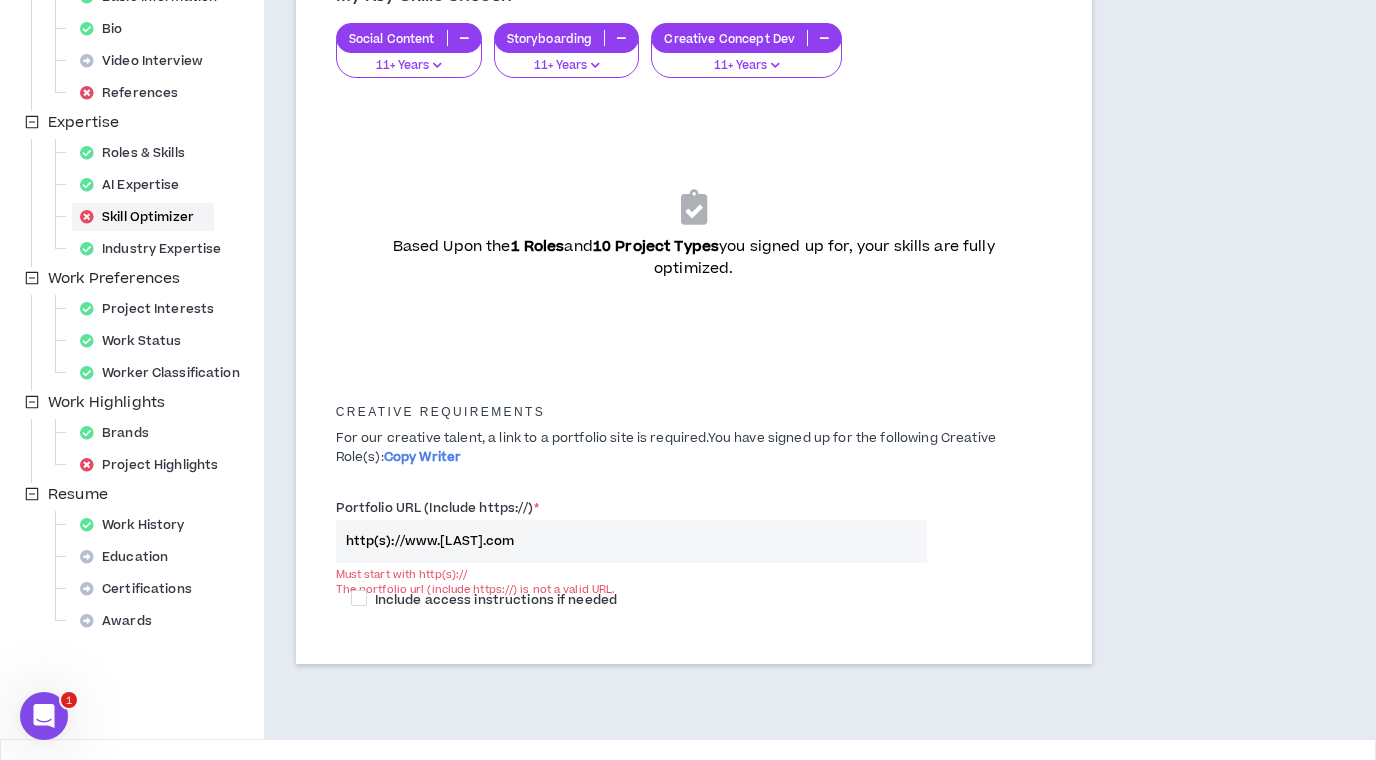click on "http(s)://www.[LAST].com" at bounding box center (632, 541) 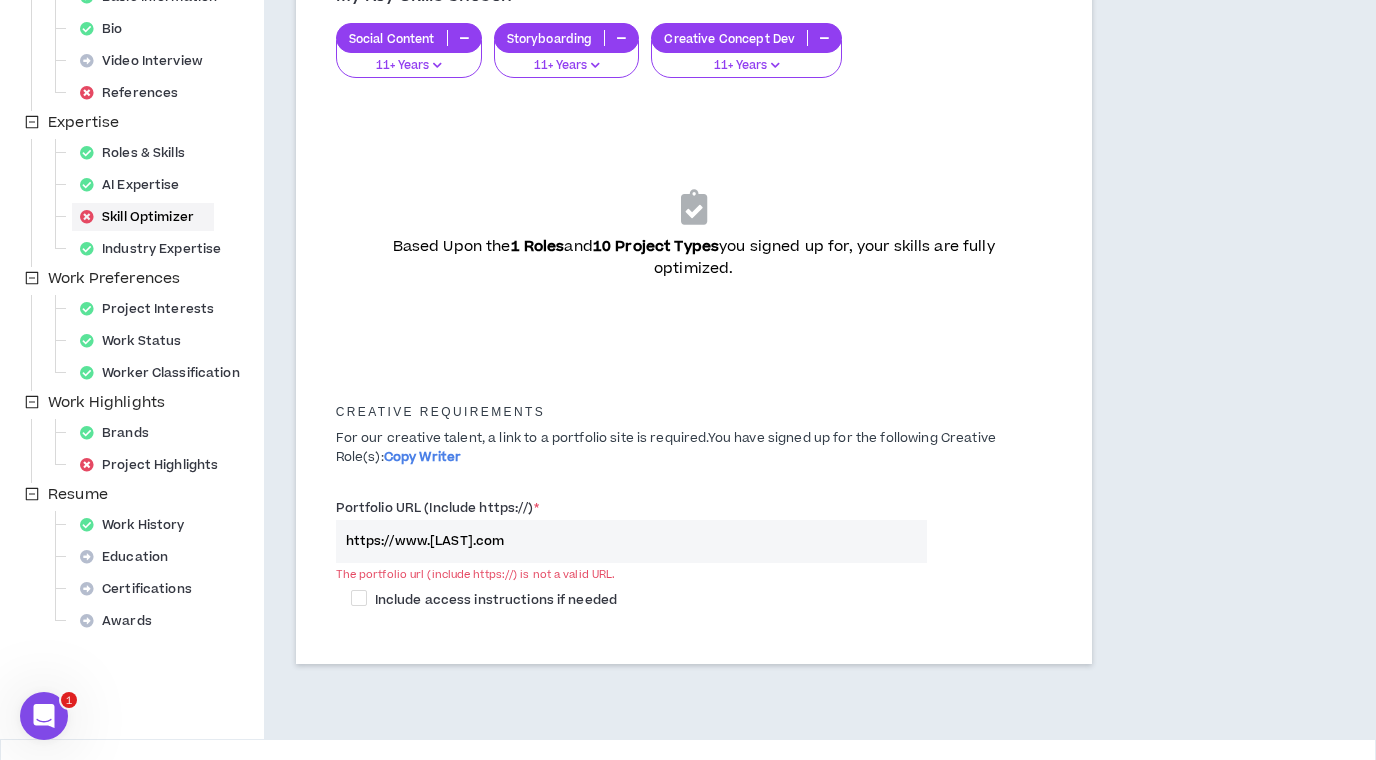 scroll, scrollTop: 312, scrollLeft: 0, axis: vertical 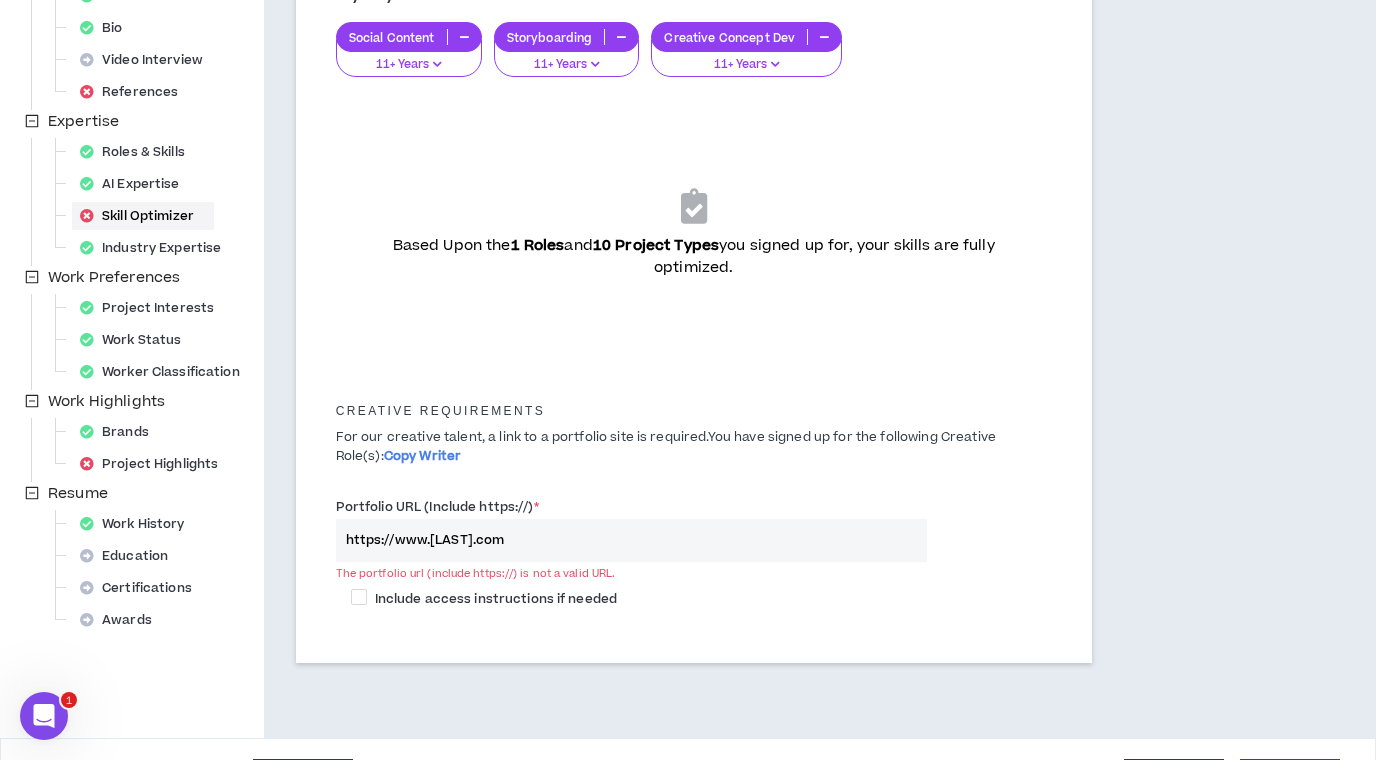 drag, startPoint x: 556, startPoint y: 532, endPoint x: 275, endPoint y: 510, distance: 281.8599 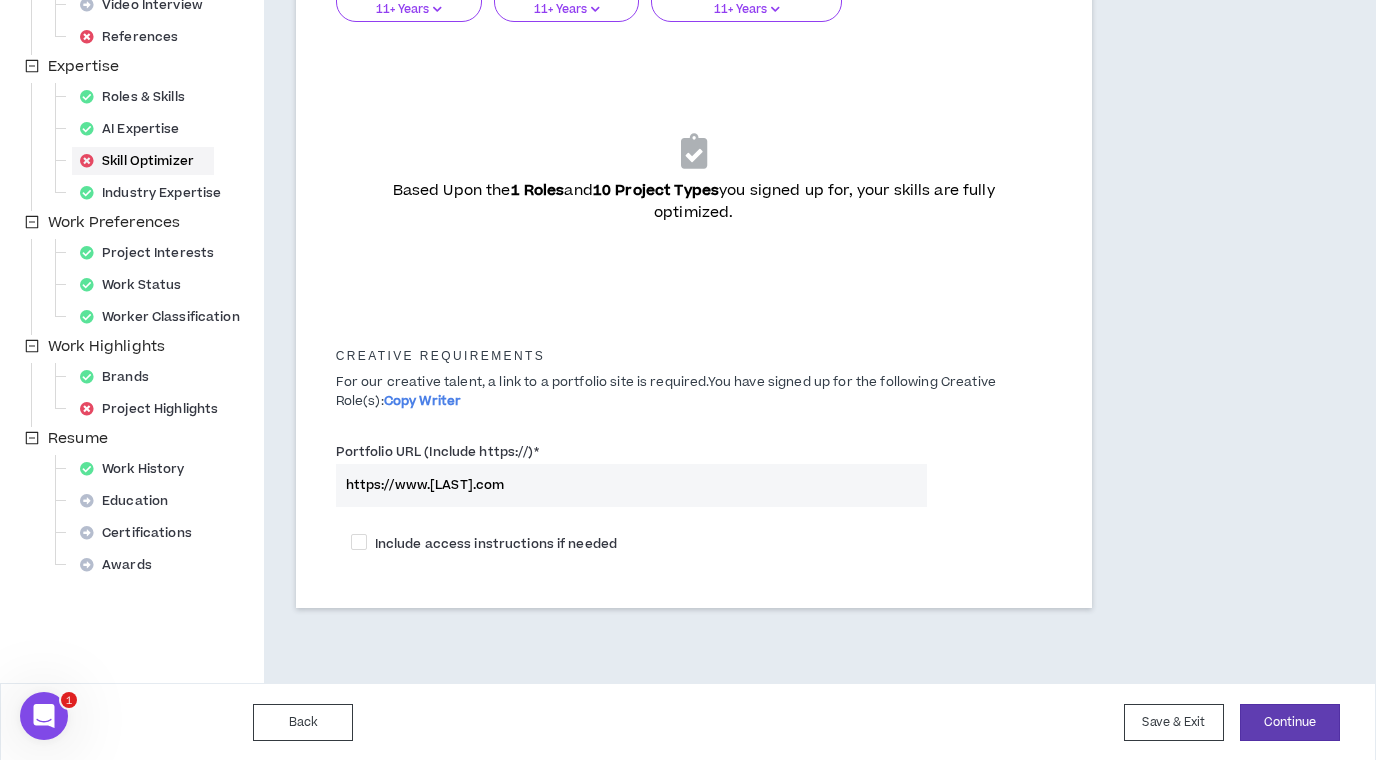 scroll, scrollTop: 366, scrollLeft: 0, axis: vertical 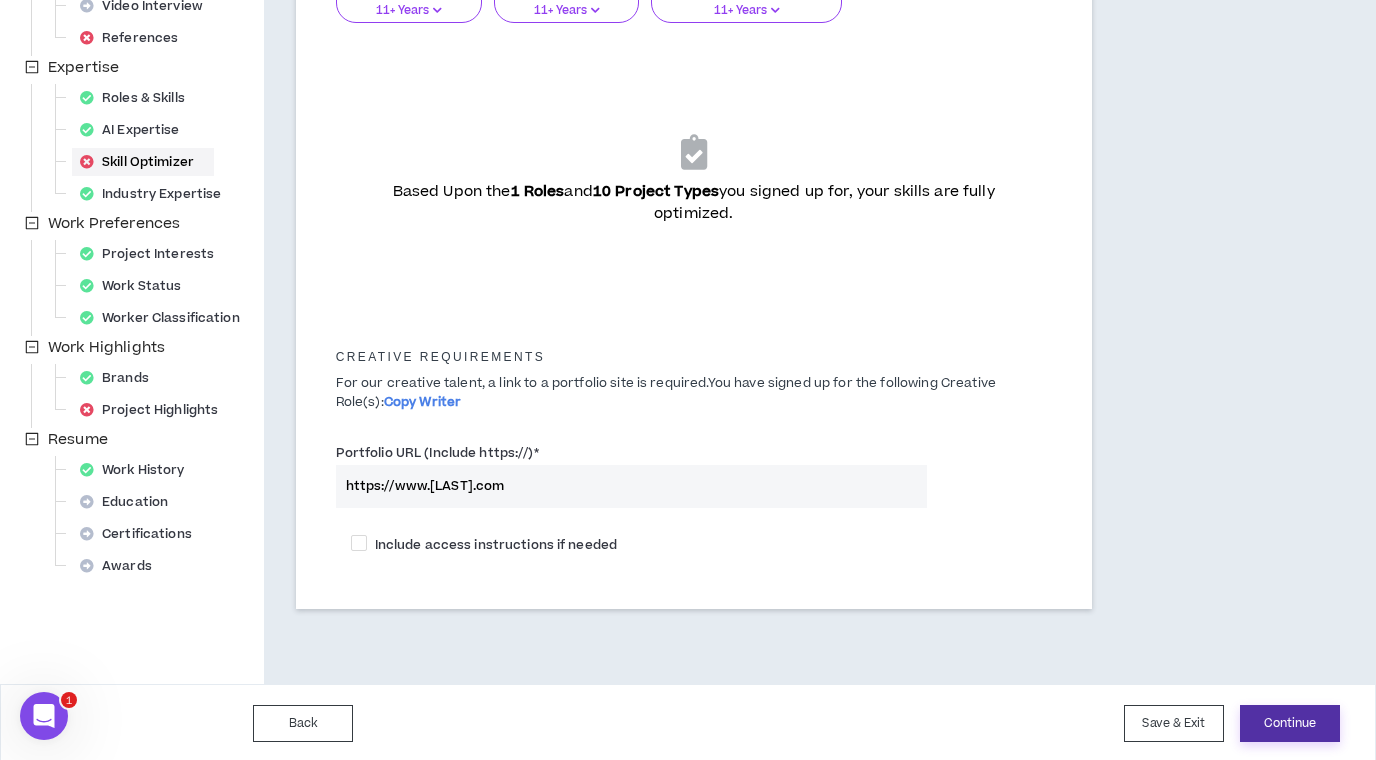 type on "https://www.[LAST].com" 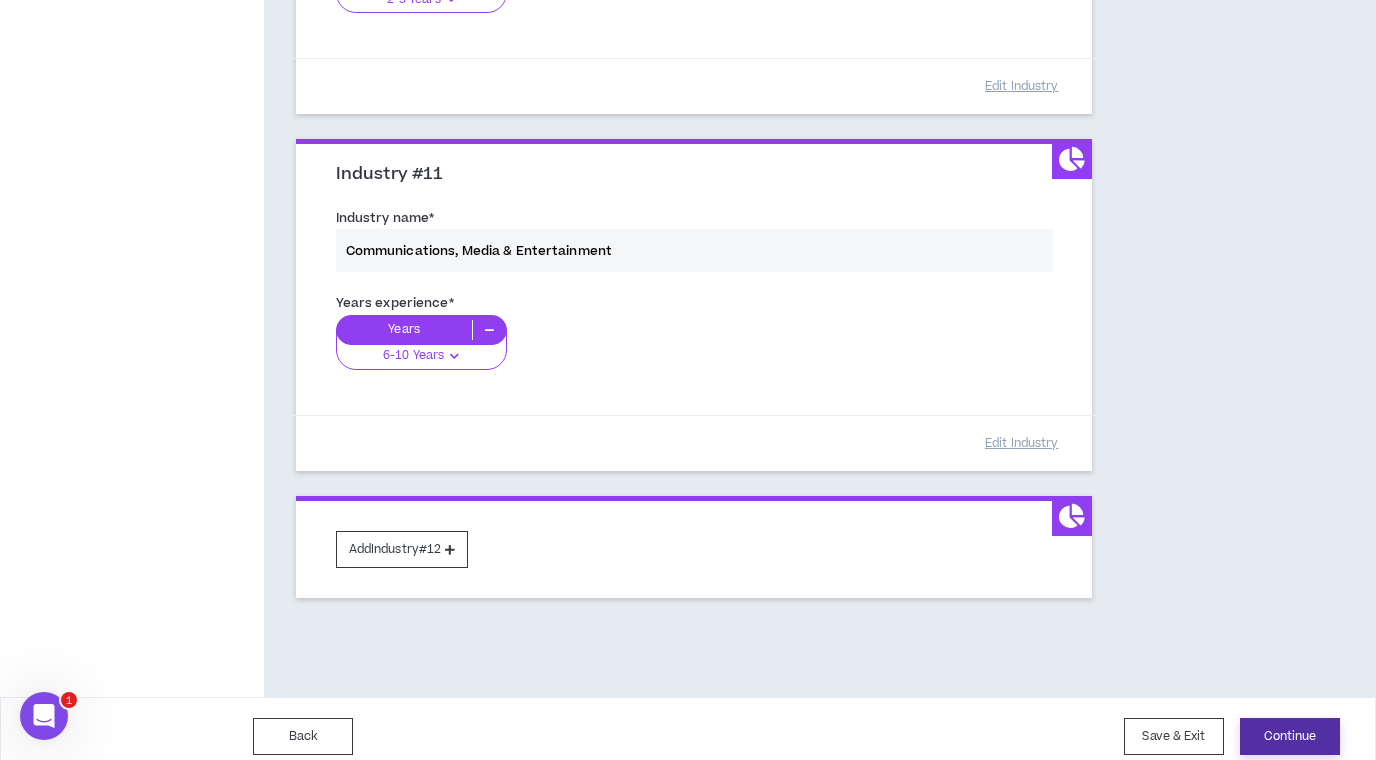 scroll, scrollTop: 3645, scrollLeft: 0, axis: vertical 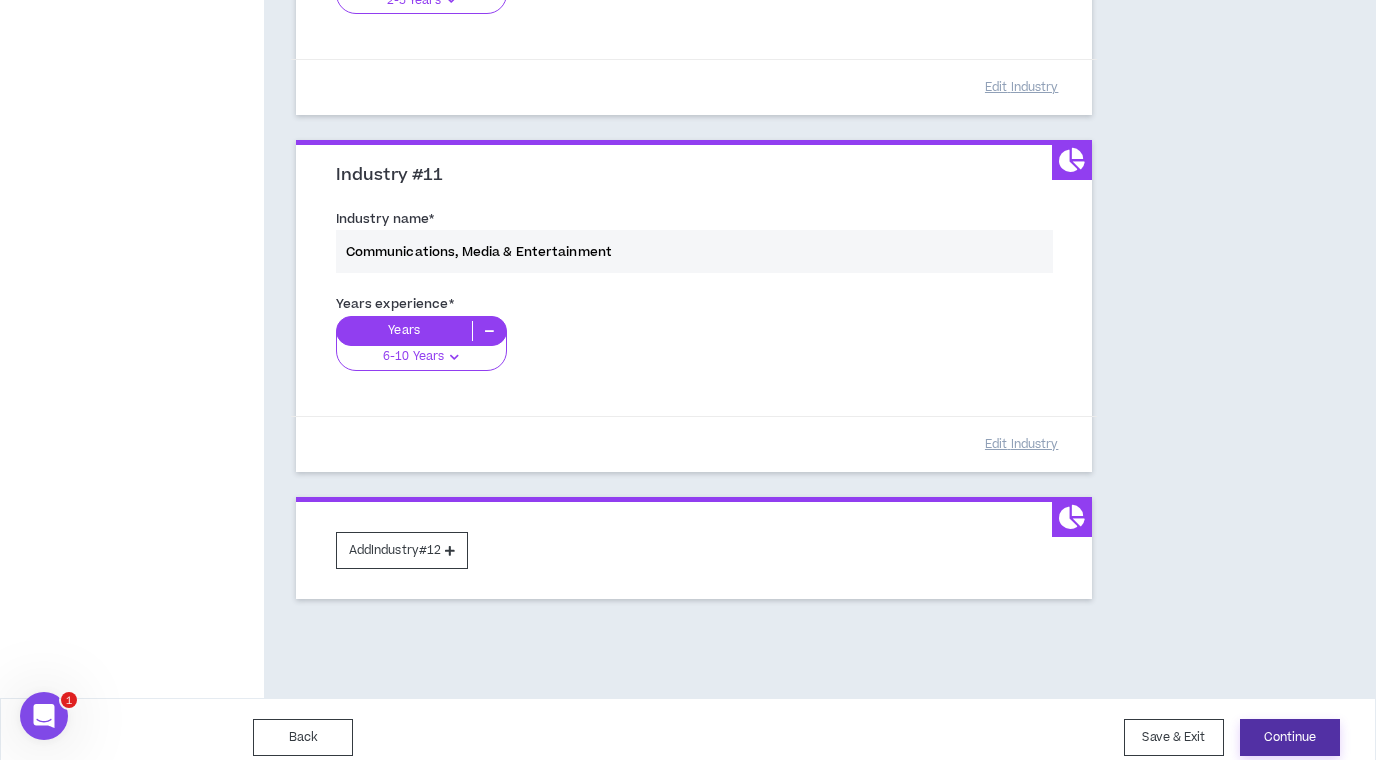 click on "Continue" at bounding box center [1290, 737] 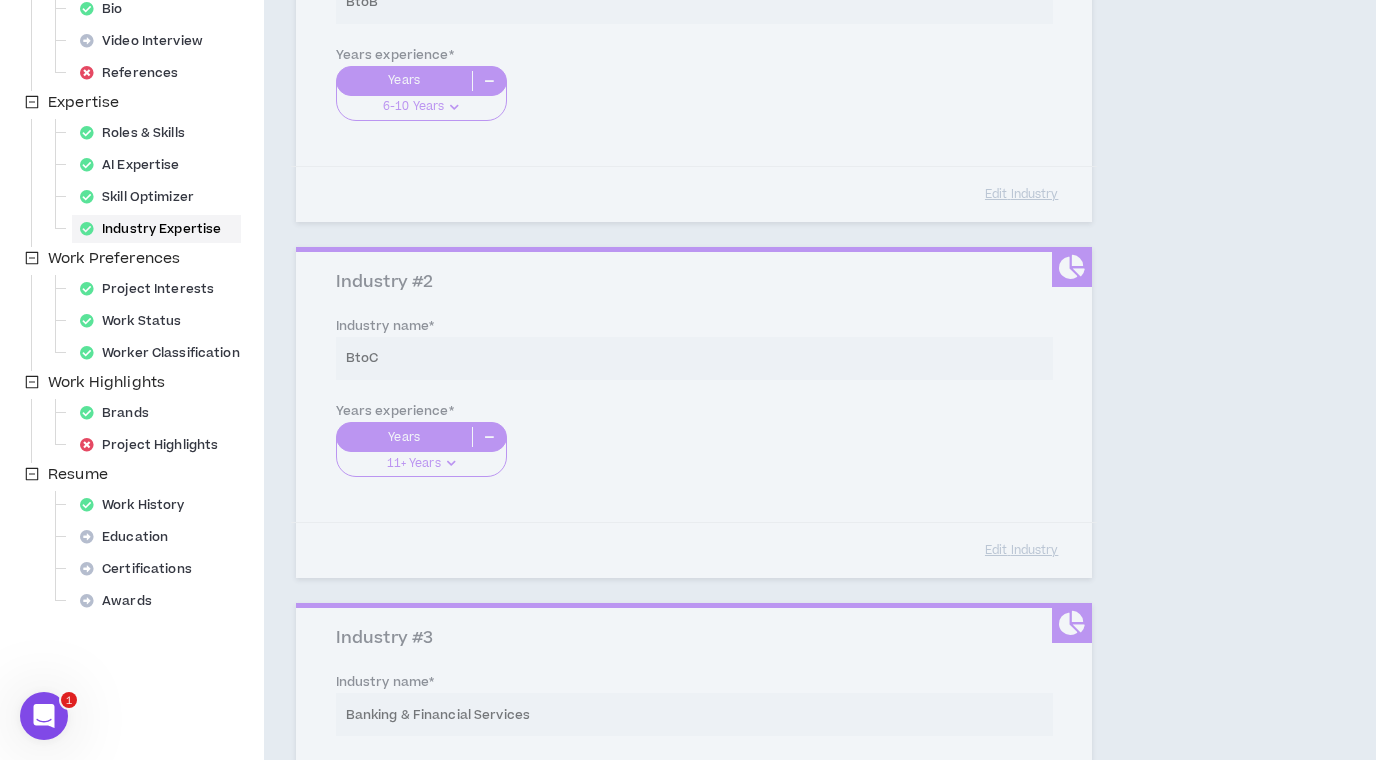 select on "*" 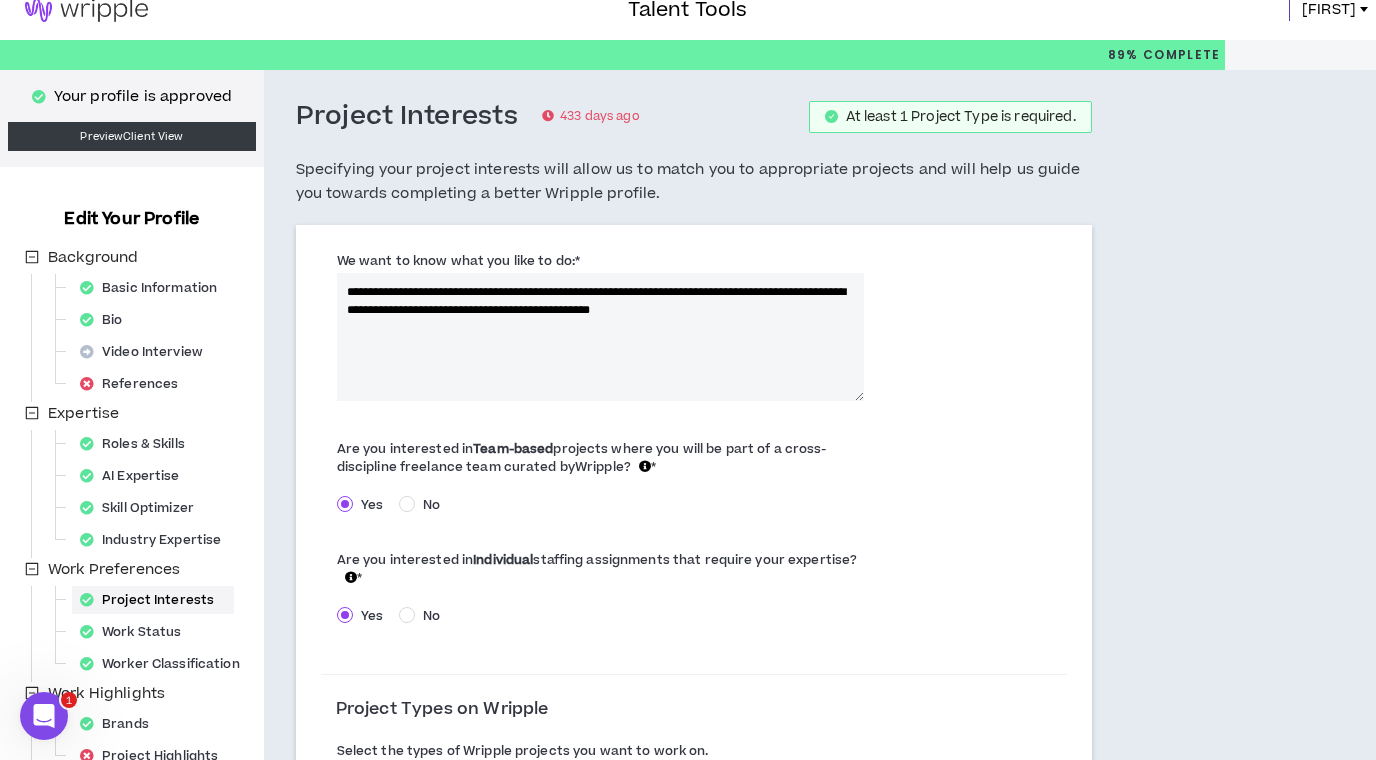 scroll, scrollTop: 0, scrollLeft: 0, axis: both 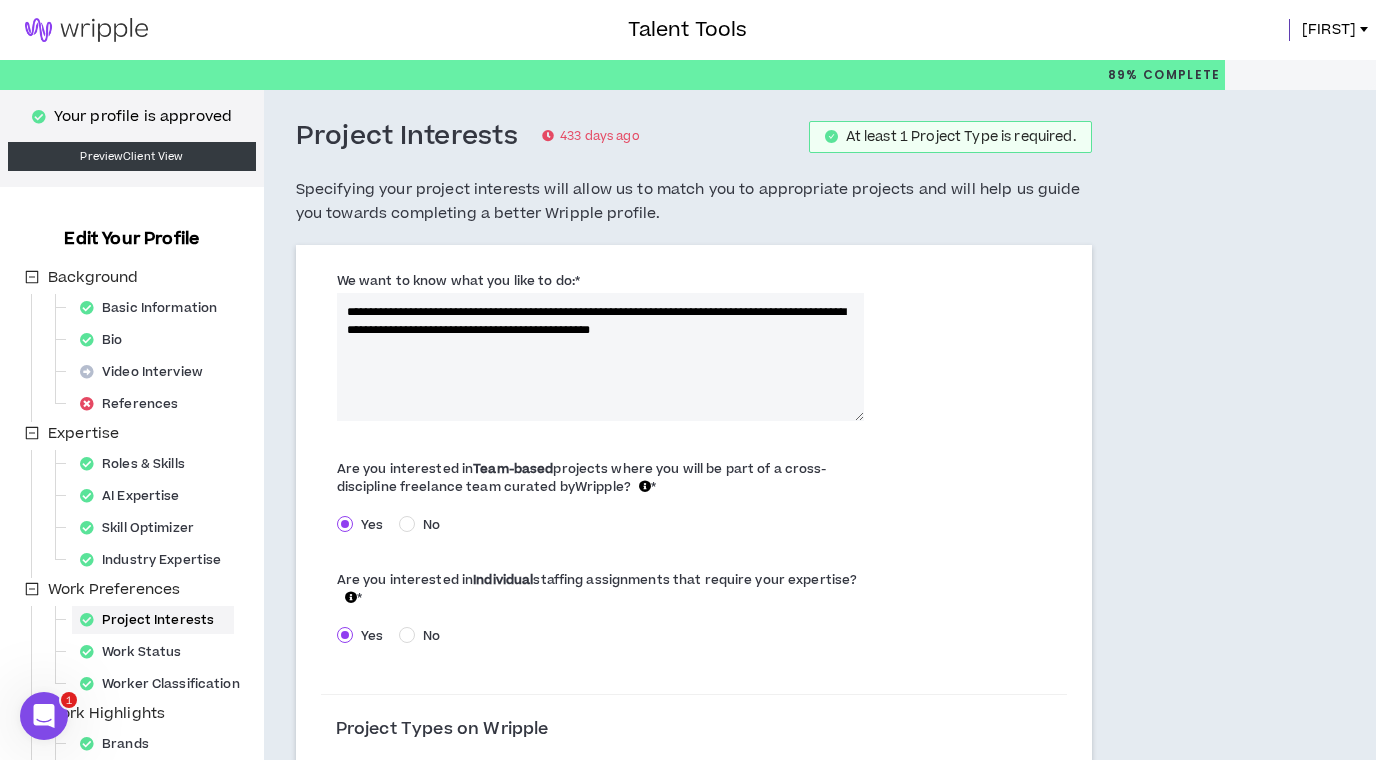 click on "**********" at bounding box center [601, 357] 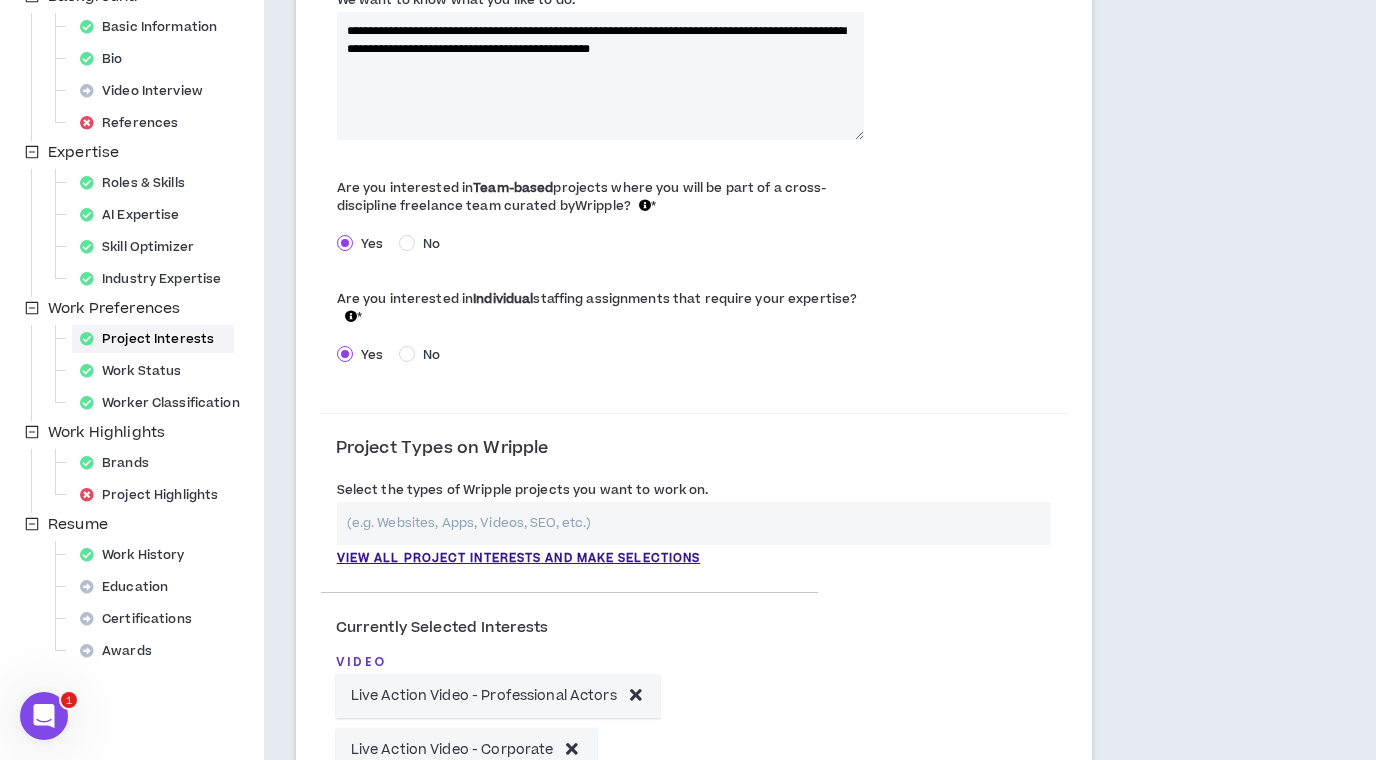 scroll, scrollTop: 290, scrollLeft: 0, axis: vertical 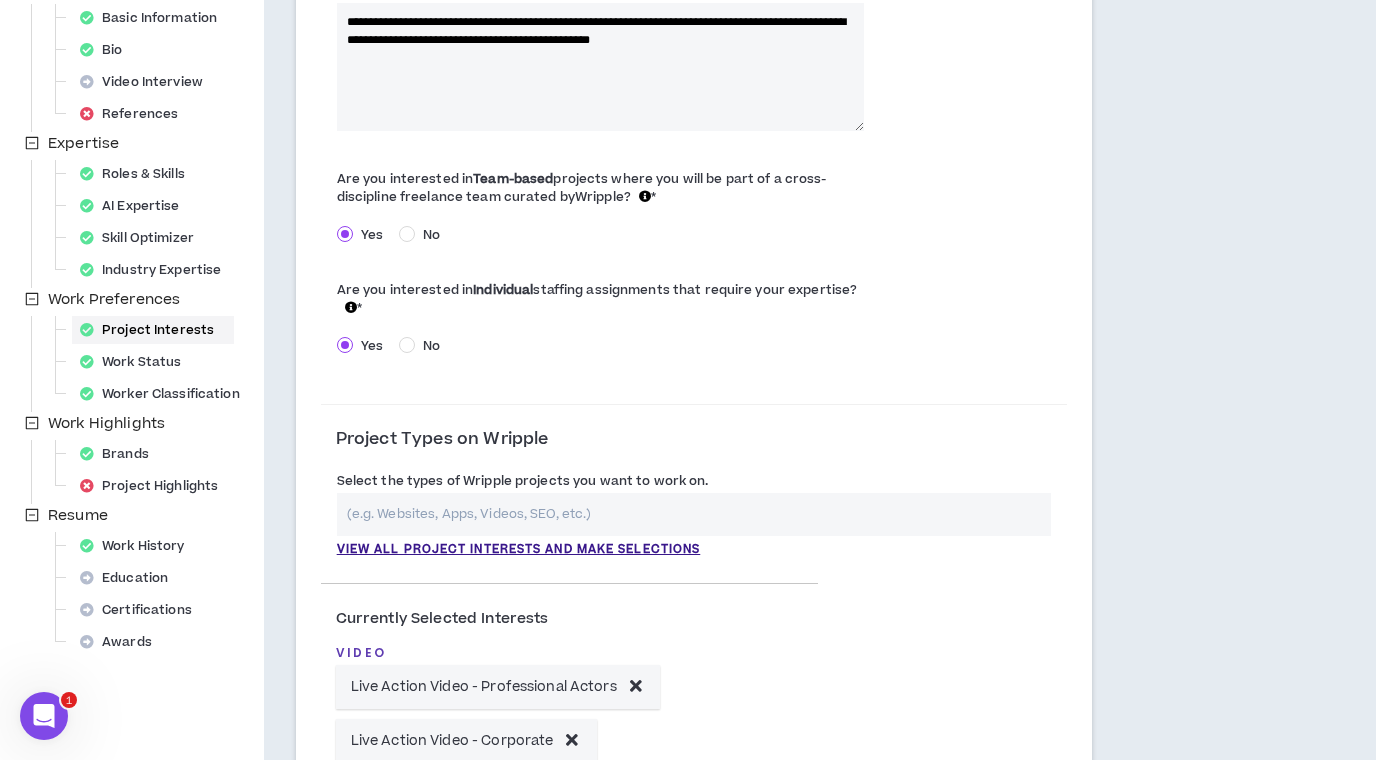 click at bounding box center (694, 514) 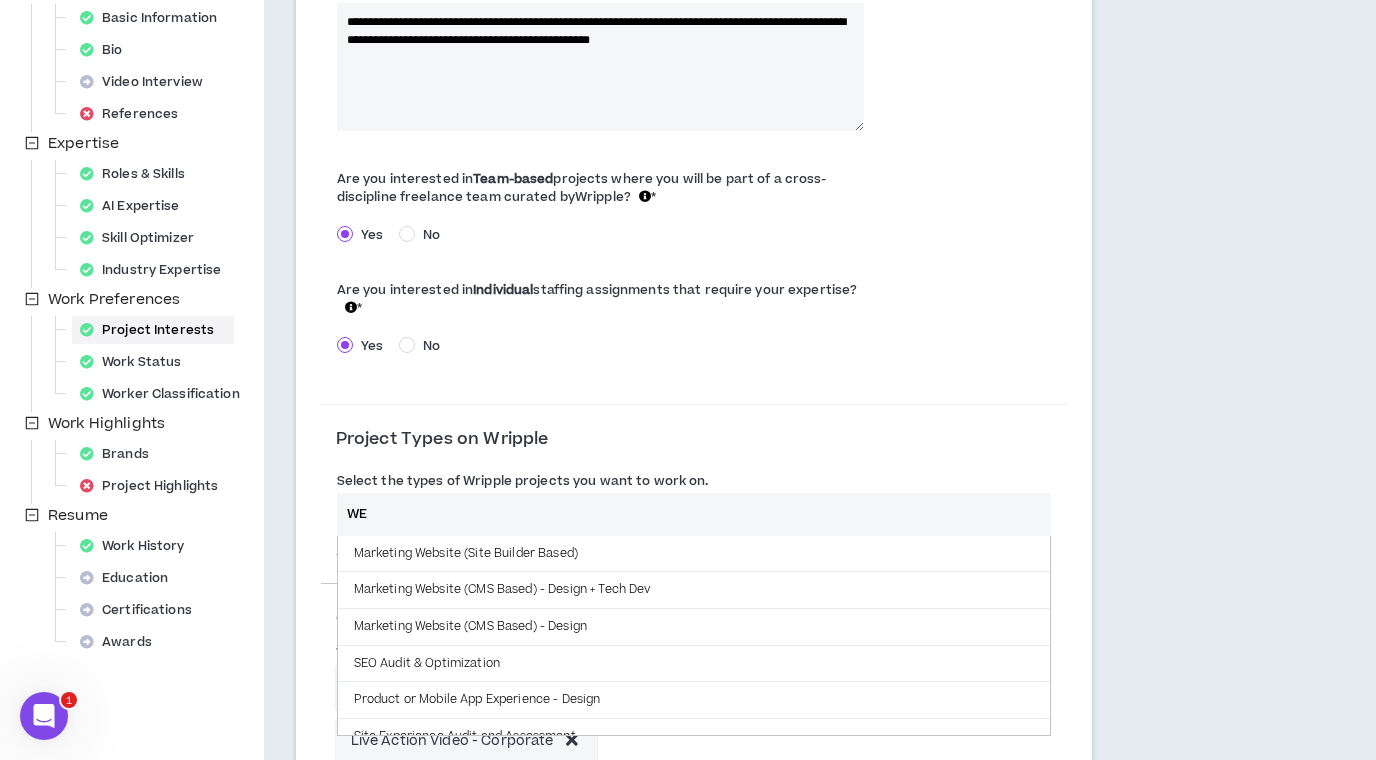 type on "W" 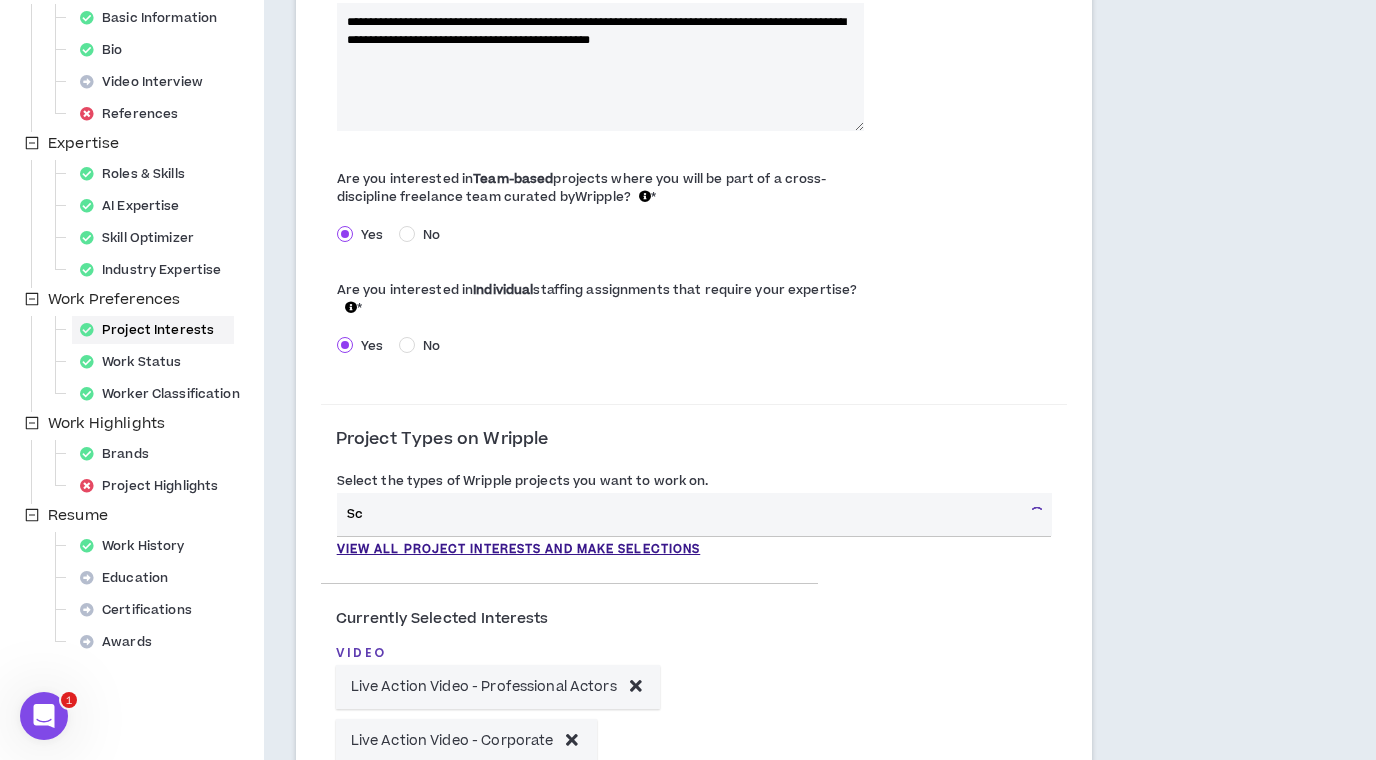 type on "S" 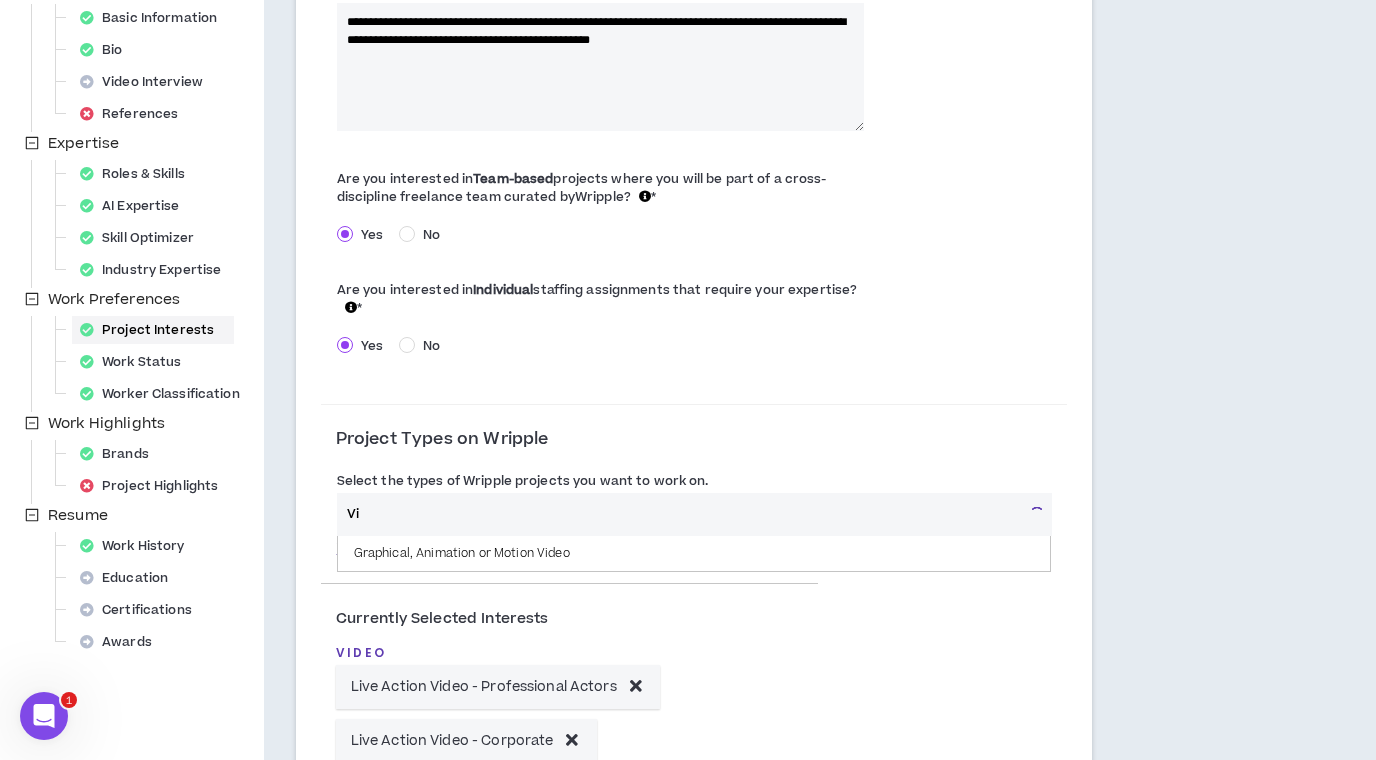 type on "V" 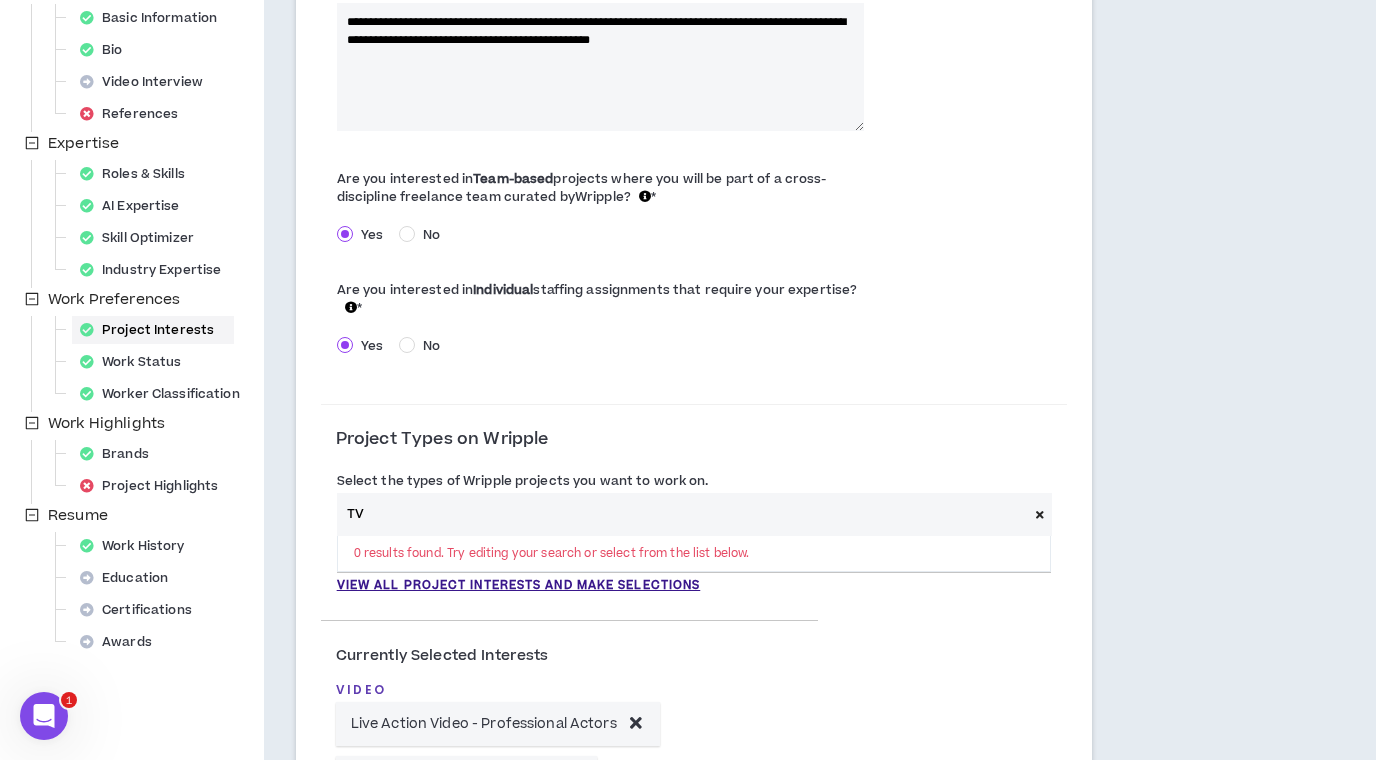 type on "T" 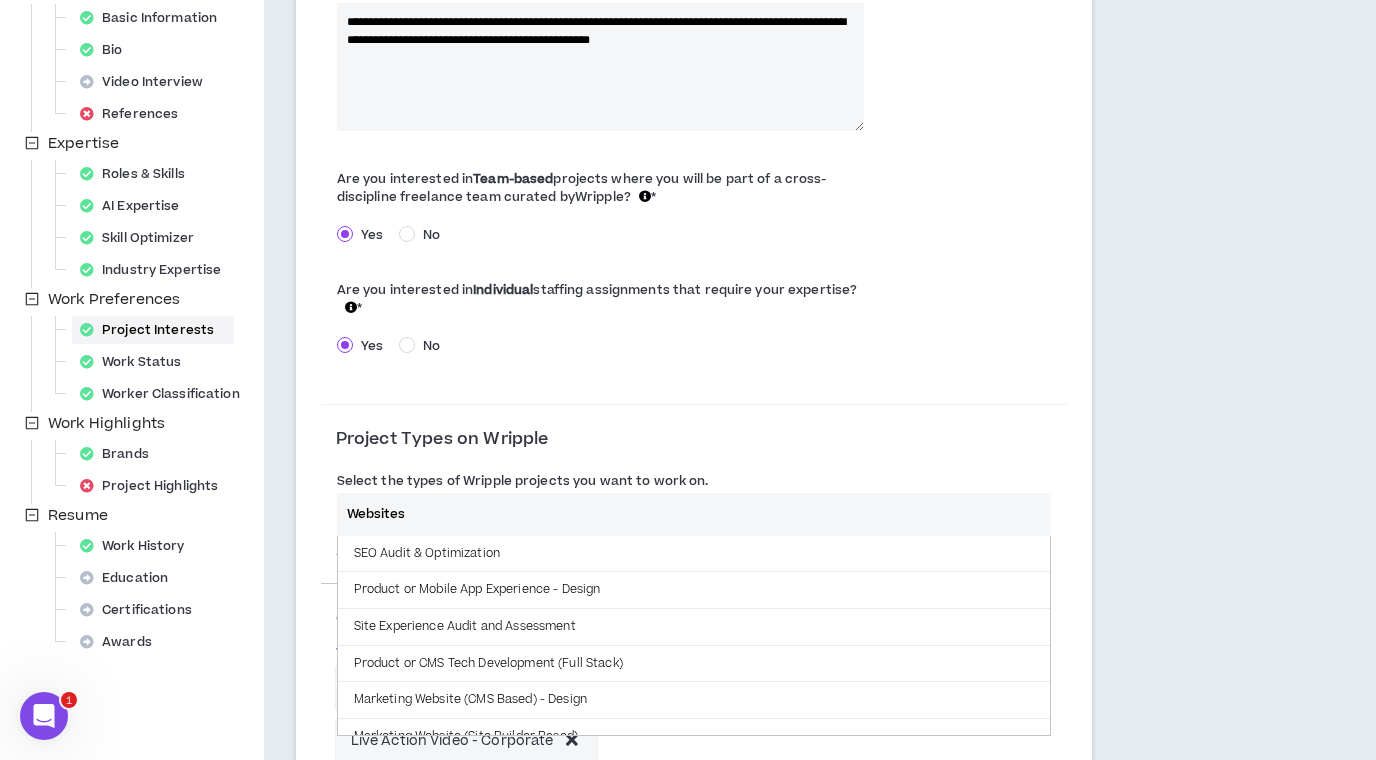 scroll, scrollTop: 283, scrollLeft: 0, axis: vertical 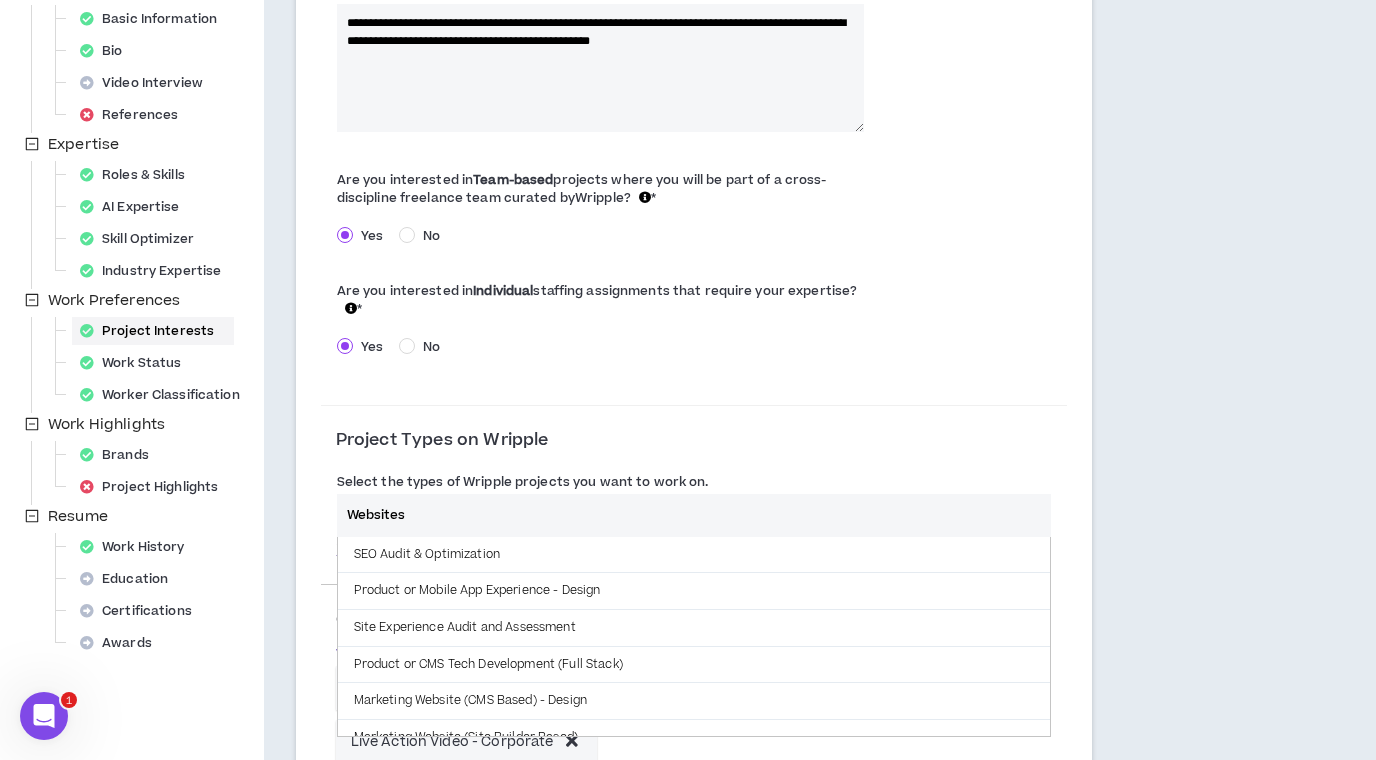 drag, startPoint x: 366, startPoint y: 508, endPoint x: 336, endPoint y: 506, distance: 30.066593 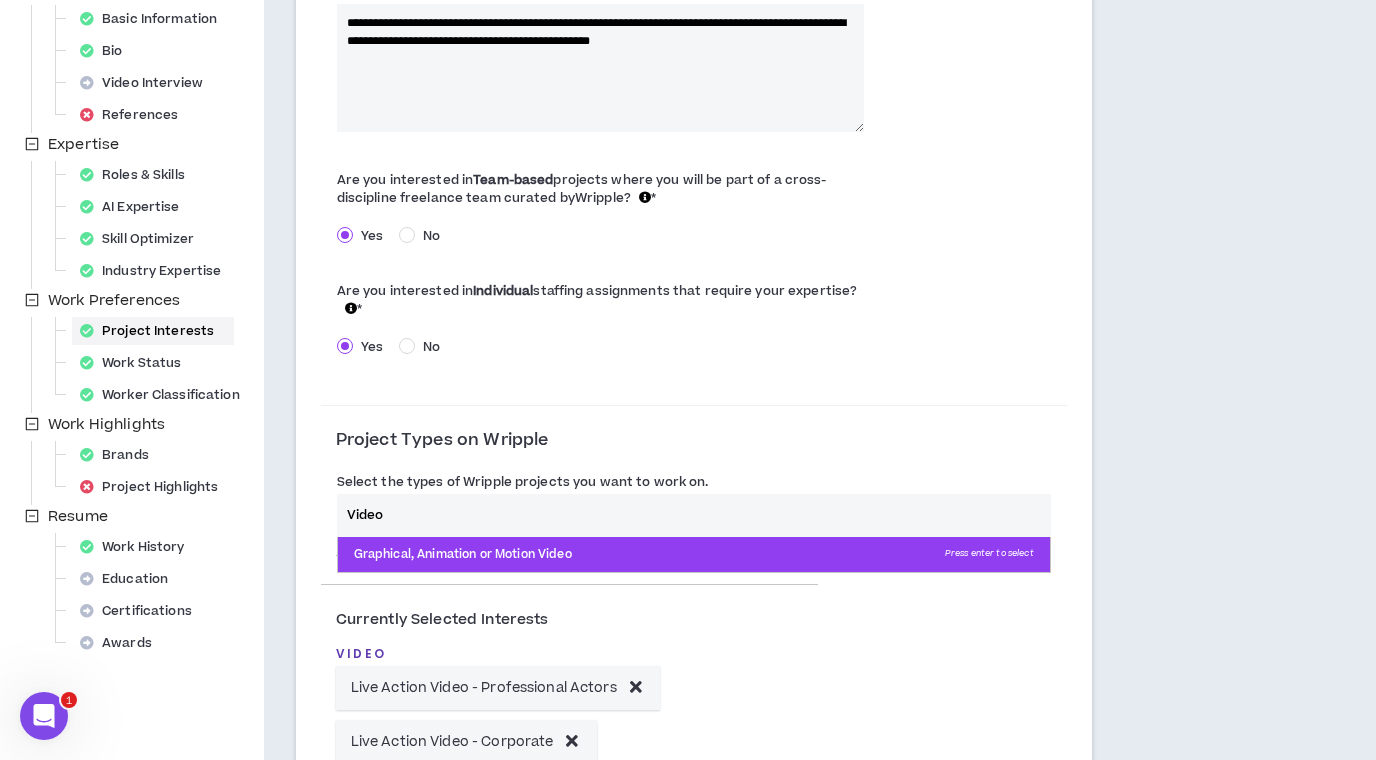 type on "Video" 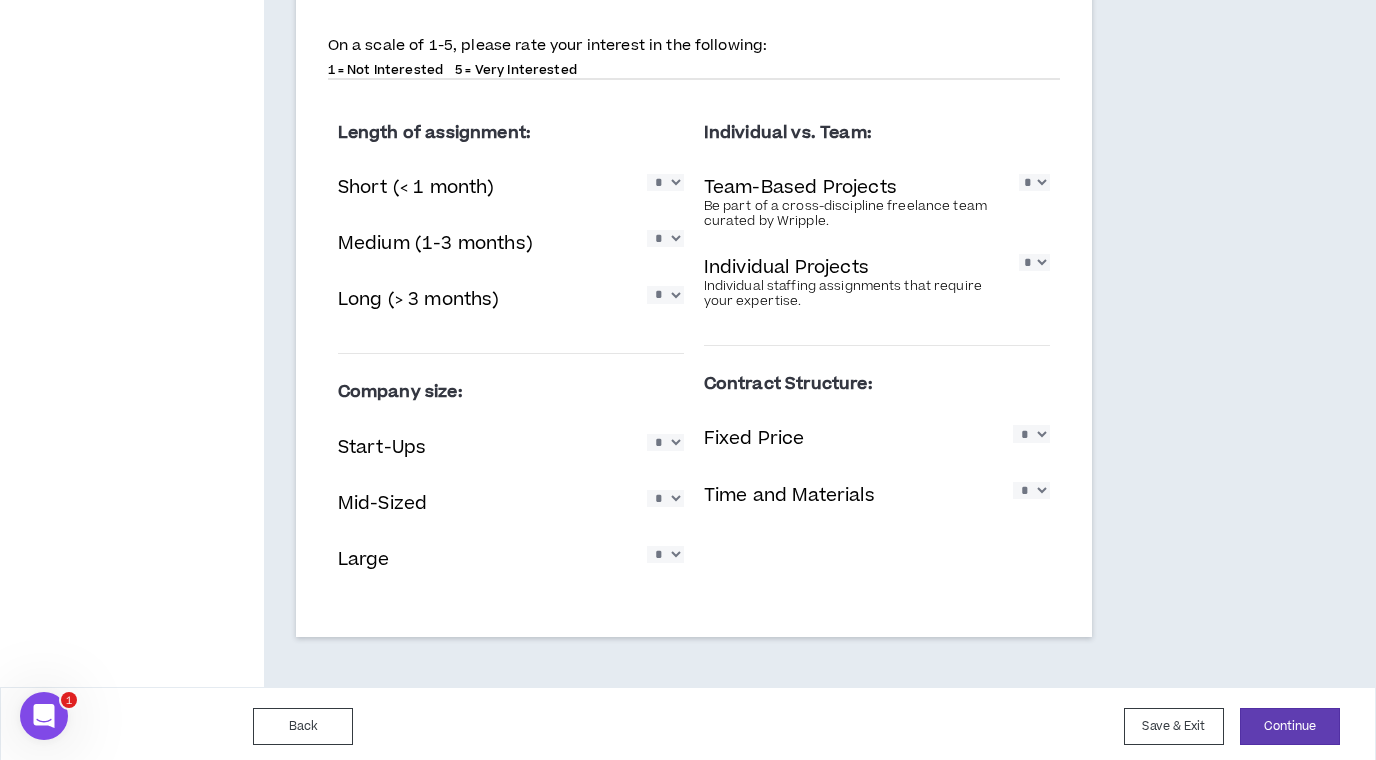 scroll, scrollTop: 1753, scrollLeft: 0, axis: vertical 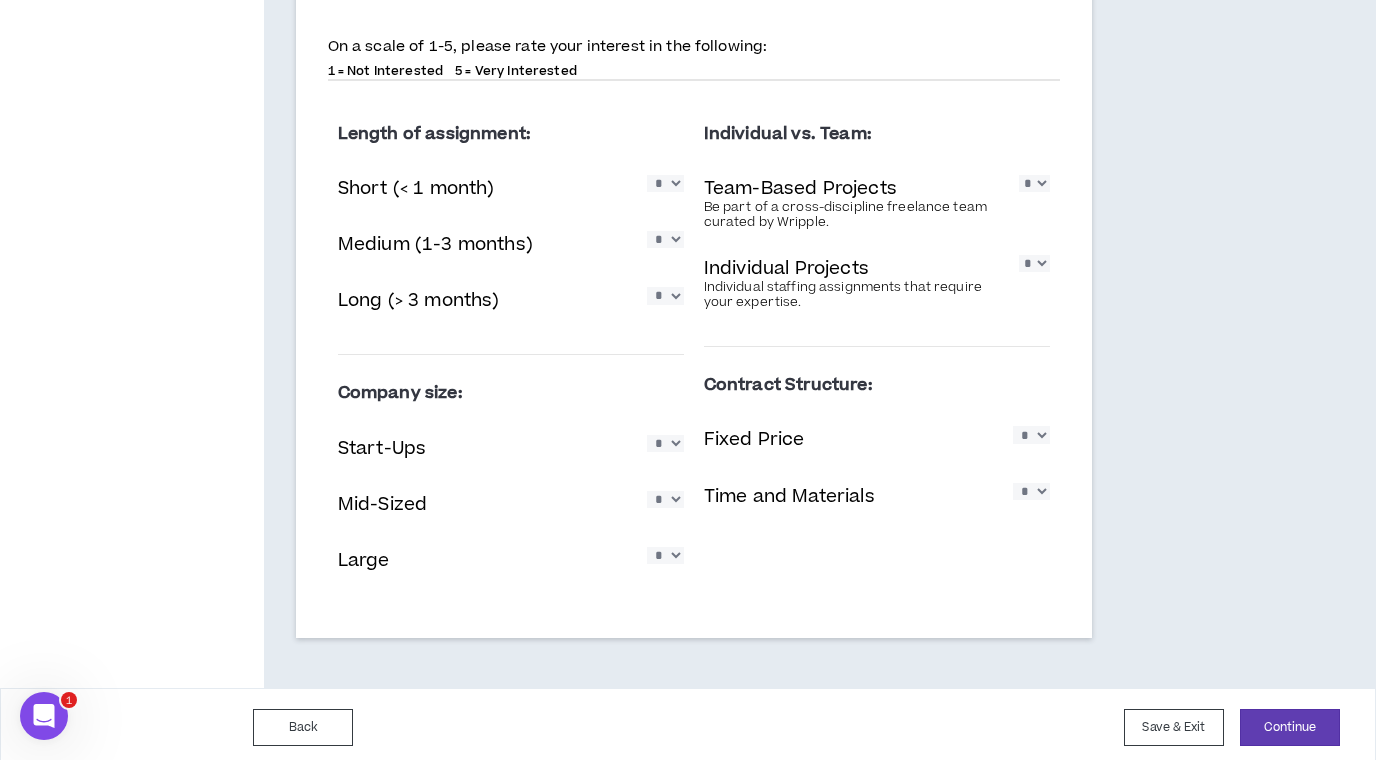 drag, startPoint x: 1298, startPoint y: 712, endPoint x: 1268, endPoint y: 684, distance: 41.036568 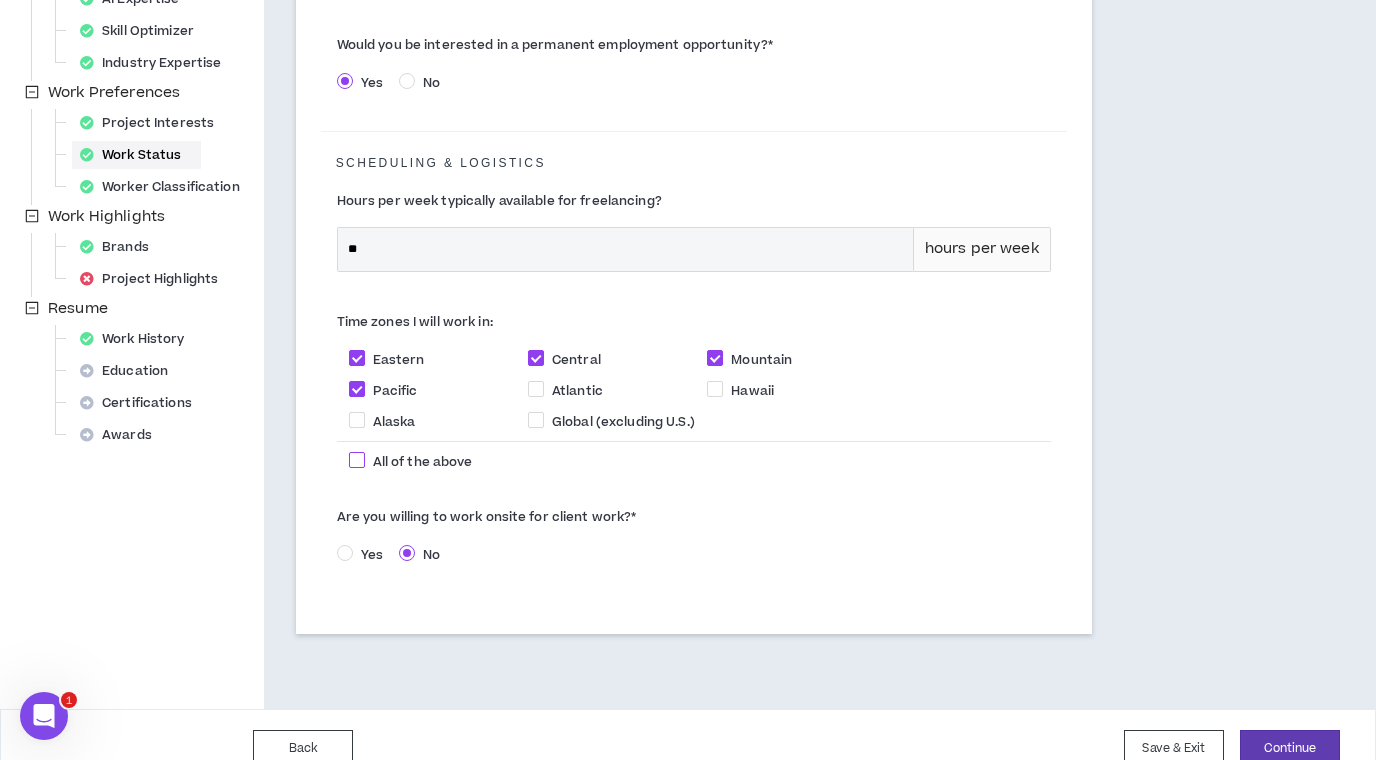 scroll, scrollTop: 493, scrollLeft: 0, axis: vertical 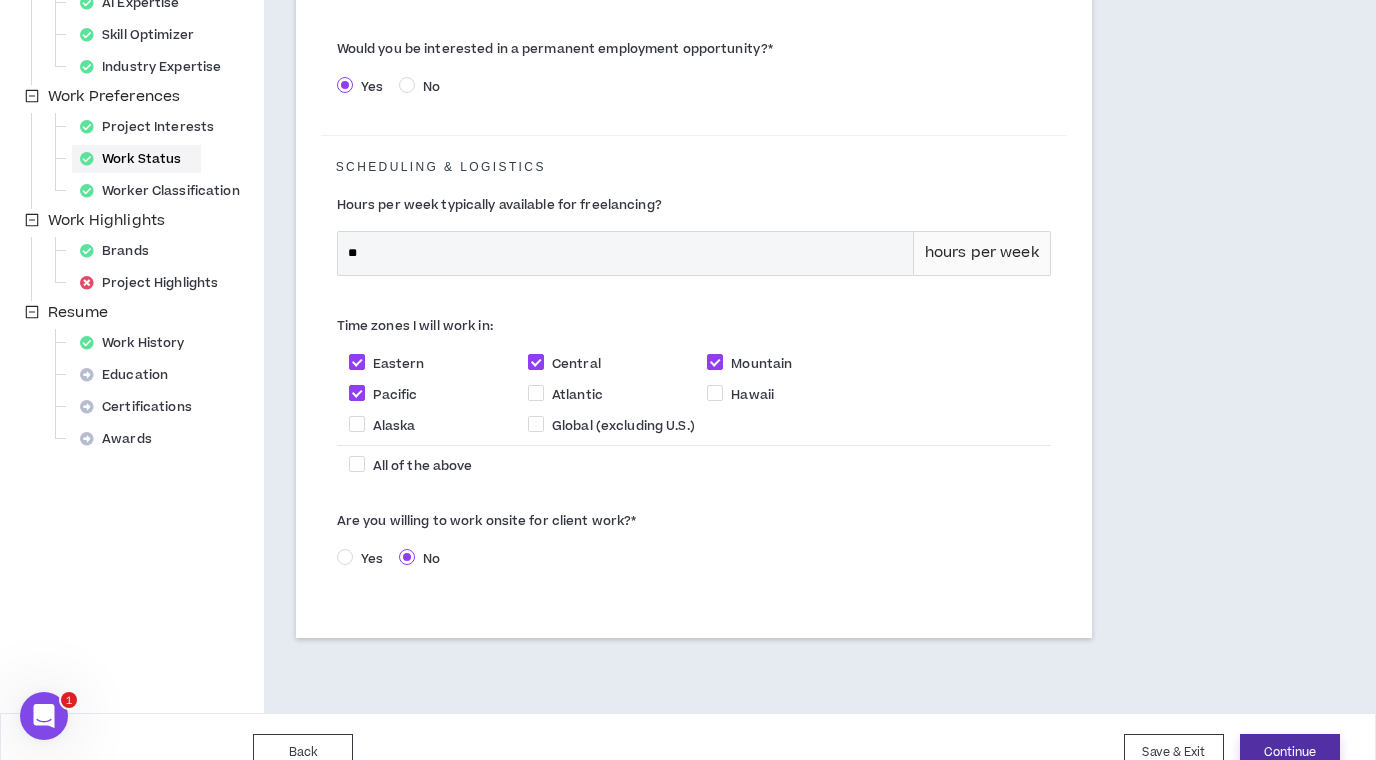 click on "Continue" at bounding box center [1290, 752] 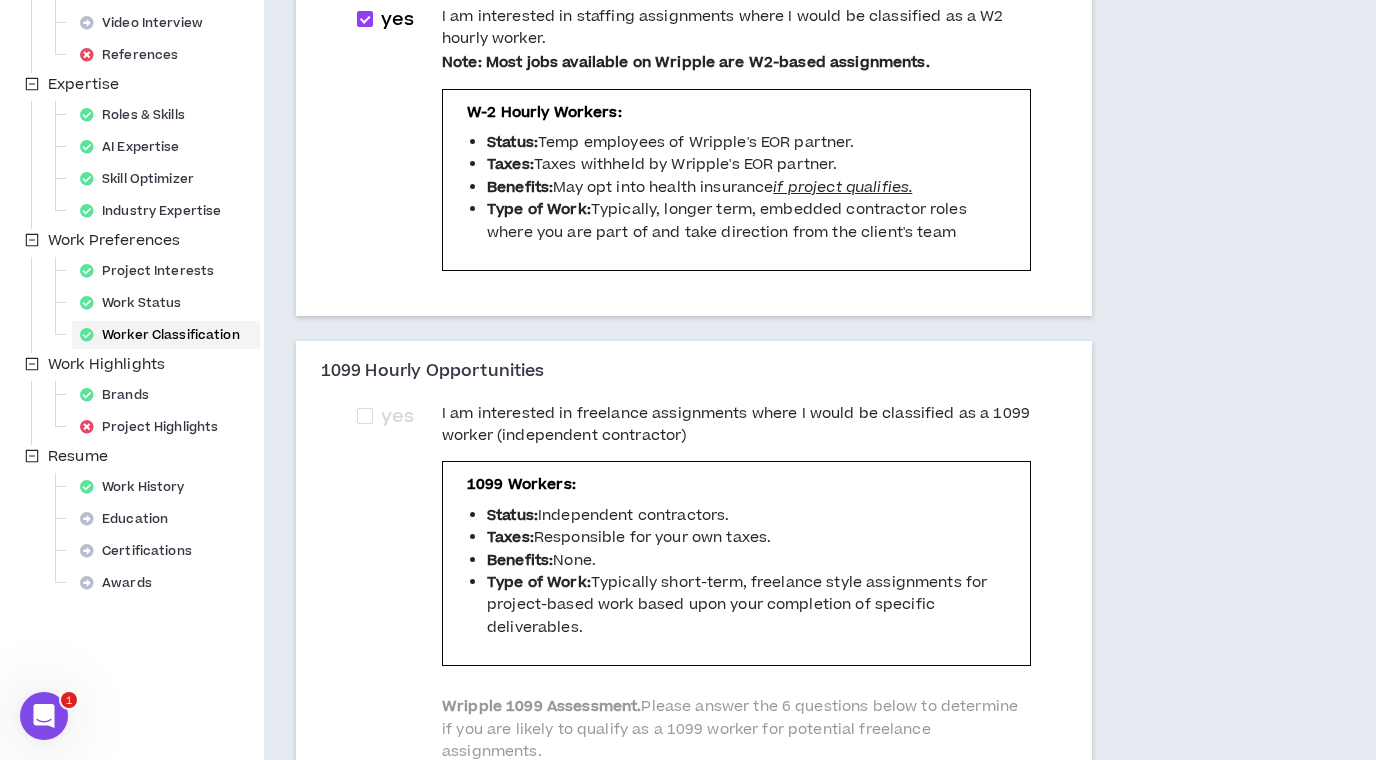 scroll, scrollTop: 386, scrollLeft: 0, axis: vertical 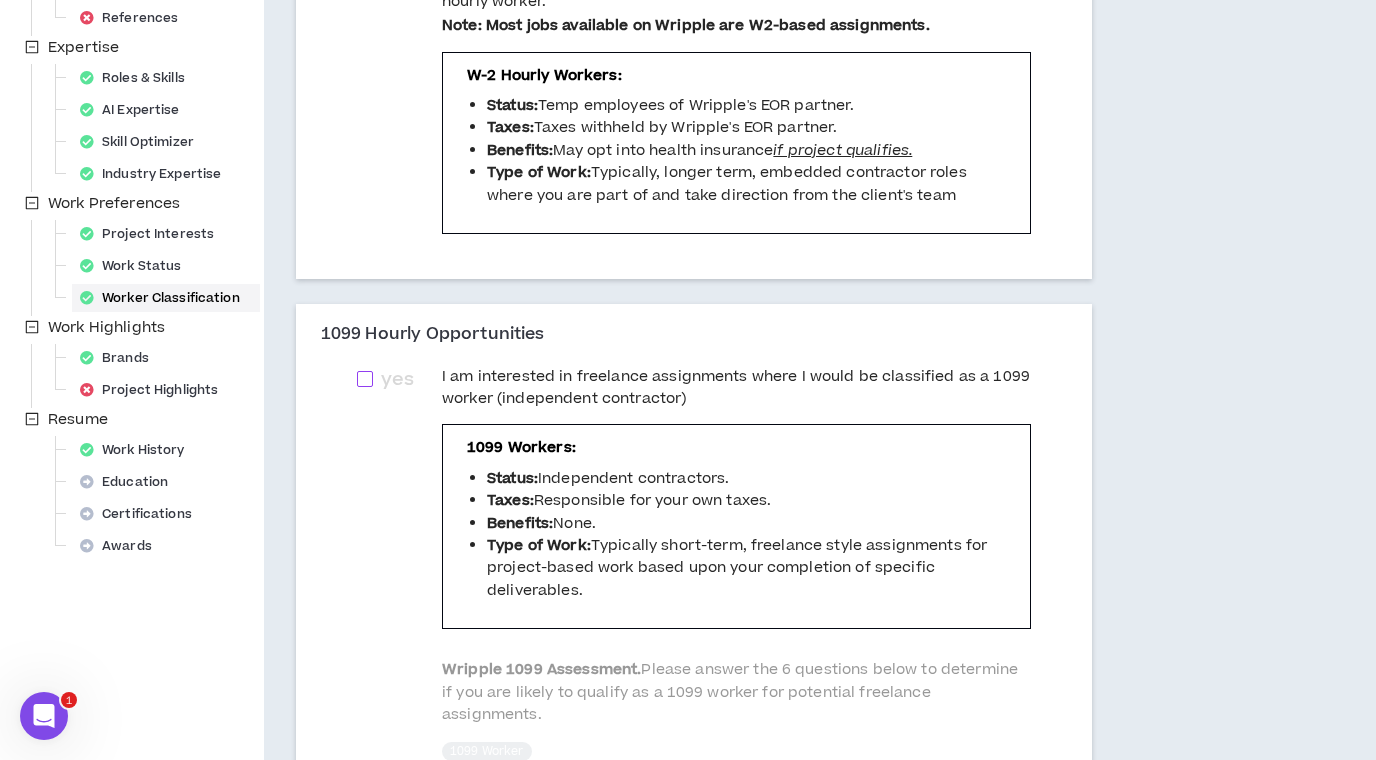 click at bounding box center [365, 379] 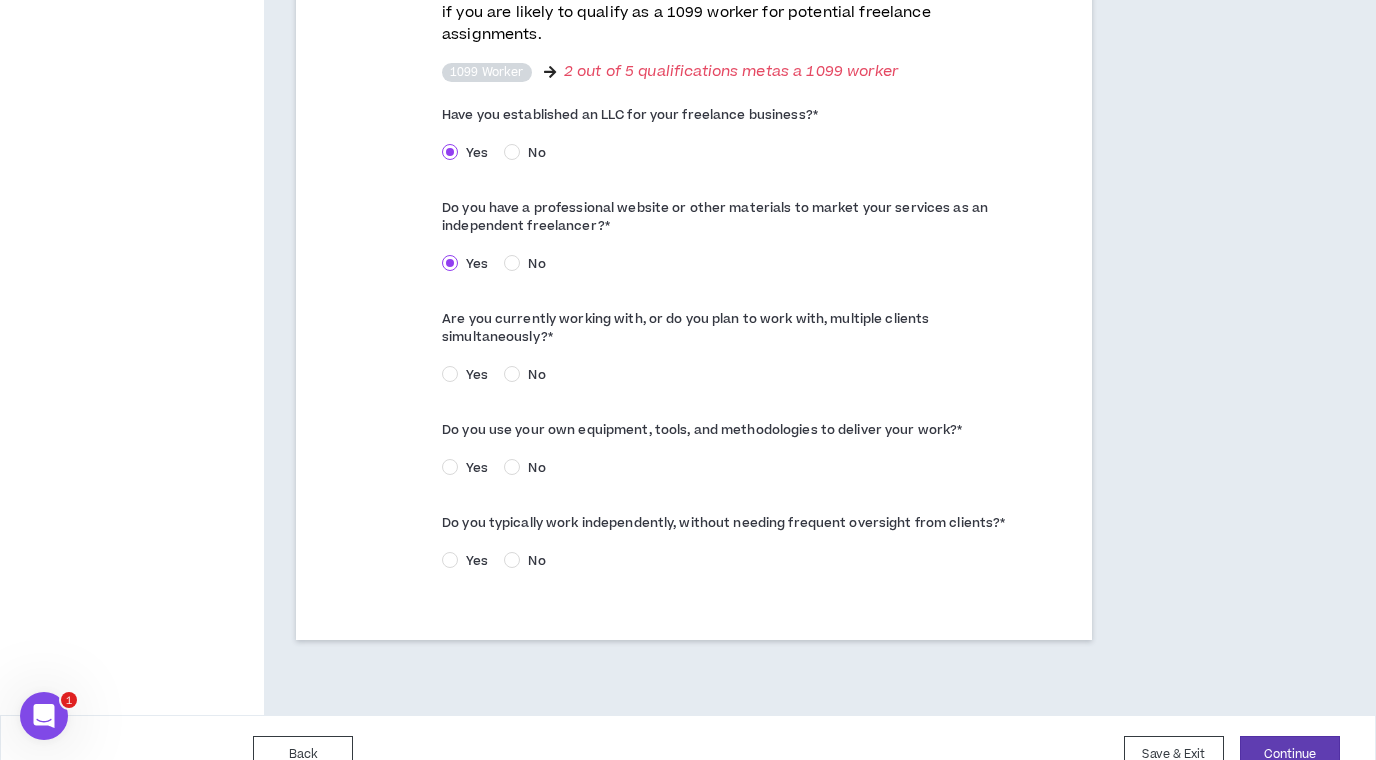 scroll, scrollTop: 1068, scrollLeft: 0, axis: vertical 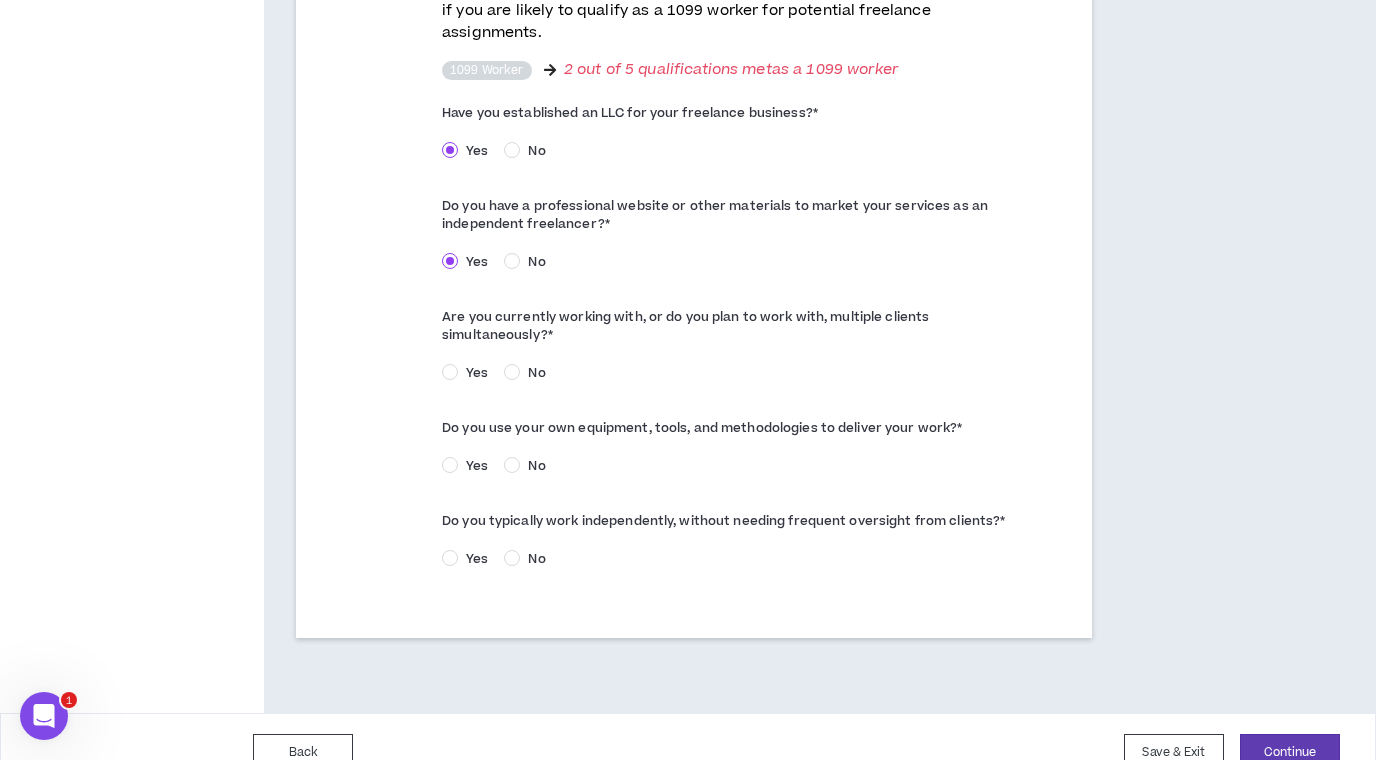 click on "yes I am interested in freelance assignments where I would be classified as a 1099 worker (independent contractor) 1099 Workers: Status:  Independent contractors. Taxes:  Responsible for your own taxes. Benefits:  None. Type of Work:  Typically short-term, freelance style assignments for project-based work based upon your completion of specific deliverables. Wripple 1099 Assessment.  Please answer the 6 questions below to determine if you are likely to qualify as a 1099 worker for potential freelance assignments. 1099 Worker 2 out of 5 qualifications met  as a 1099 worker Have you established an LLC for your freelance business?  * Yes No Do you have a professional website or other materials to market your services as an independent freelancer?  * Yes No Are you currently working with, or do you plan to work with, multiple clients simultaneously?  * Yes No Do you use your own equipment, tools, and methodologies to deliver your work?  * Yes No  * Yes No" at bounding box center [694, 139] 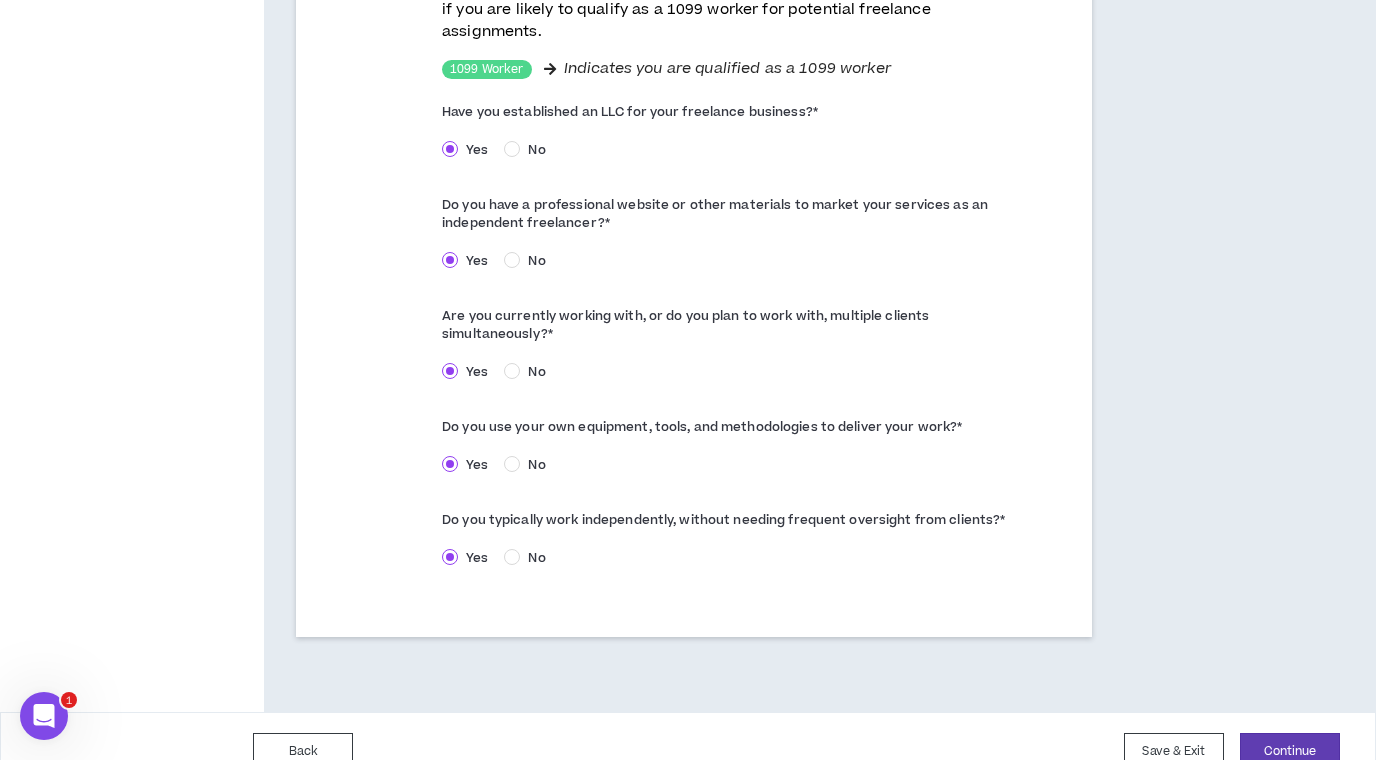 scroll, scrollTop: 1068, scrollLeft: 0, axis: vertical 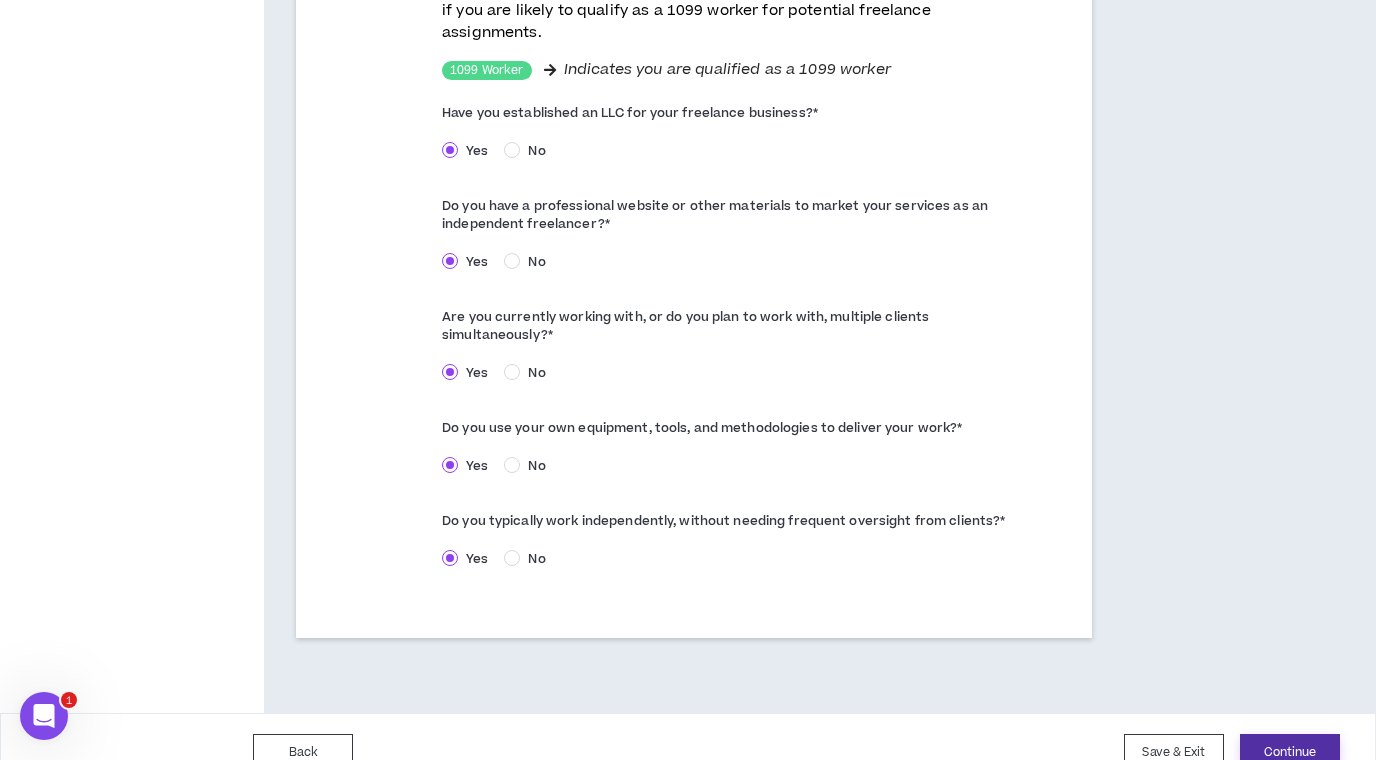 click on "Continue" at bounding box center [1290, 752] 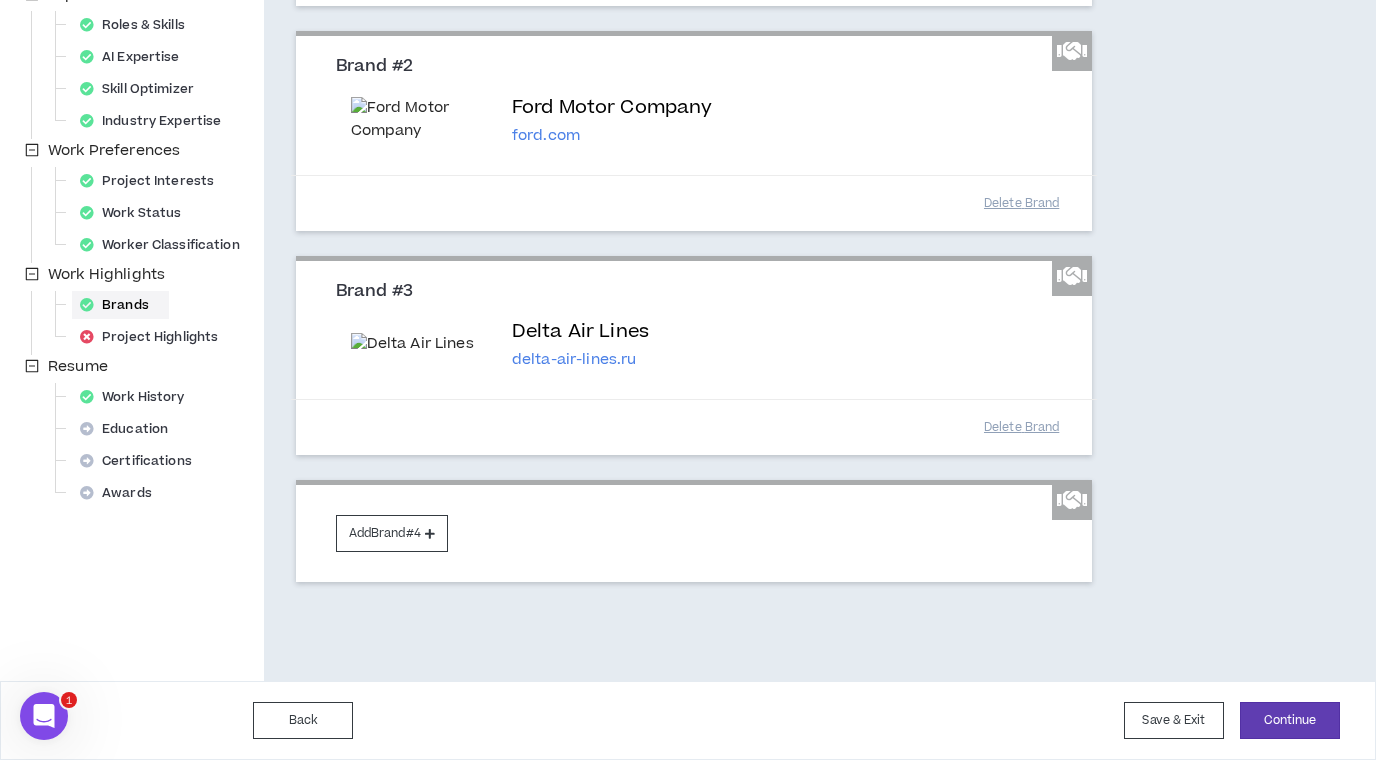 scroll, scrollTop: 469, scrollLeft: 0, axis: vertical 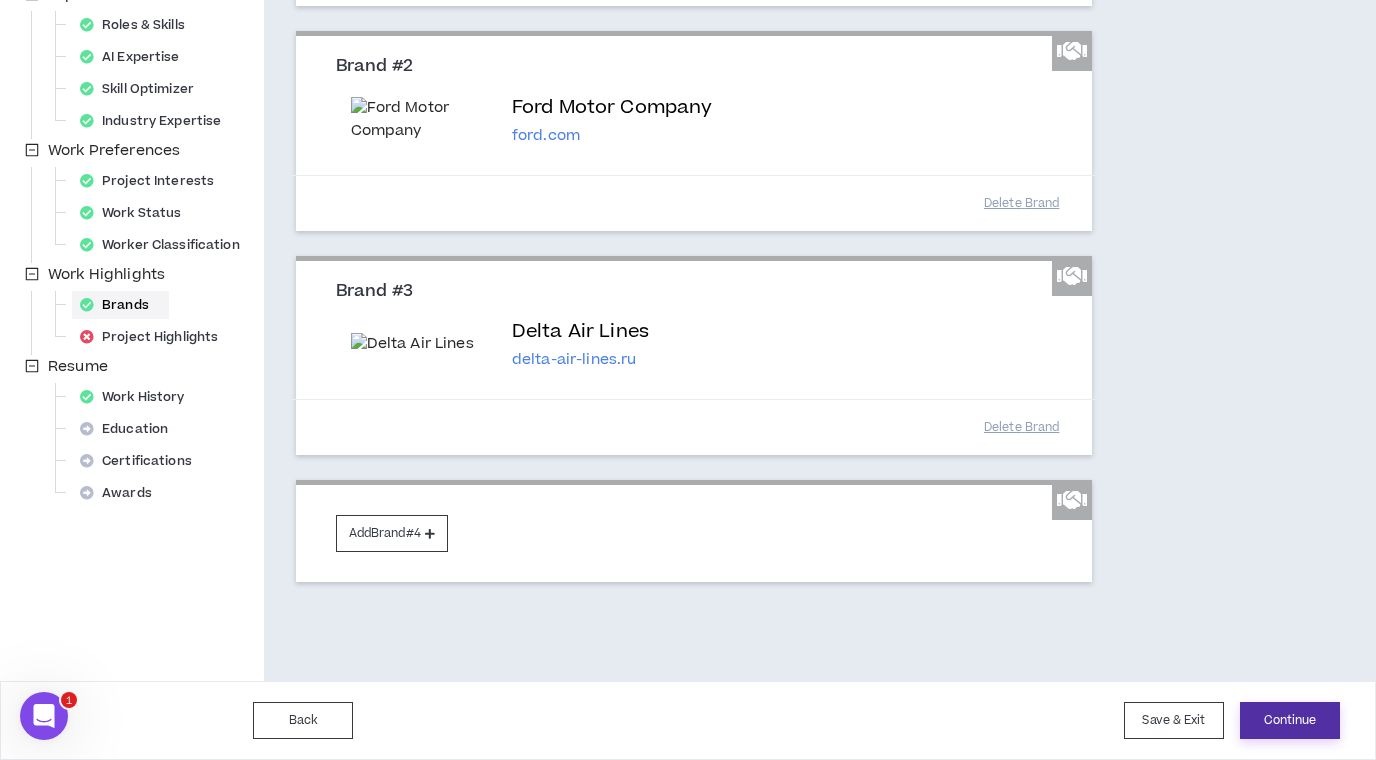 click on "Continue" at bounding box center [1290, 720] 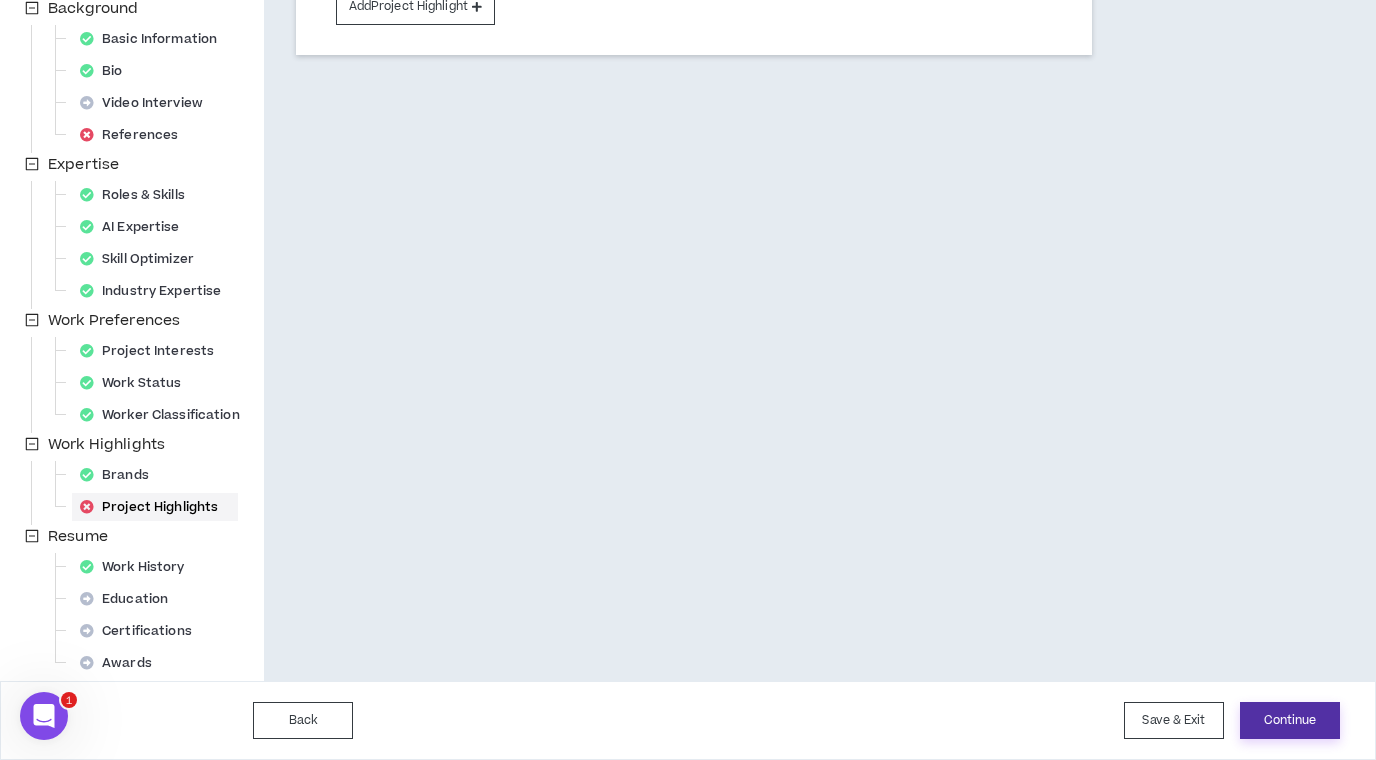 scroll, scrollTop: 269, scrollLeft: 0, axis: vertical 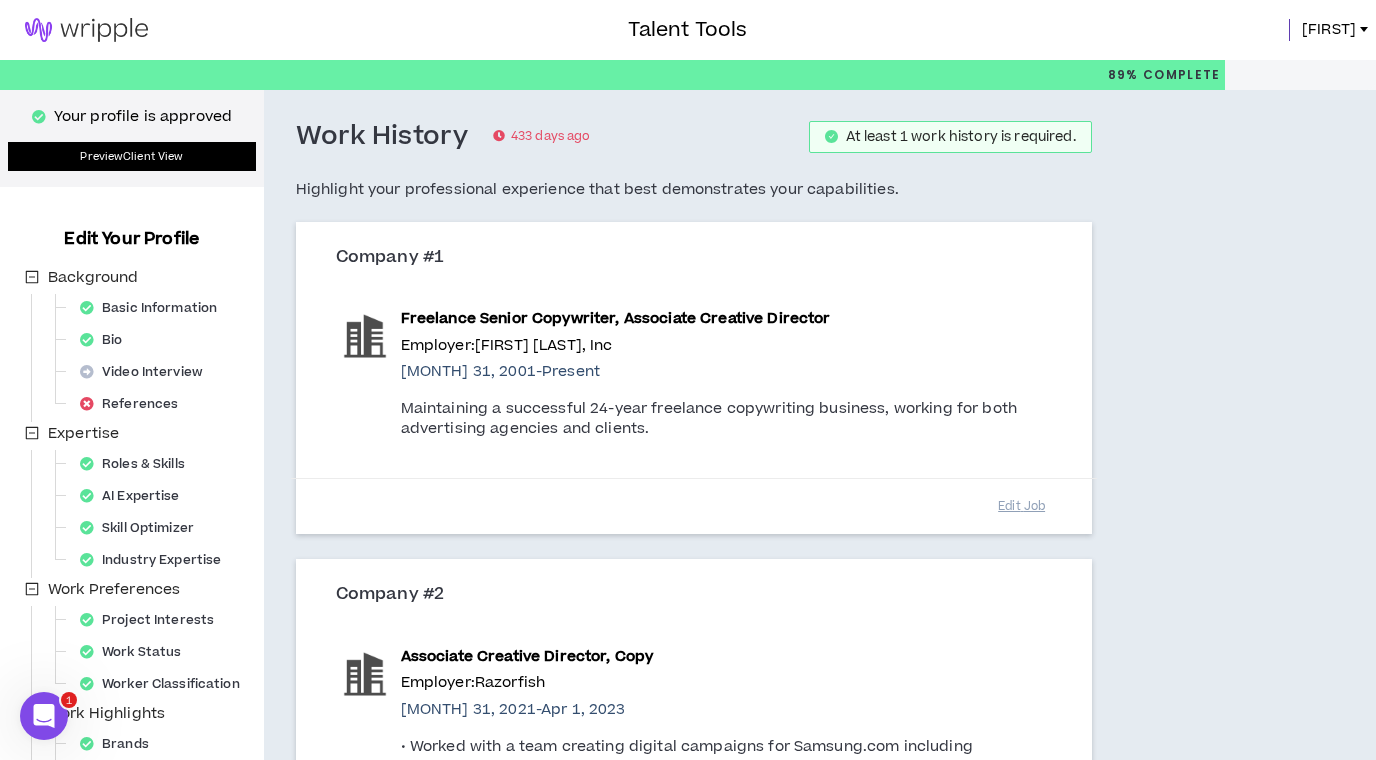 click on "Preview   Client View" at bounding box center (132, 156) 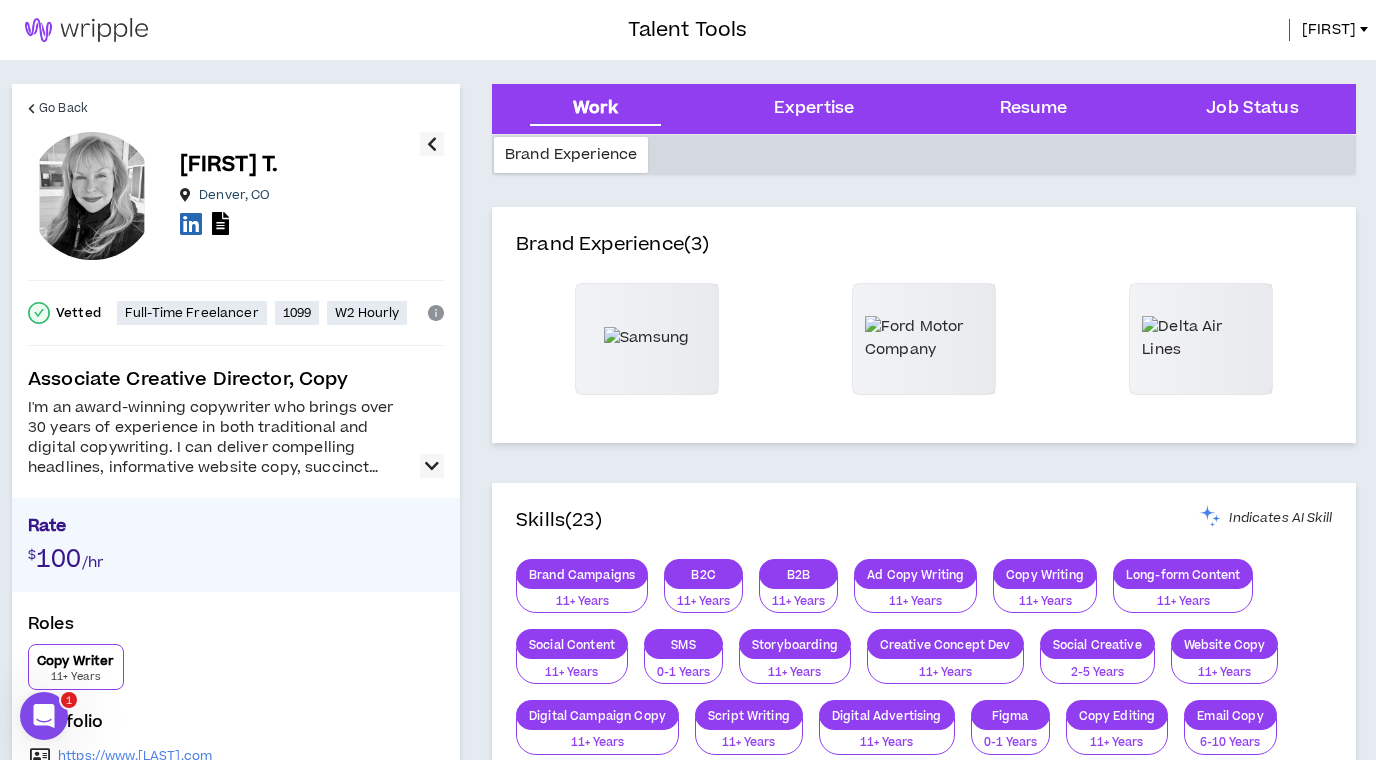 scroll, scrollTop: 0, scrollLeft: 0, axis: both 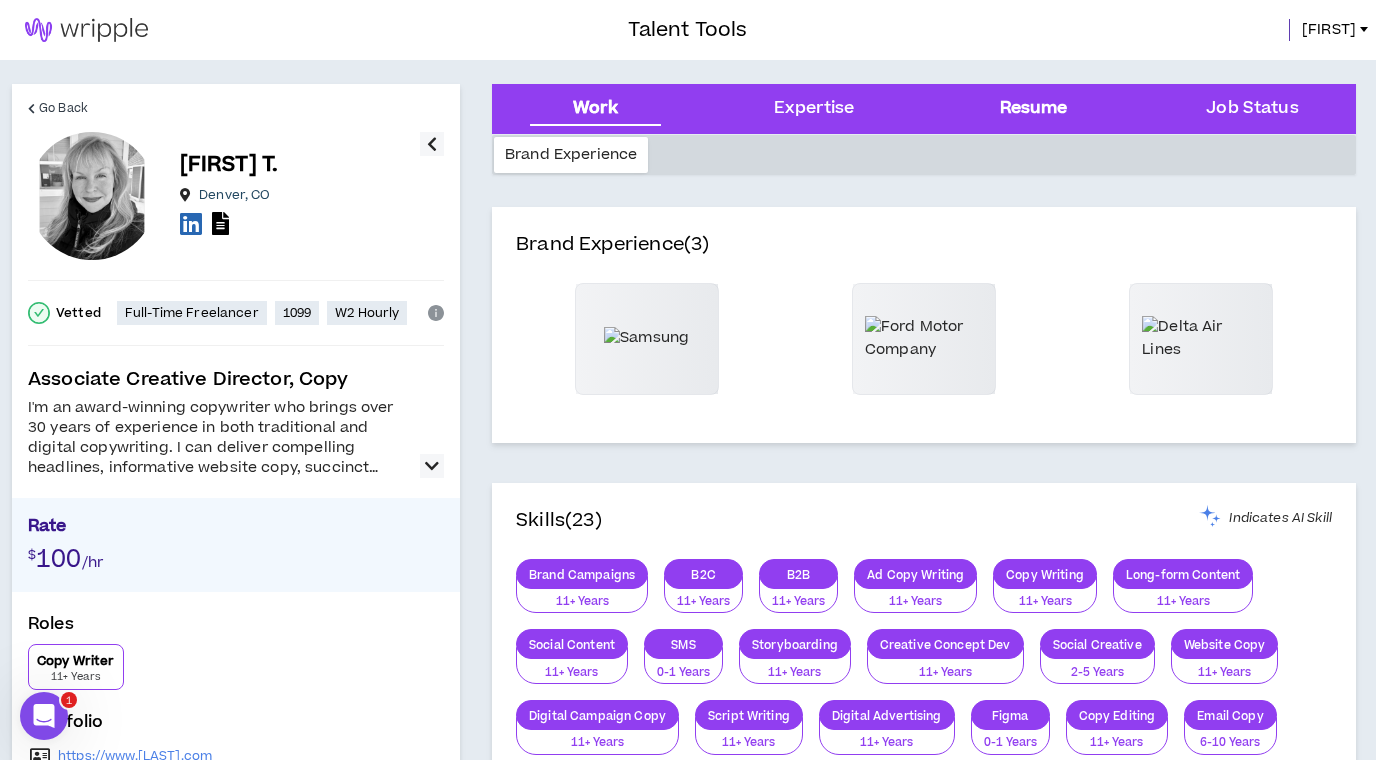 click on "Resume" at bounding box center (1034, 109) 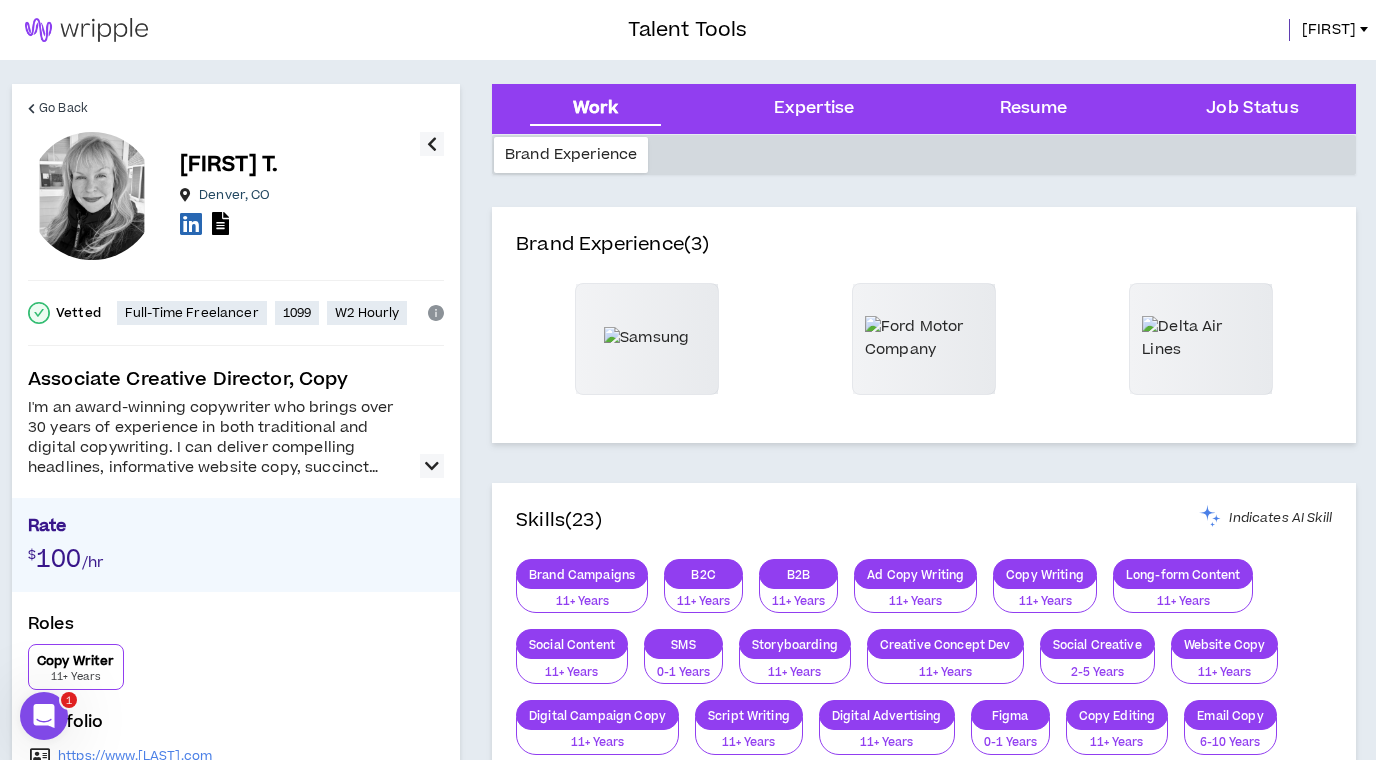 scroll, scrollTop: -1, scrollLeft: 0, axis: vertical 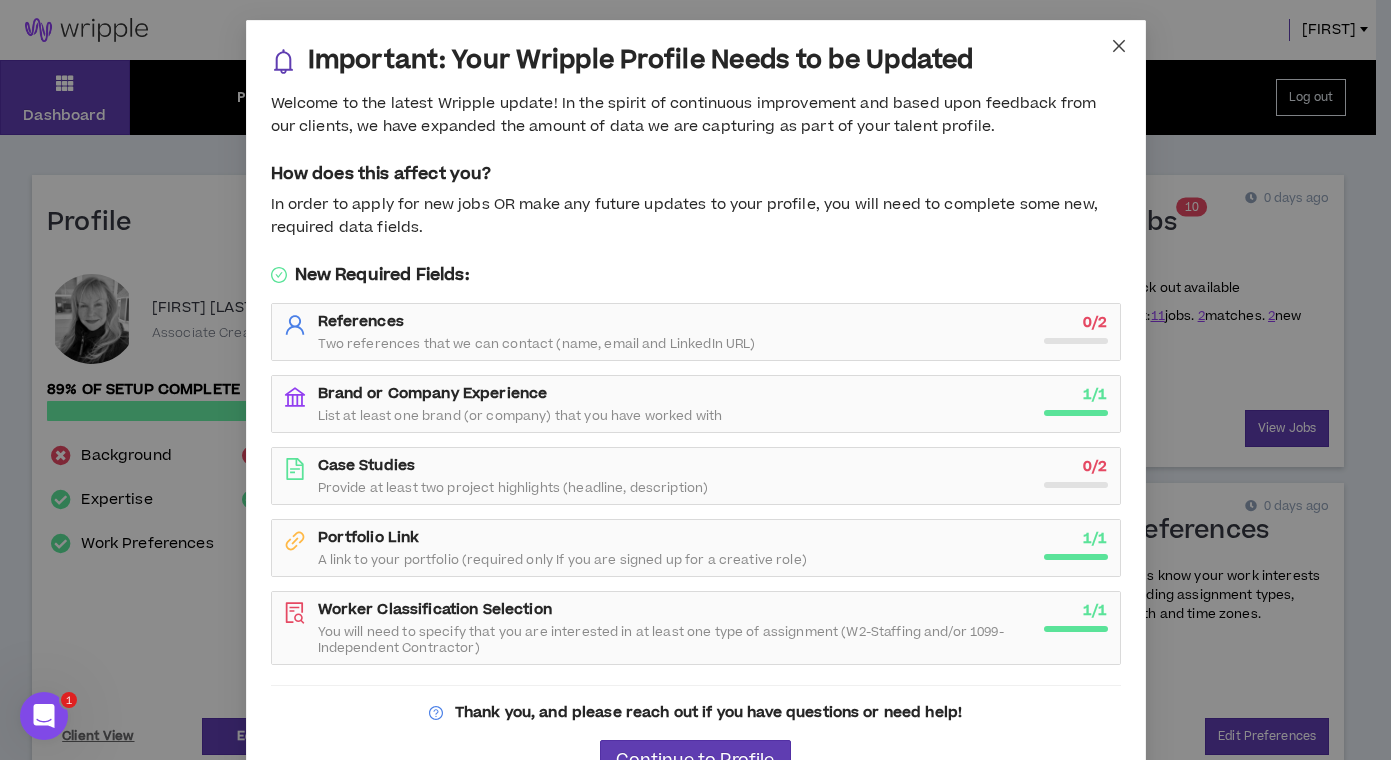 click 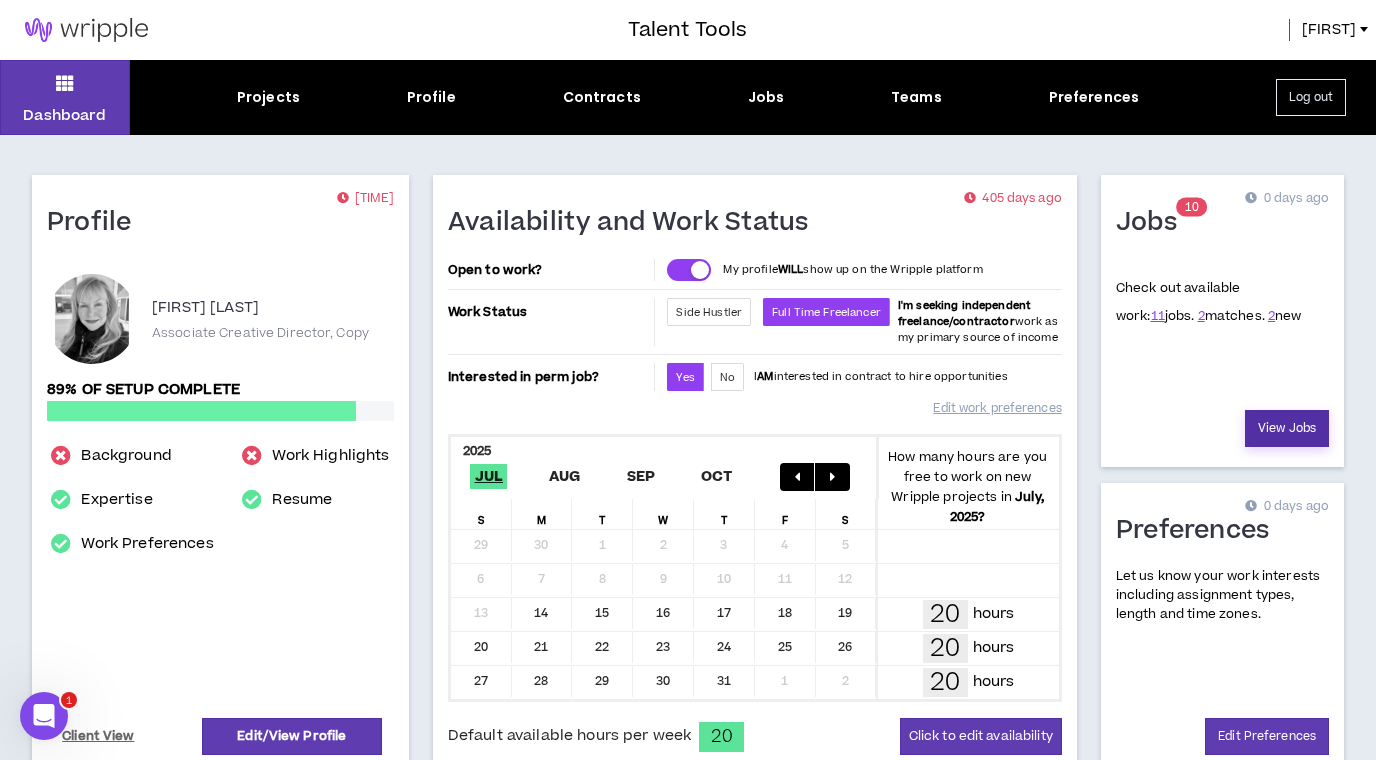 click on "View Jobs" at bounding box center [1287, 428] 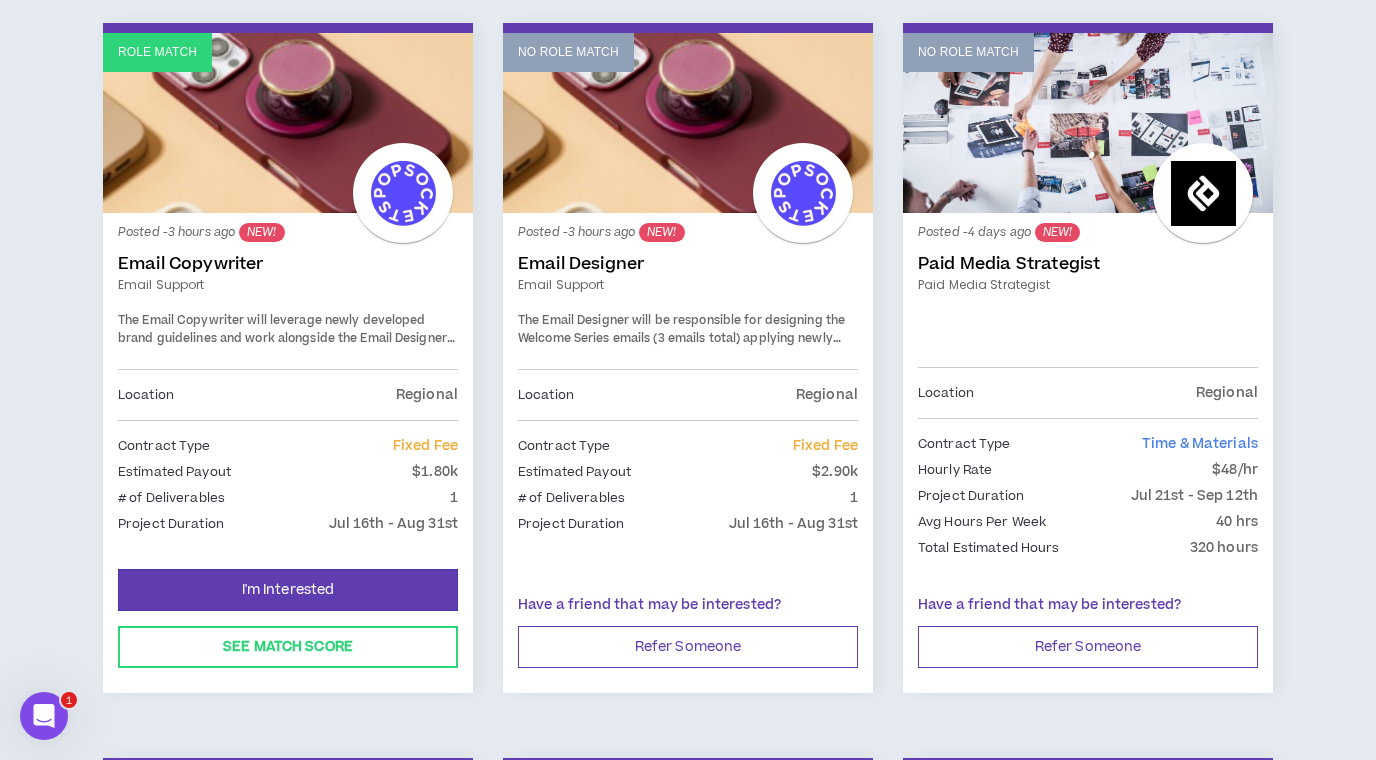 scroll, scrollTop: 337, scrollLeft: 0, axis: vertical 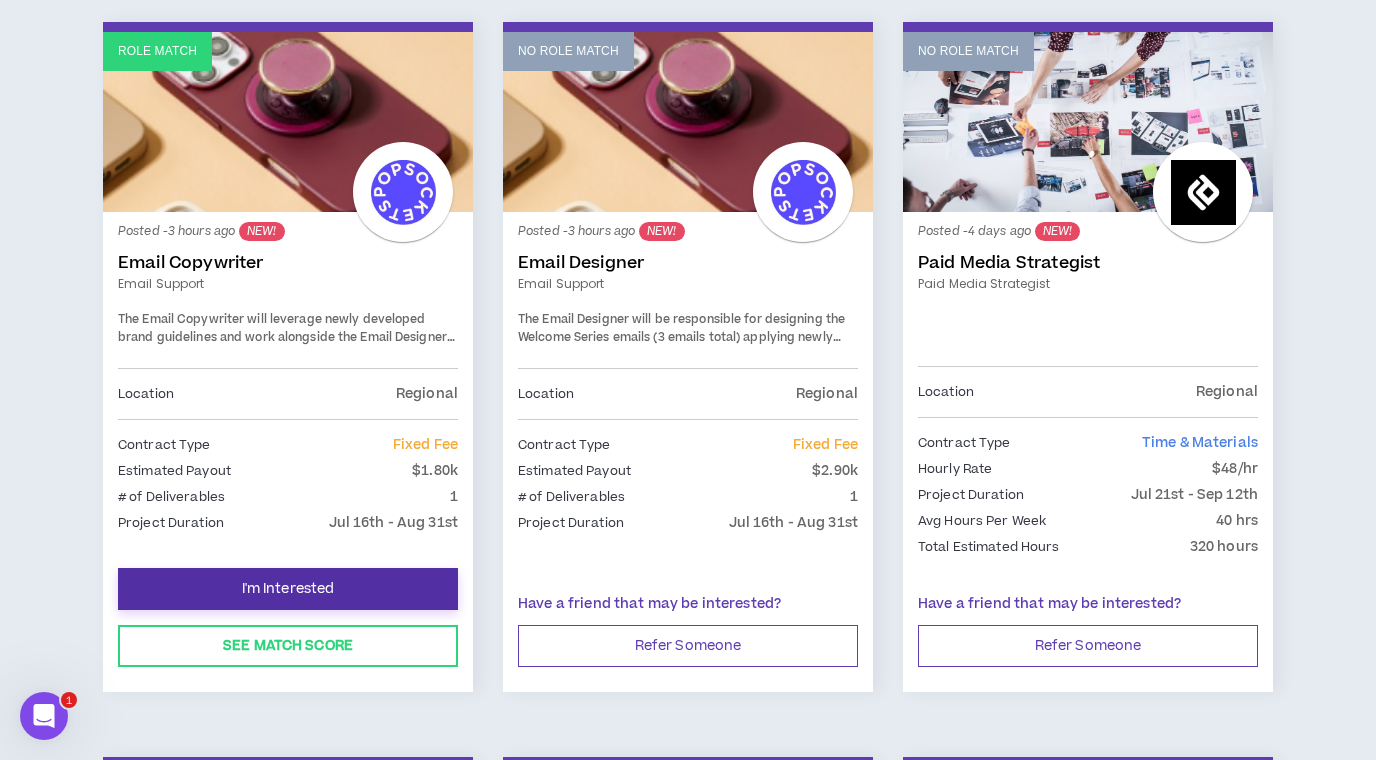click on "I'm Interested" at bounding box center (288, 589) 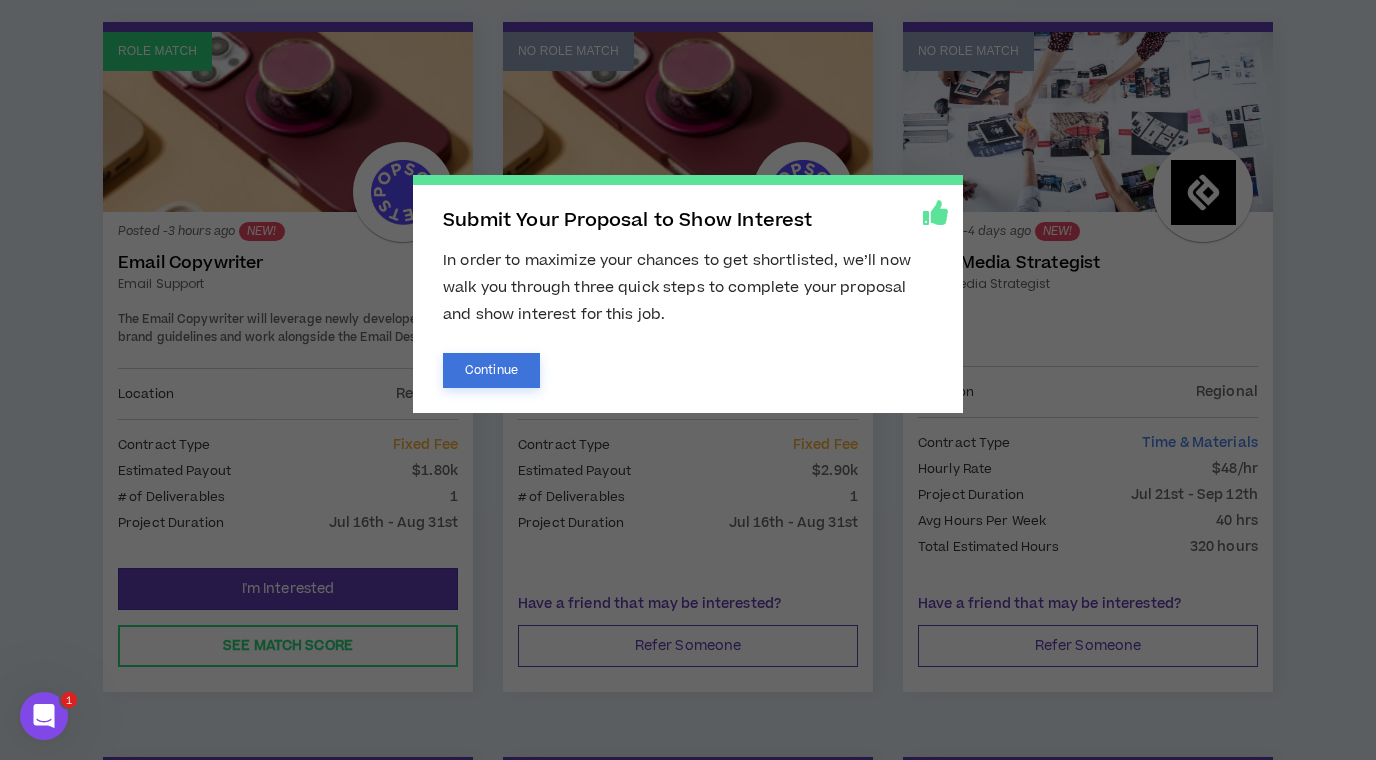 click on "Continue" at bounding box center [491, 370] 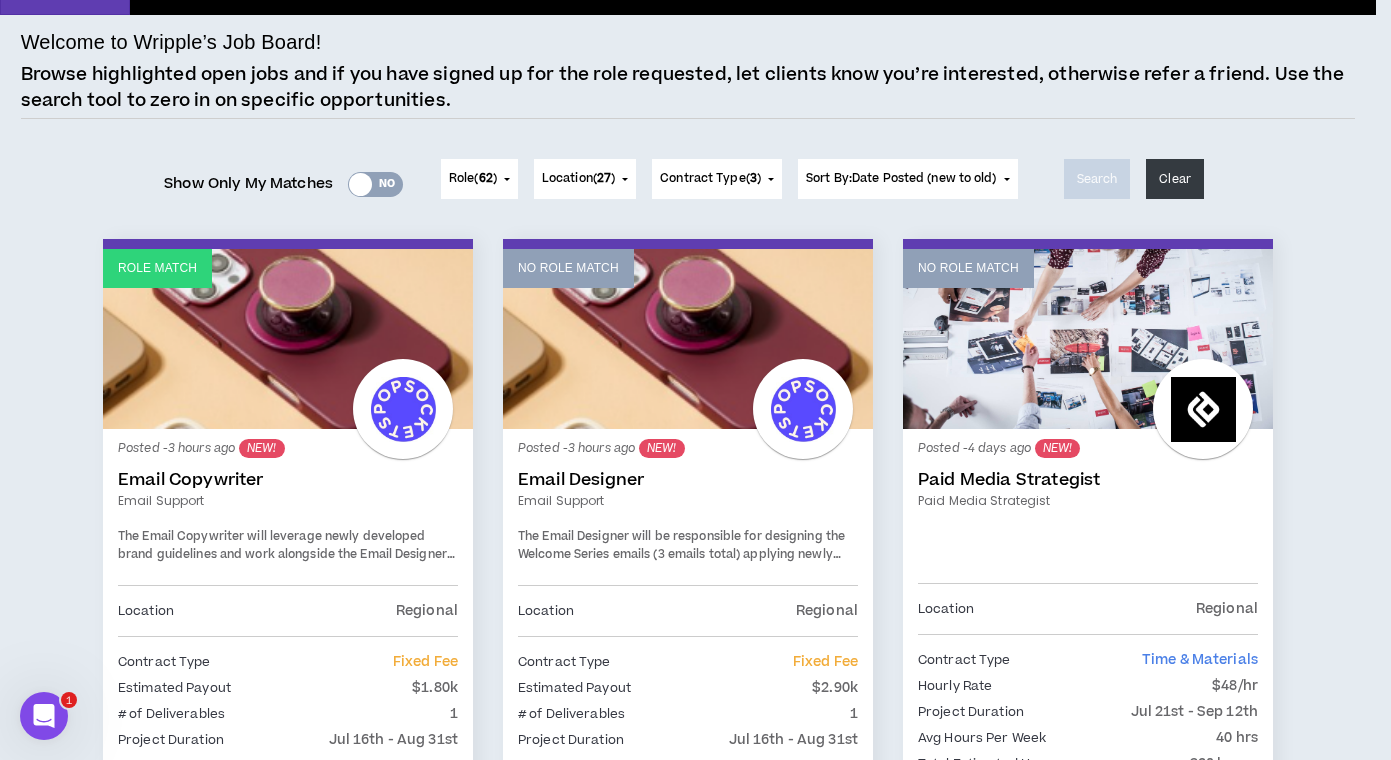 scroll, scrollTop: 0, scrollLeft: 0, axis: both 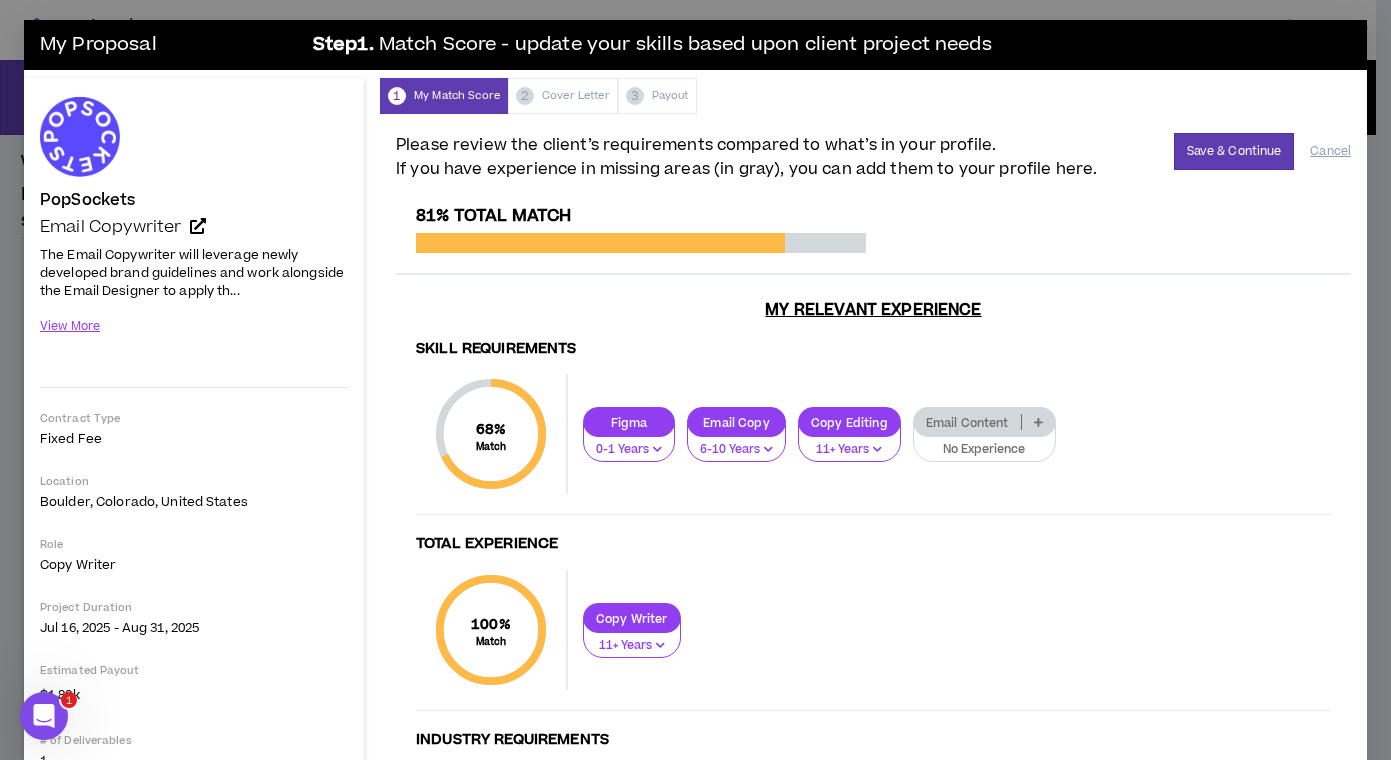 click at bounding box center (1038, 422) 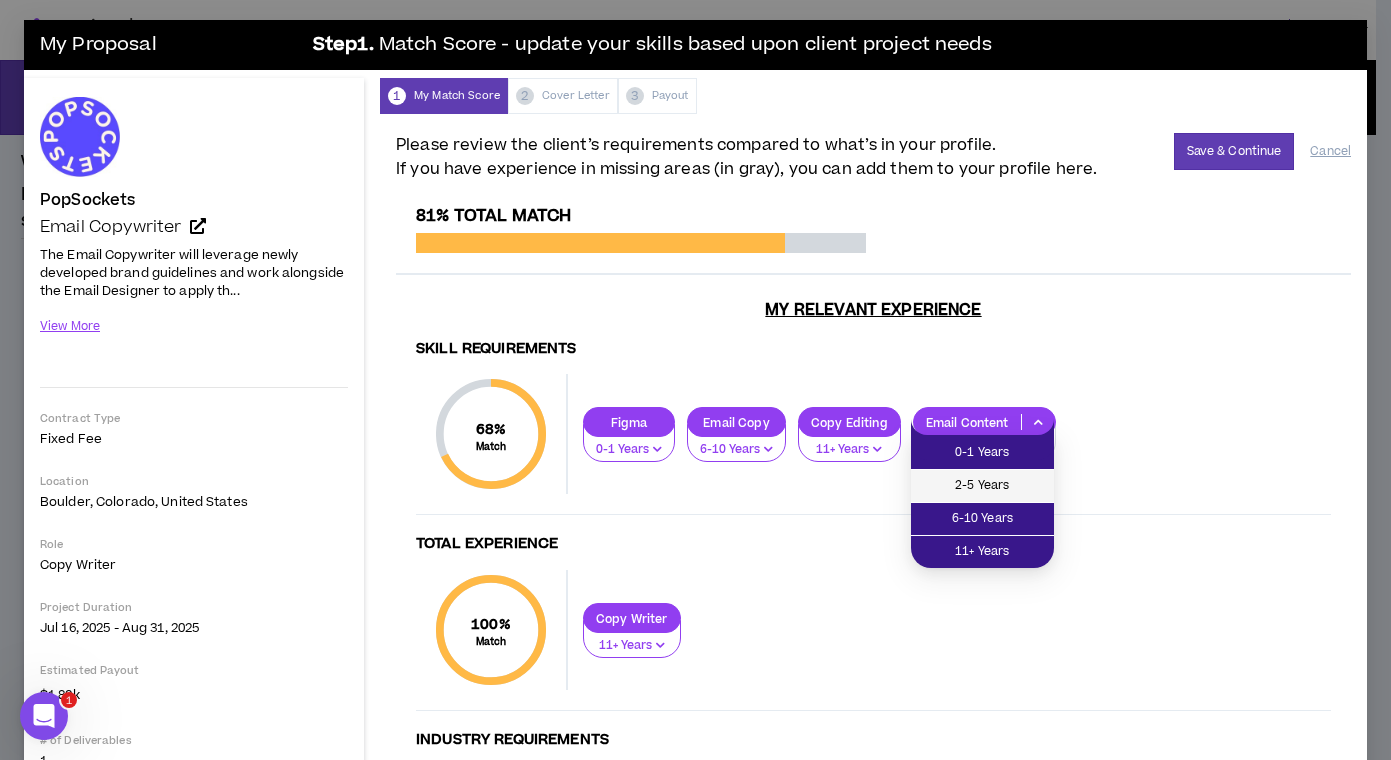 click on "2-5 Years" at bounding box center (982, 486) 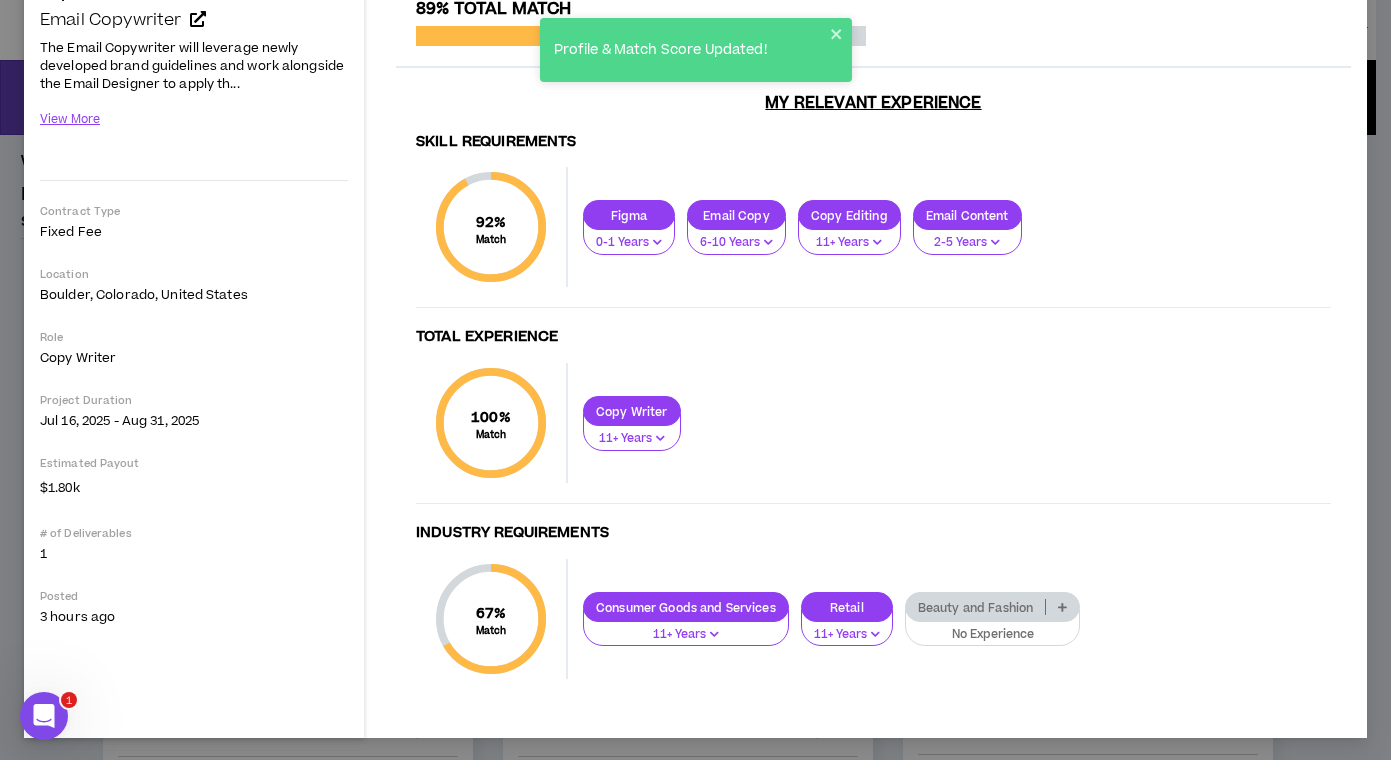 scroll, scrollTop: 206, scrollLeft: 0, axis: vertical 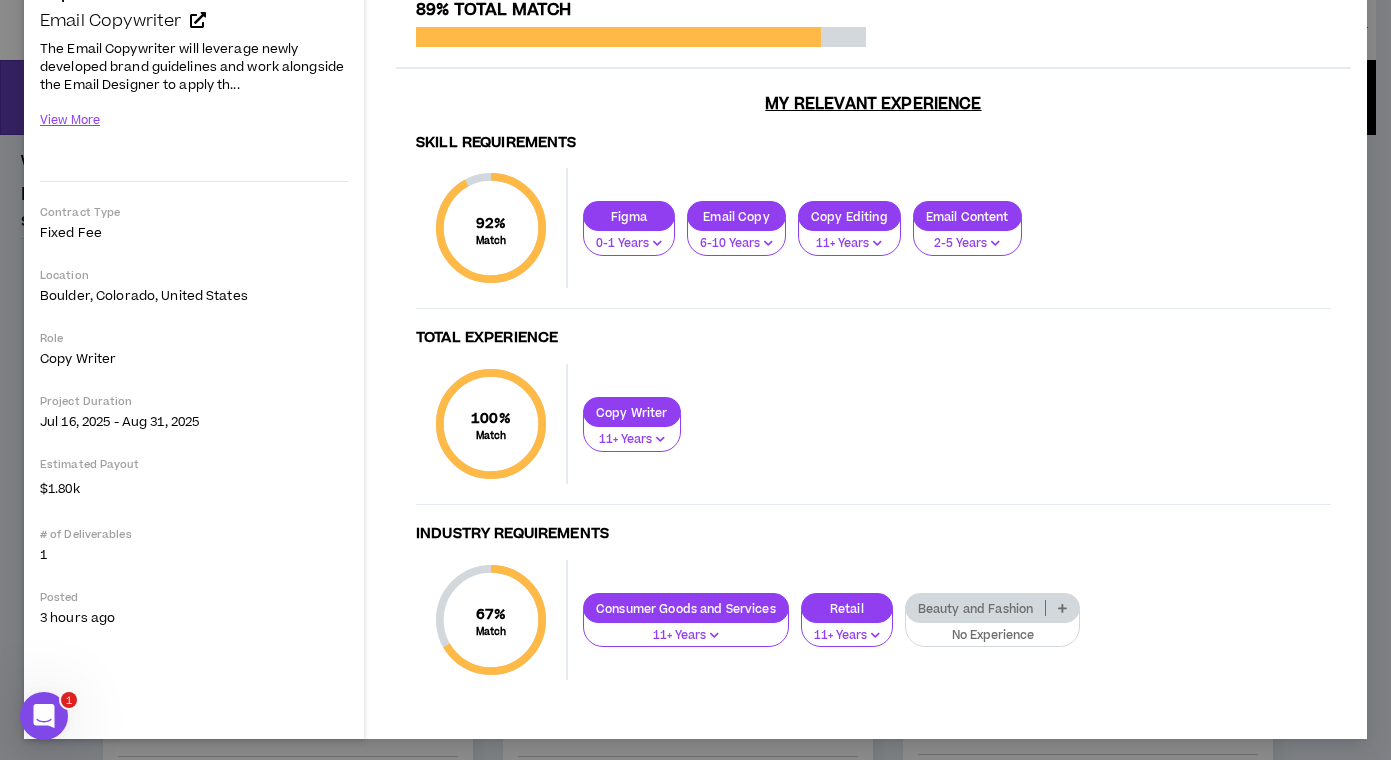 click on "Beauty and Fashion" at bounding box center (976, 608) 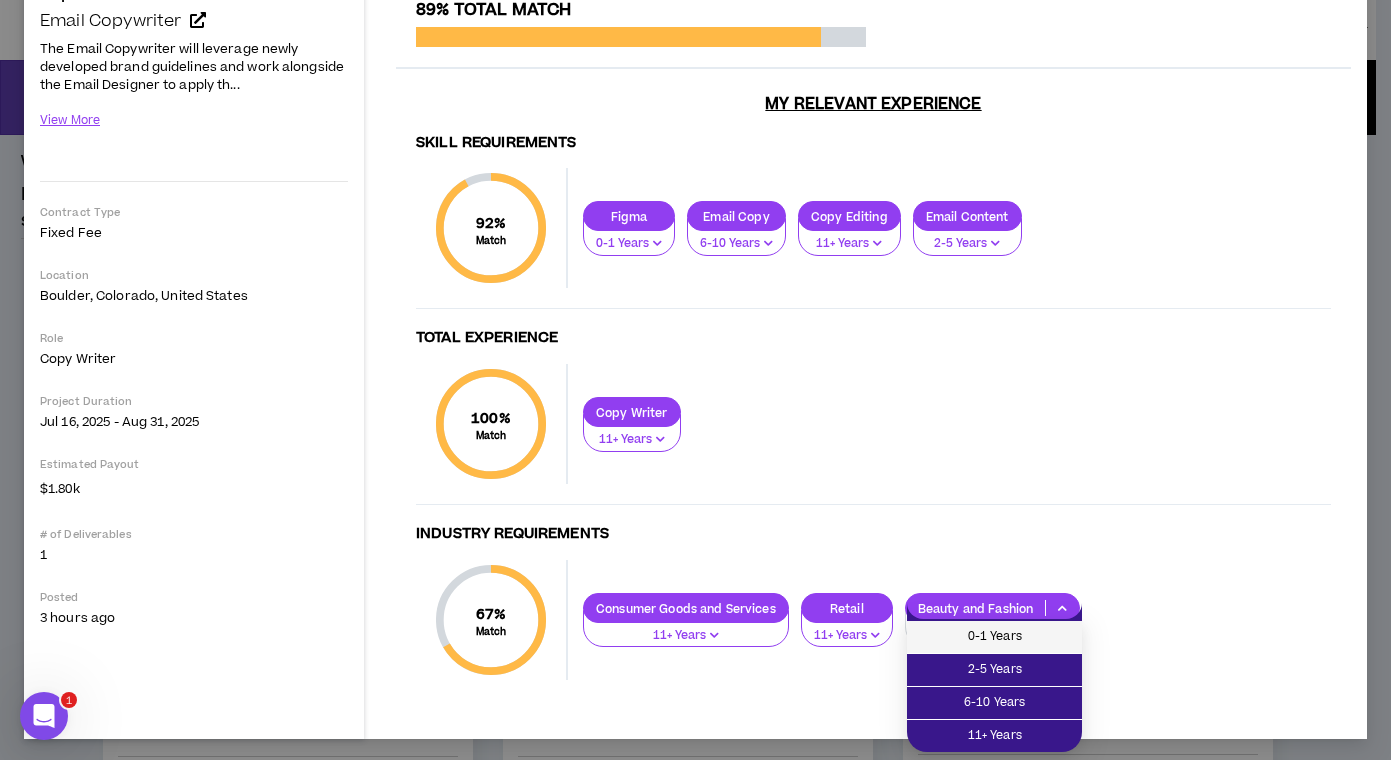 click on "0-1 Years" at bounding box center (994, 637) 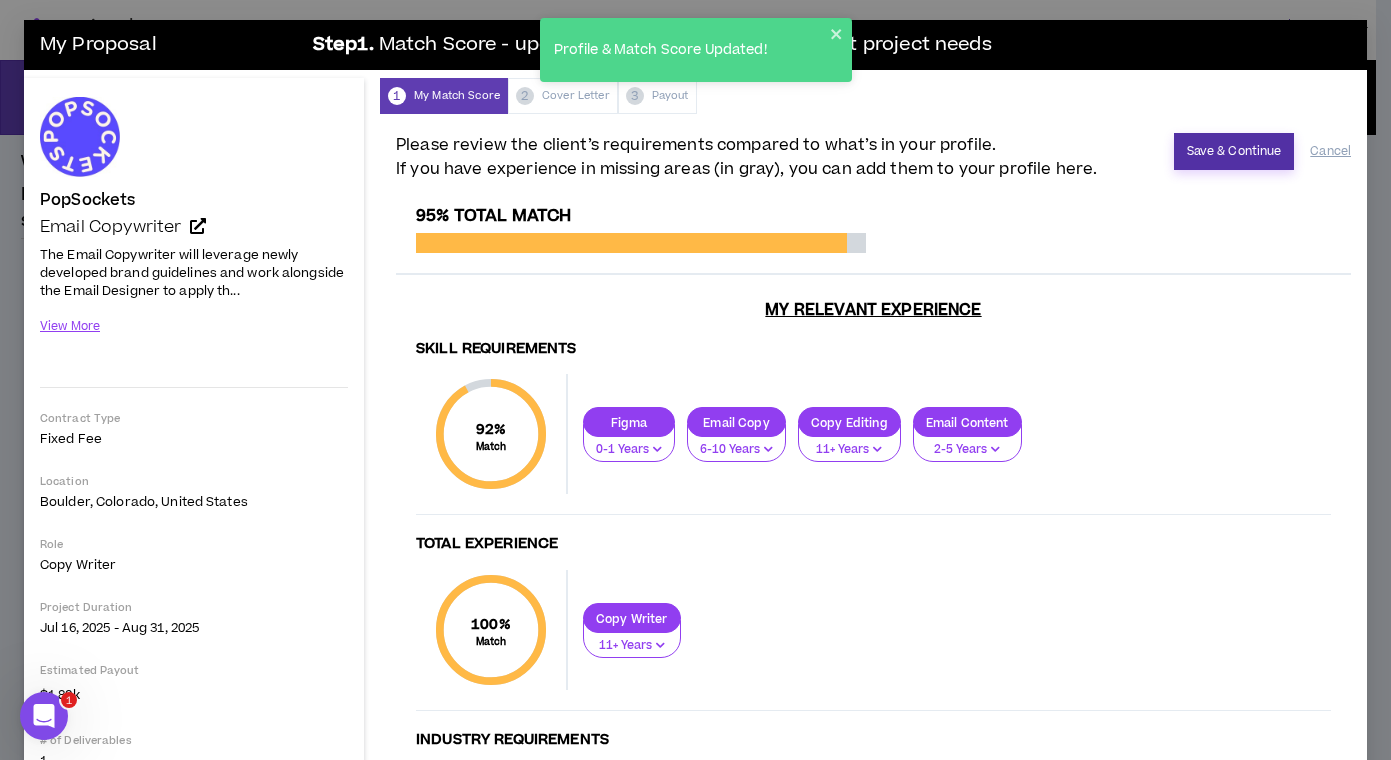 scroll, scrollTop: 0, scrollLeft: 0, axis: both 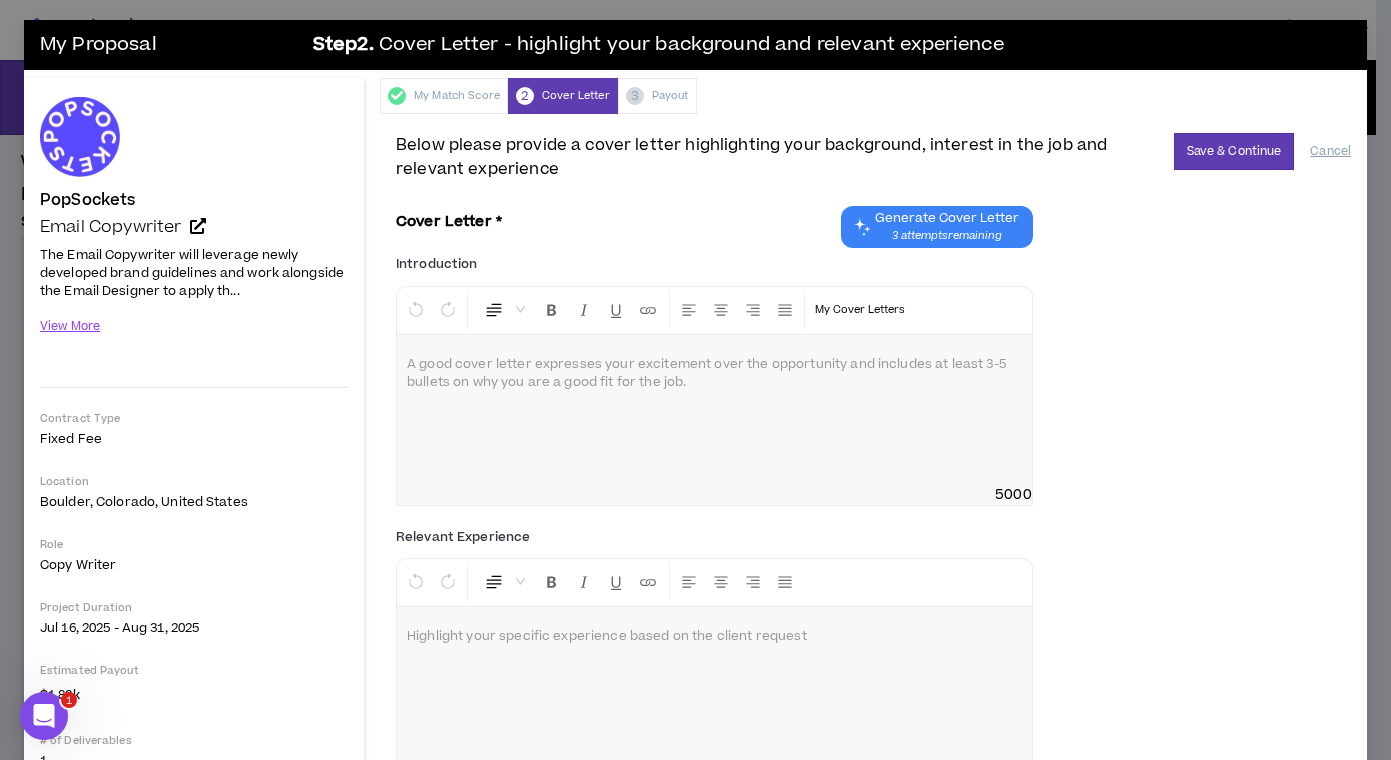 drag, startPoint x: 77, startPoint y: 323, endPoint x: 170, endPoint y: 338, distance: 94.20191 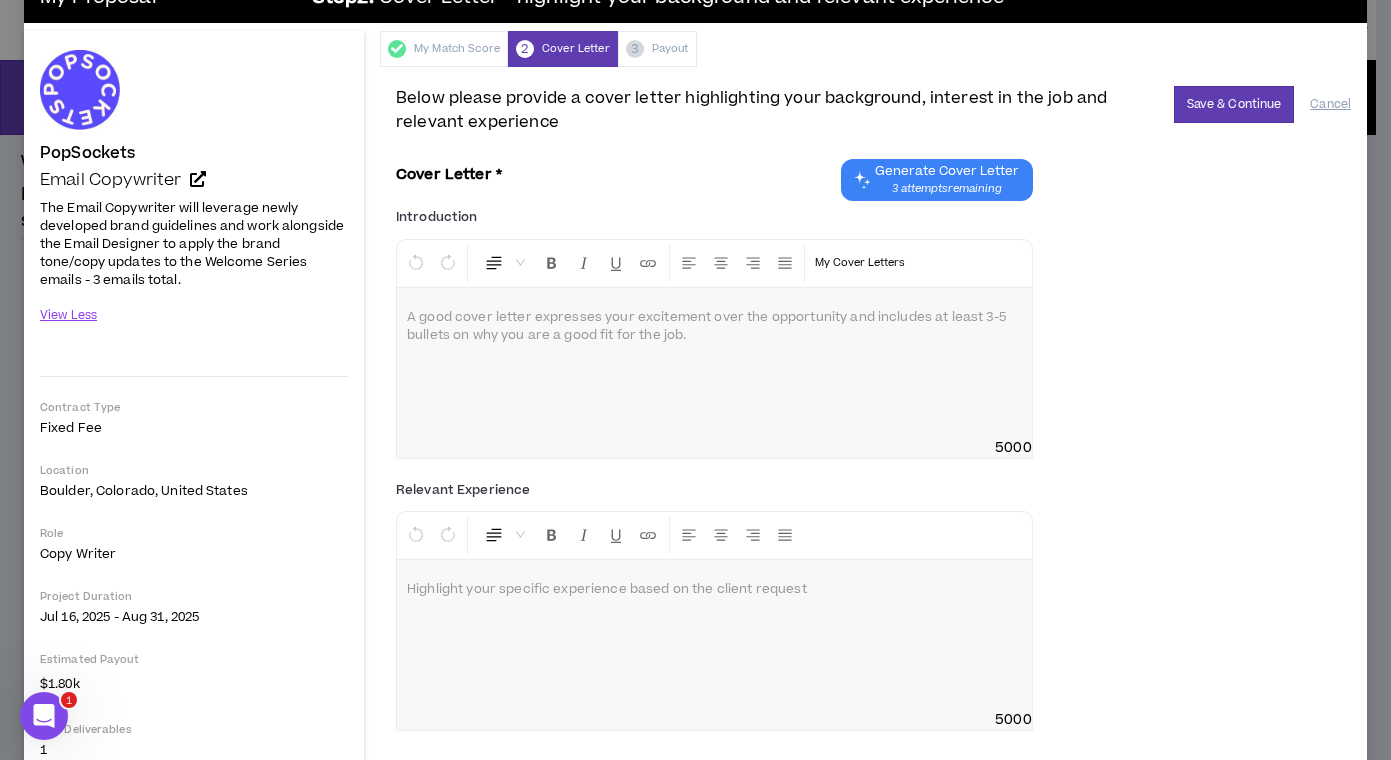 scroll, scrollTop: 28, scrollLeft: 0, axis: vertical 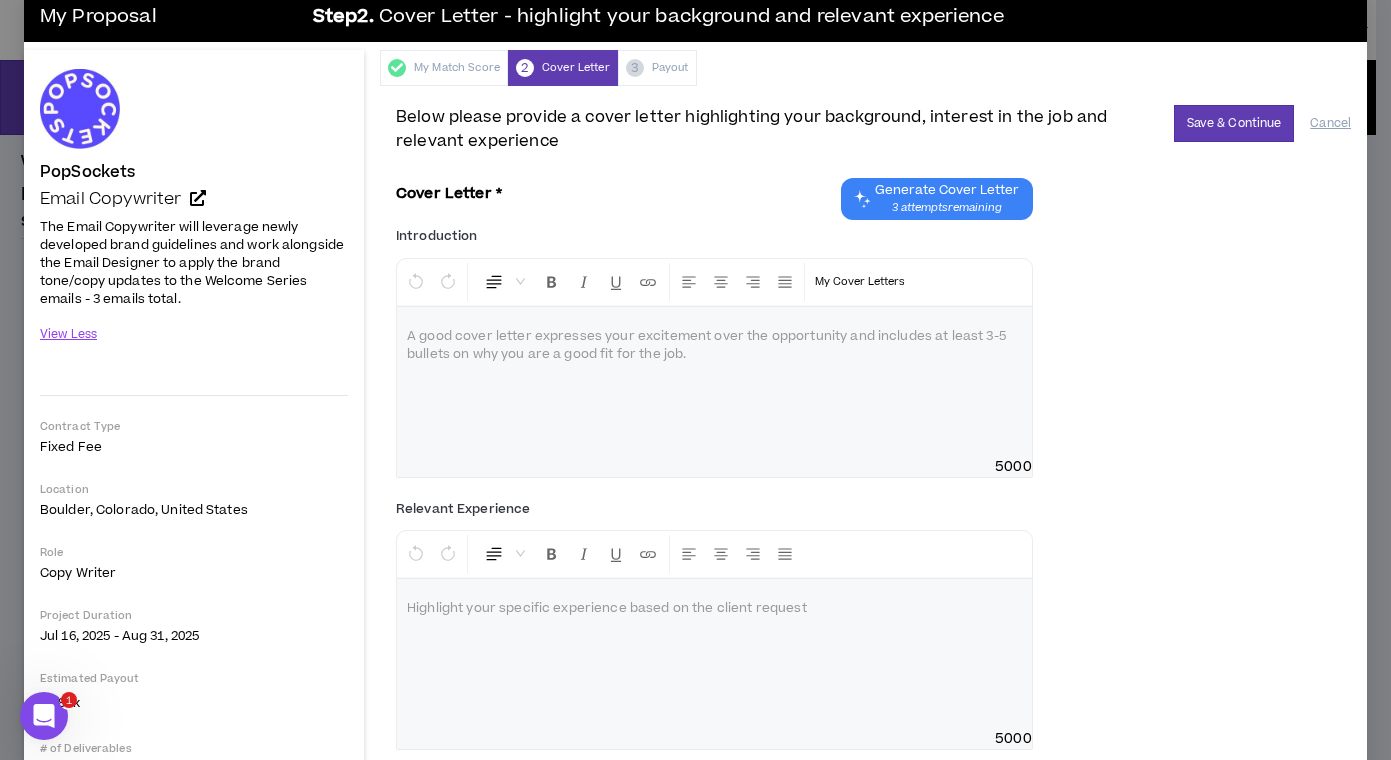 click at bounding box center [714, 382] 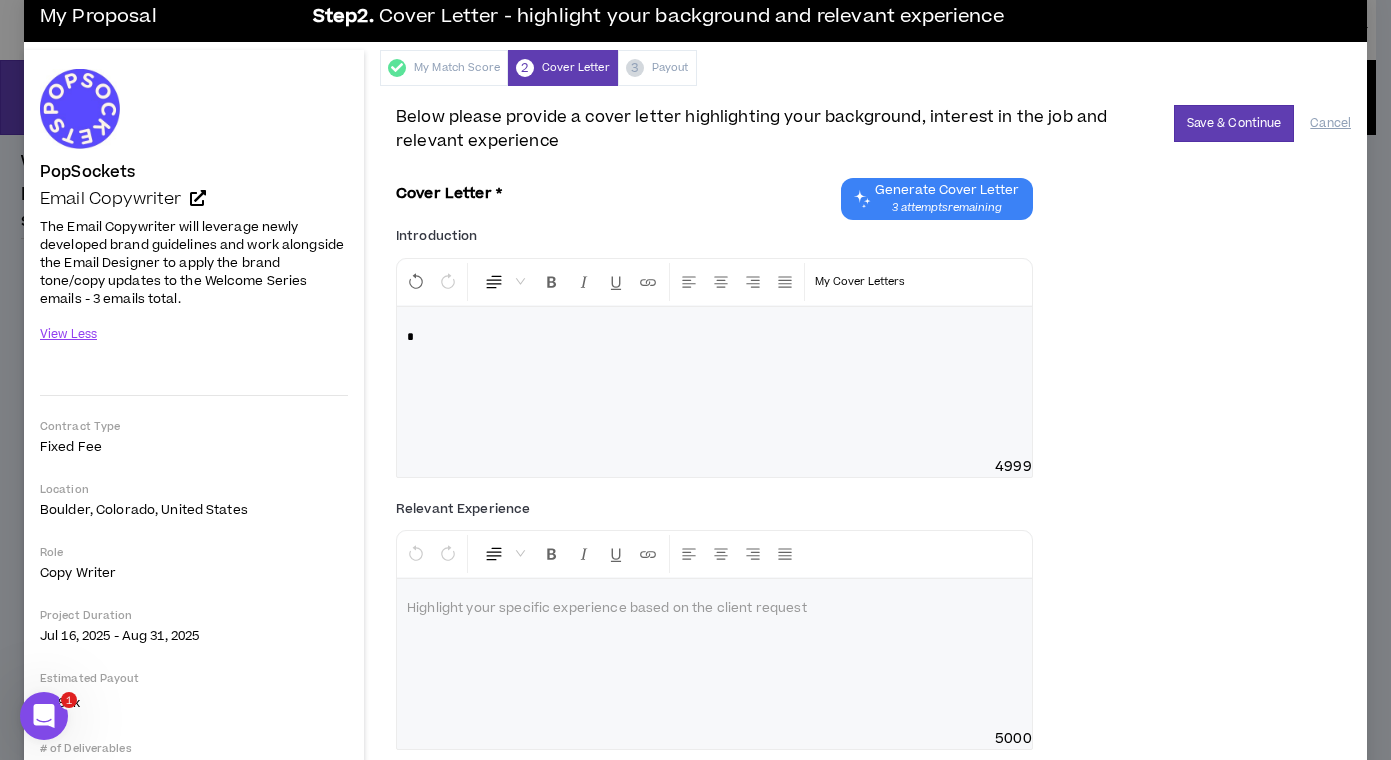 type 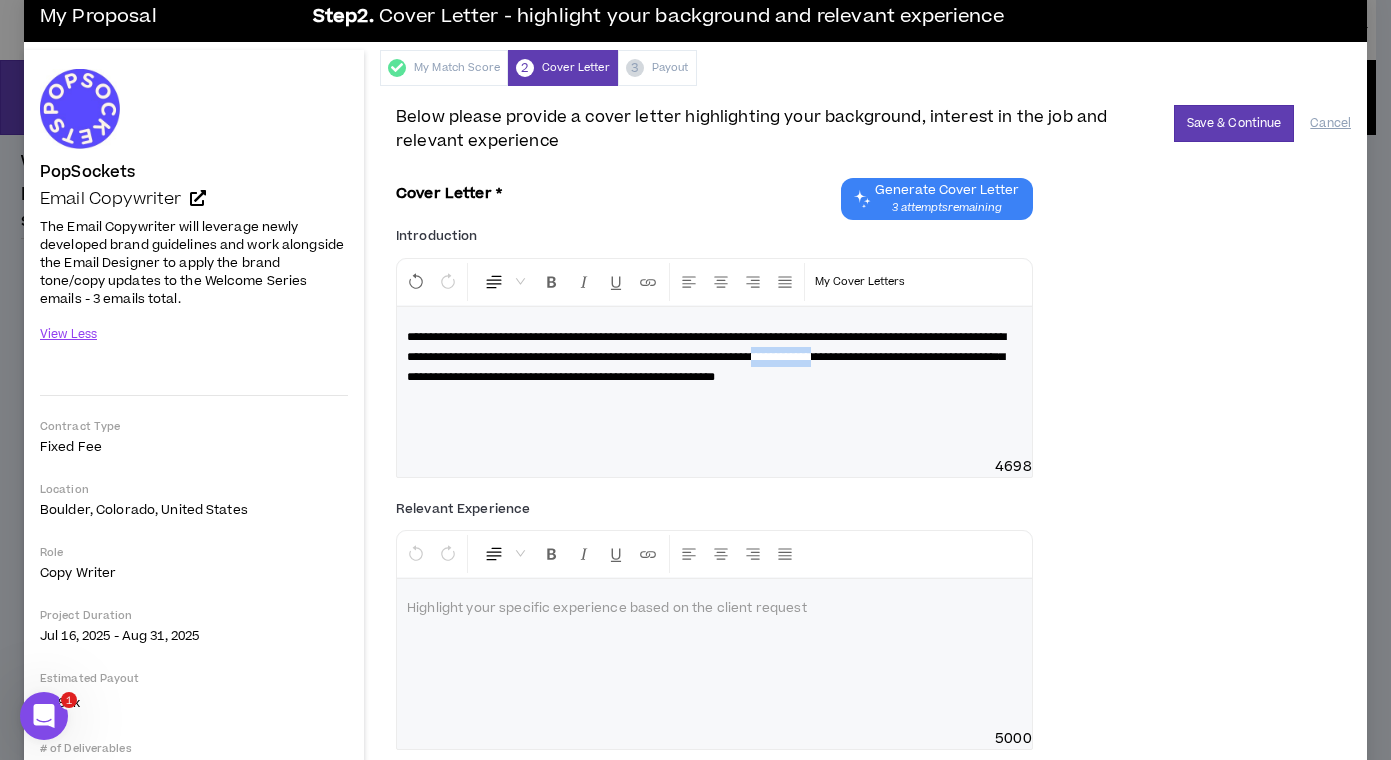 drag, startPoint x: 407, startPoint y: 379, endPoint x: 481, endPoint y: 372, distance: 74.330345 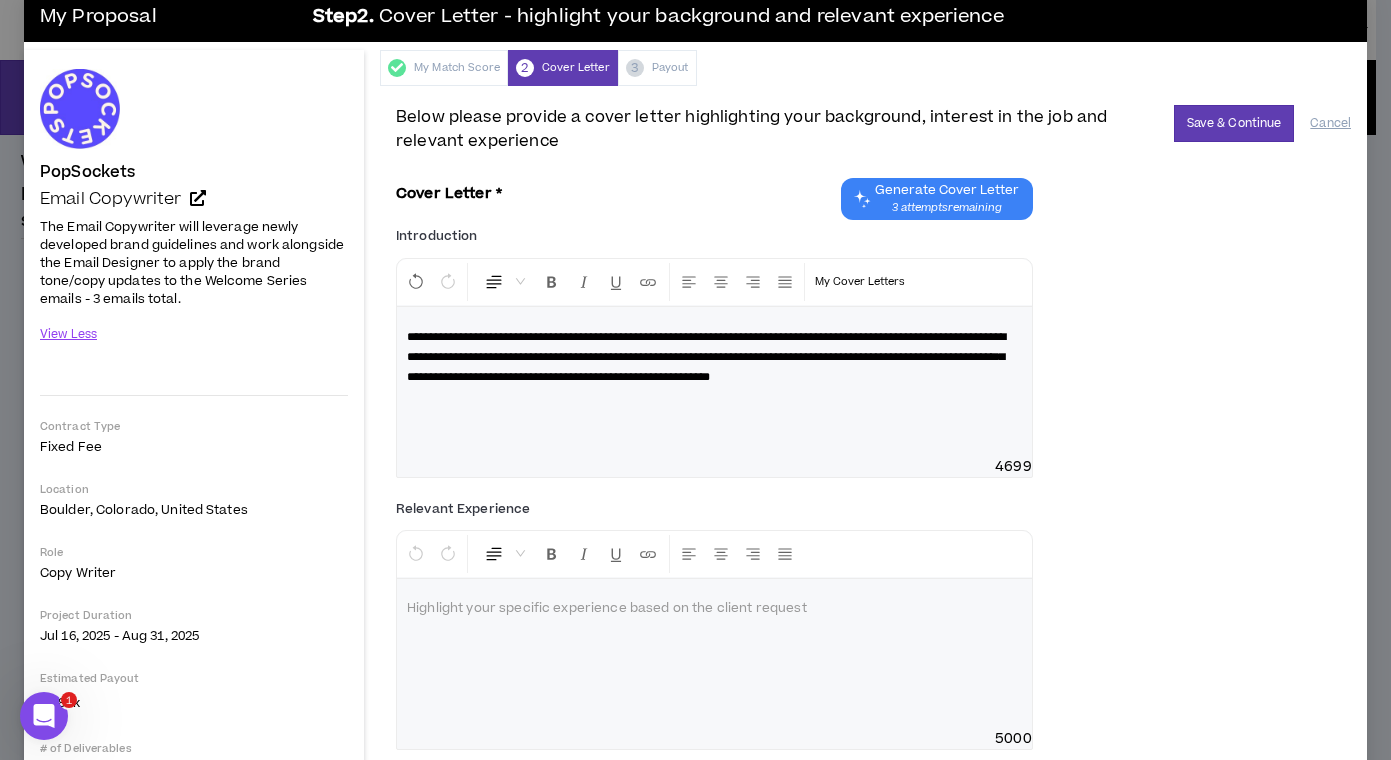 click on "**********" at bounding box center (714, 357) 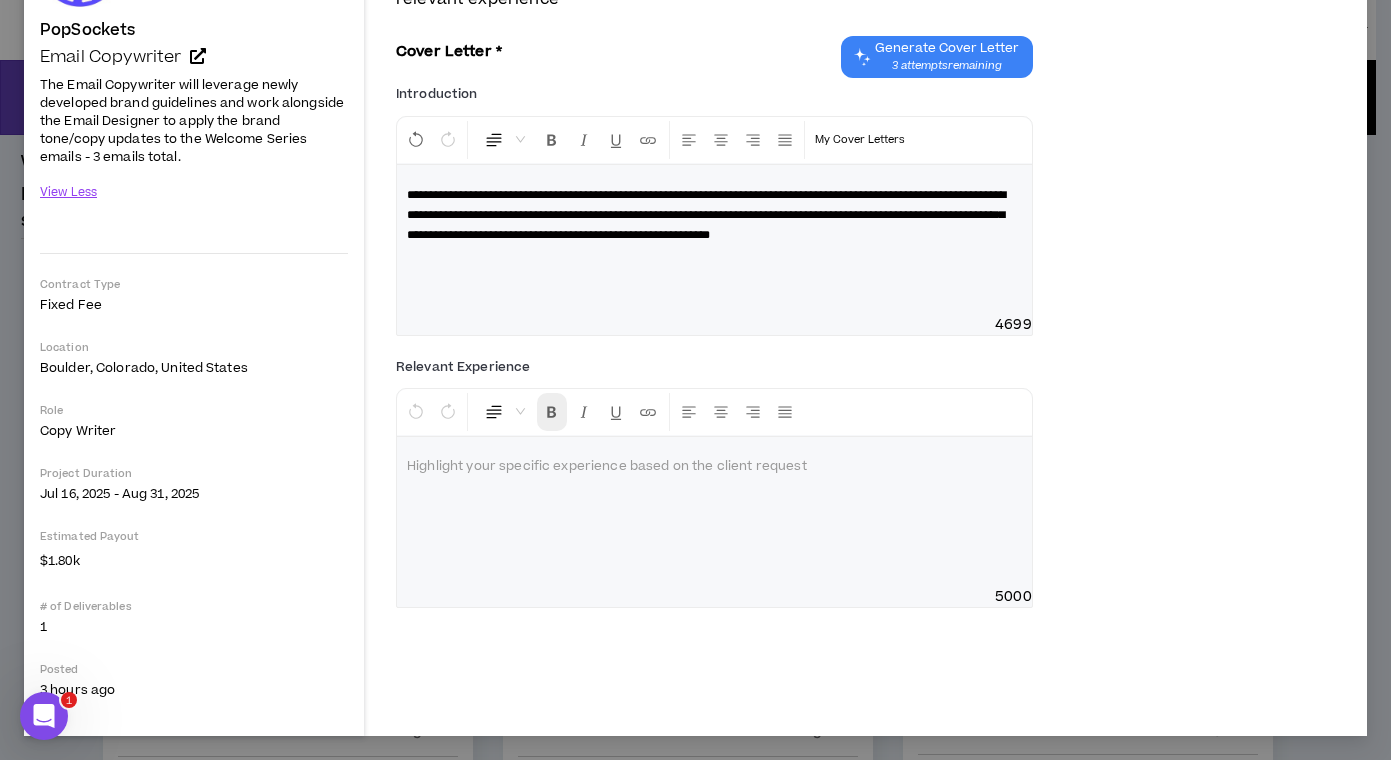scroll, scrollTop: 170, scrollLeft: 0, axis: vertical 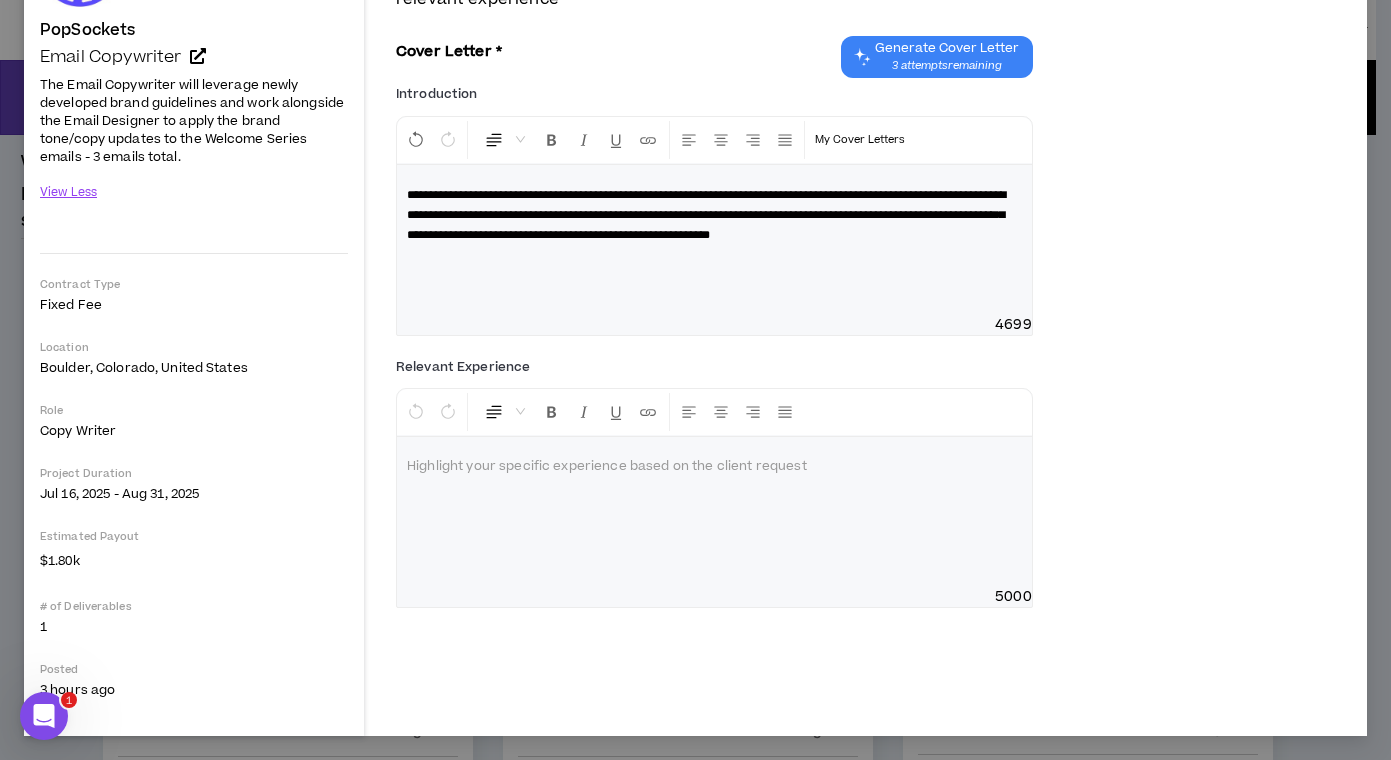 drag, startPoint x: 549, startPoint y: 470, endPoint x: 583, endPoint y: 467, distance: 34.132095 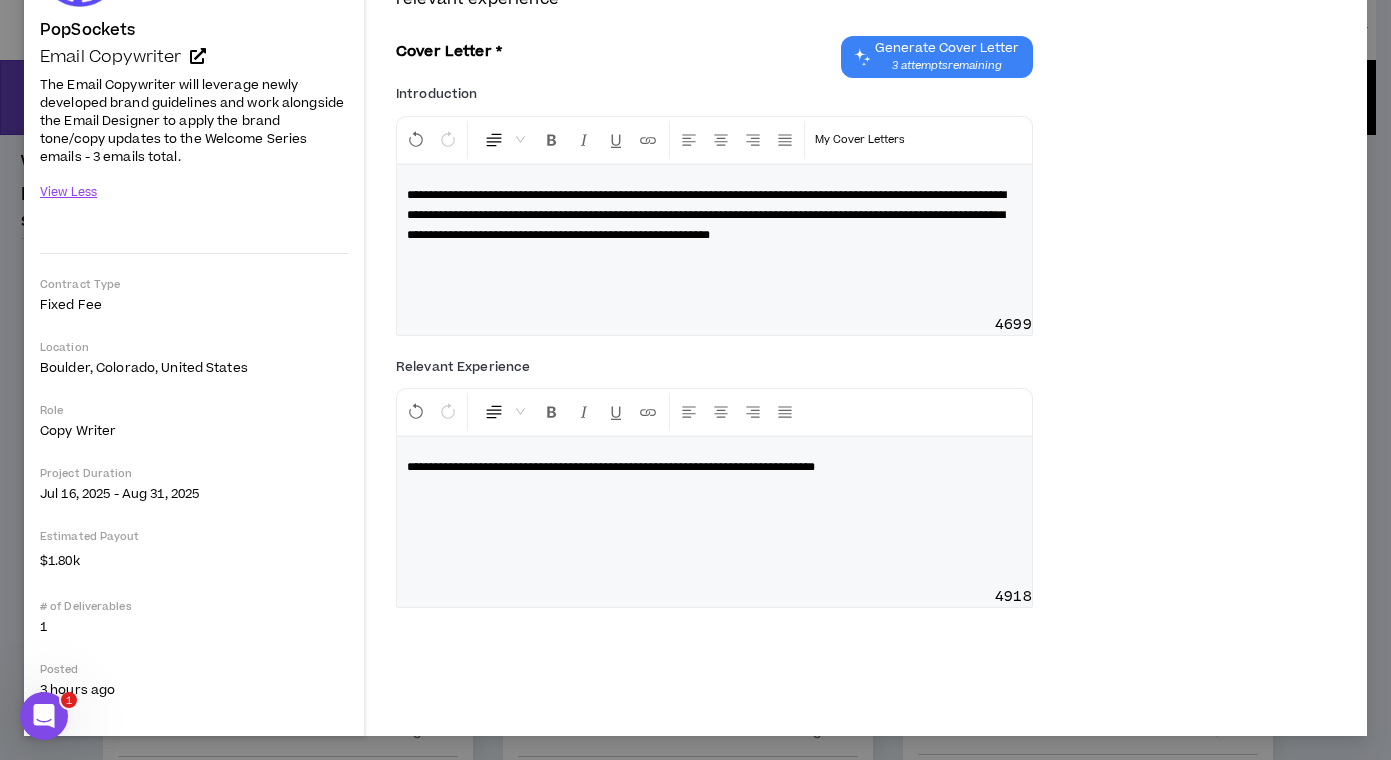 click on "**********" at bounding box center [611, 467] 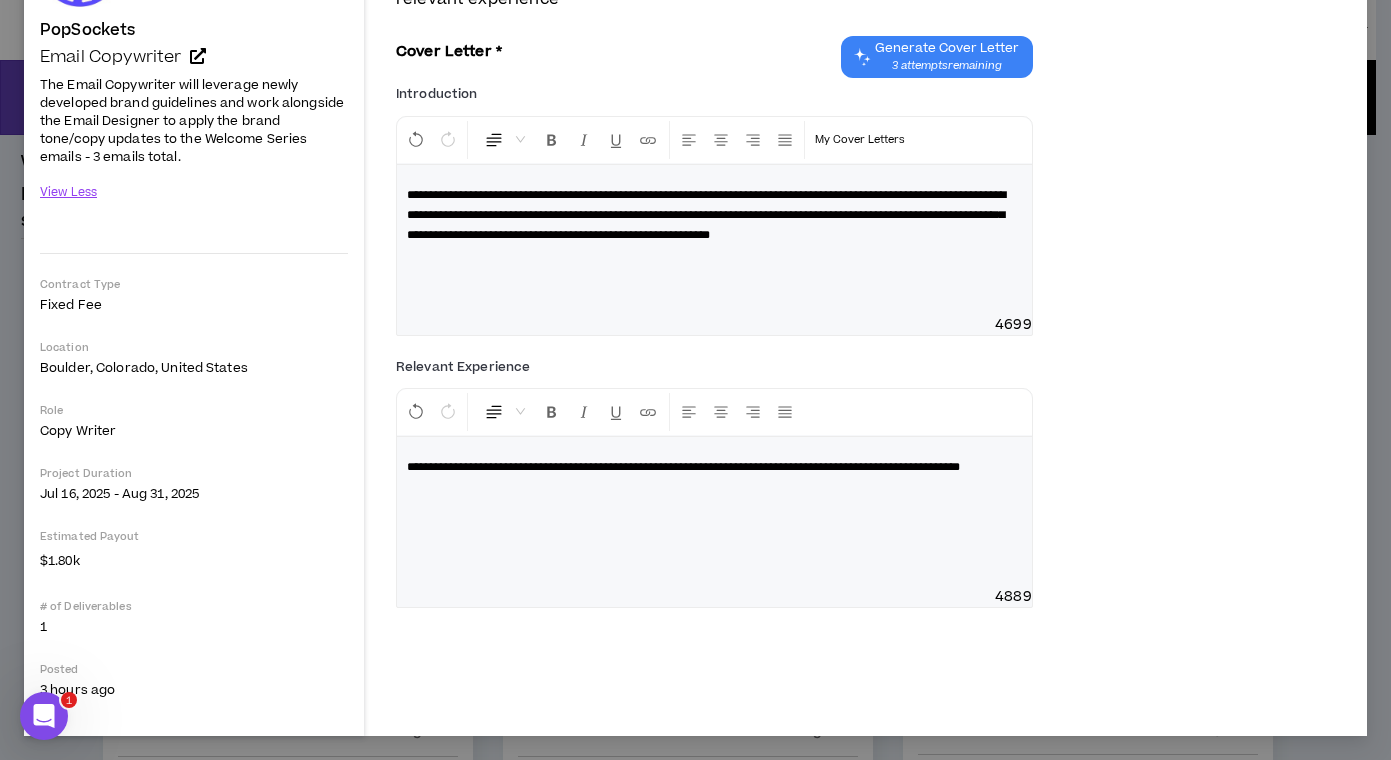 click on "**********" at bounding box center (683, 467) 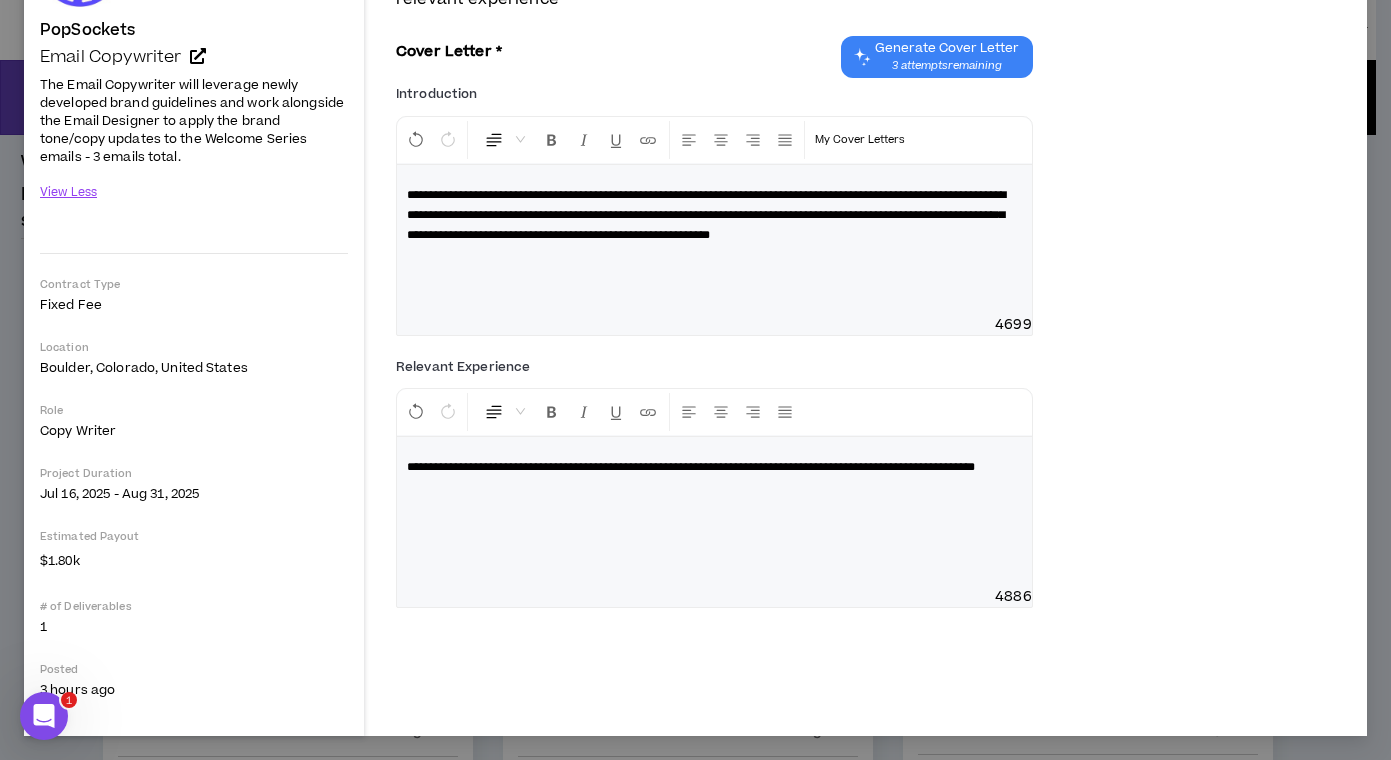 click on "**********" at bounding box center (714, 467) 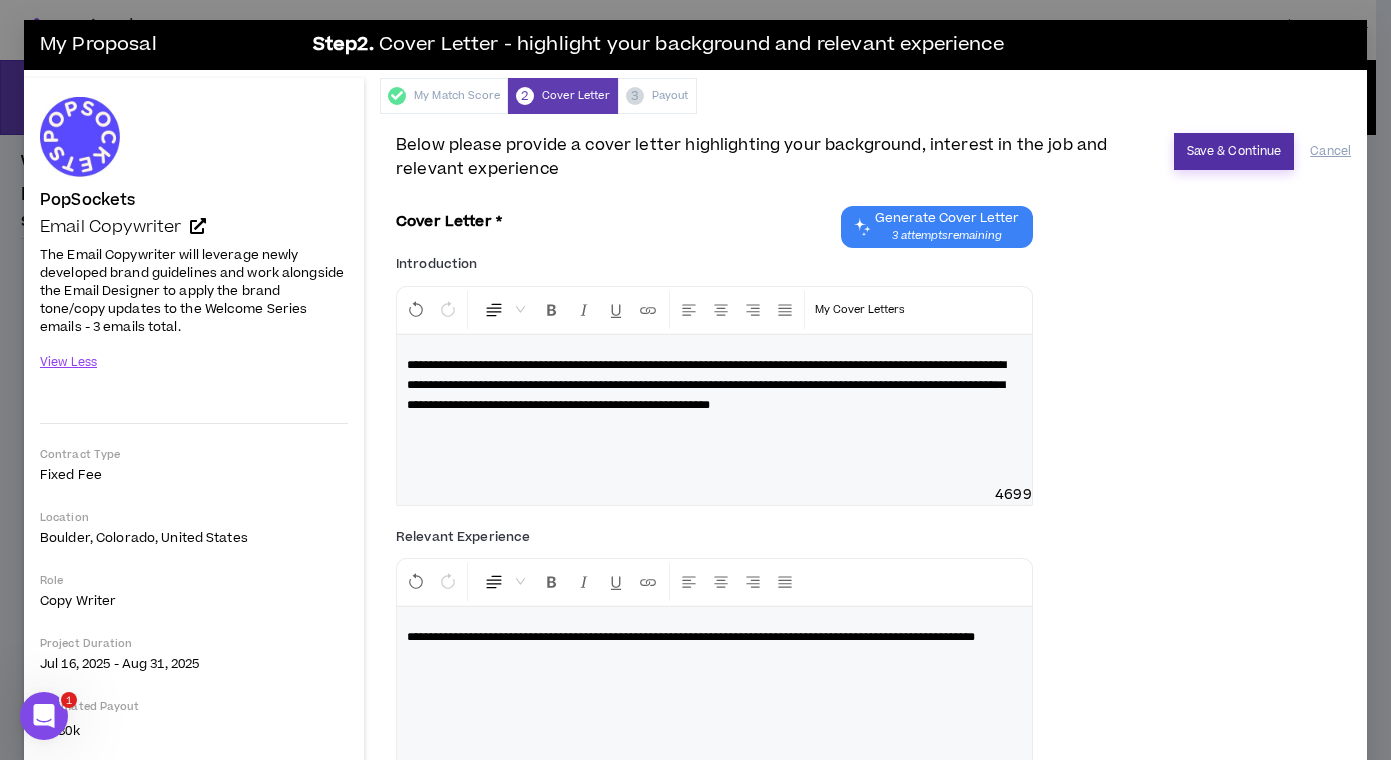 scroll, scrollTop: 0, scrollLeft: 0, axis: both 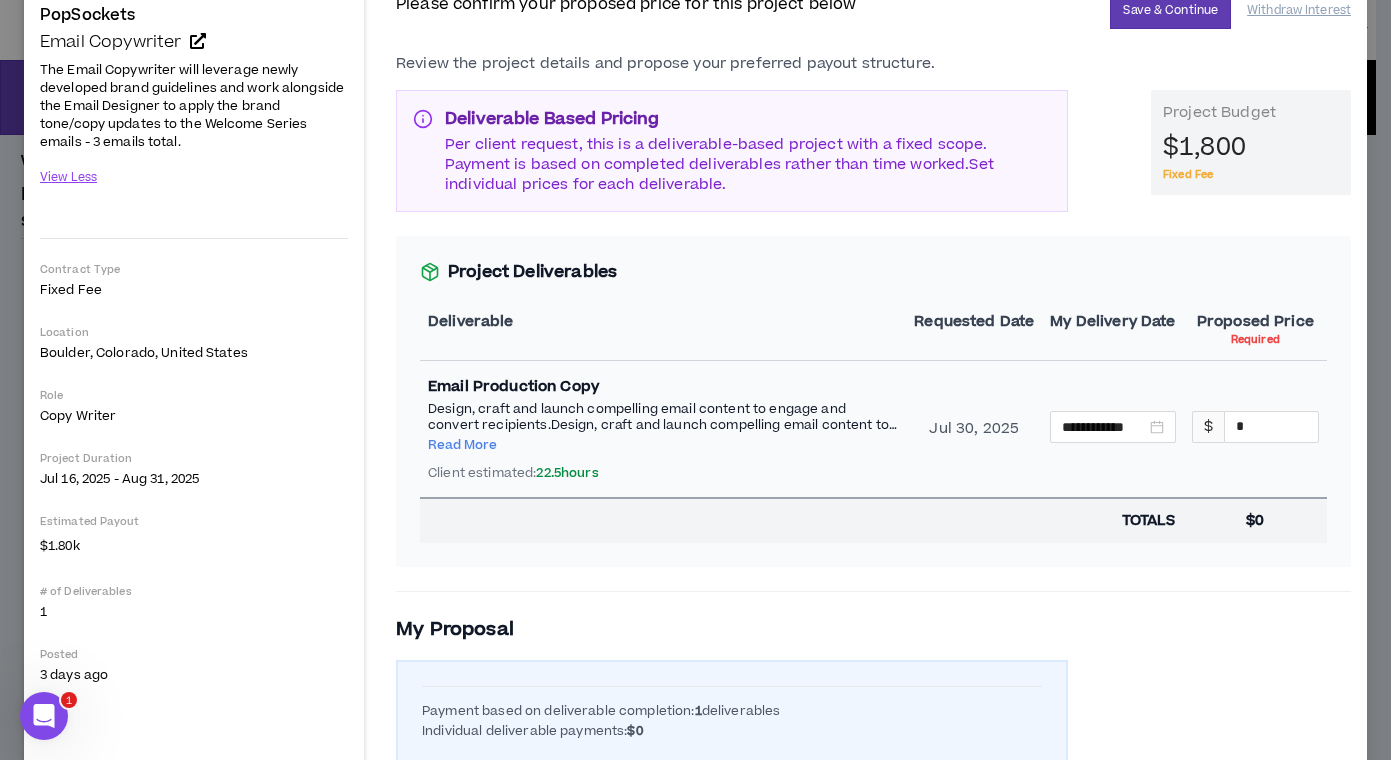 click on "Read More" at bounding box center (462, 445) 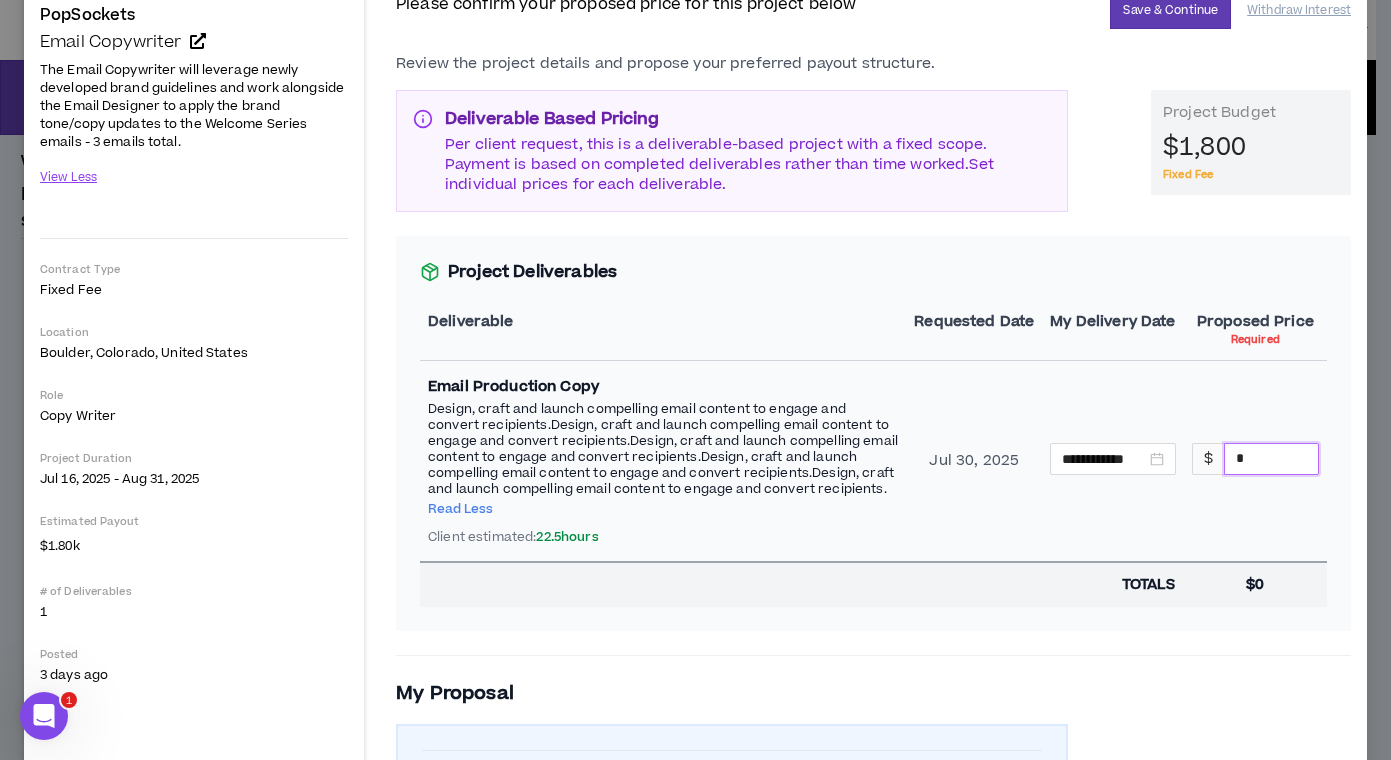 drag, startPoint x: 1222, startPoint y: 467, endPoint x: 1251, endPoint y: 480, distance: 31.780497 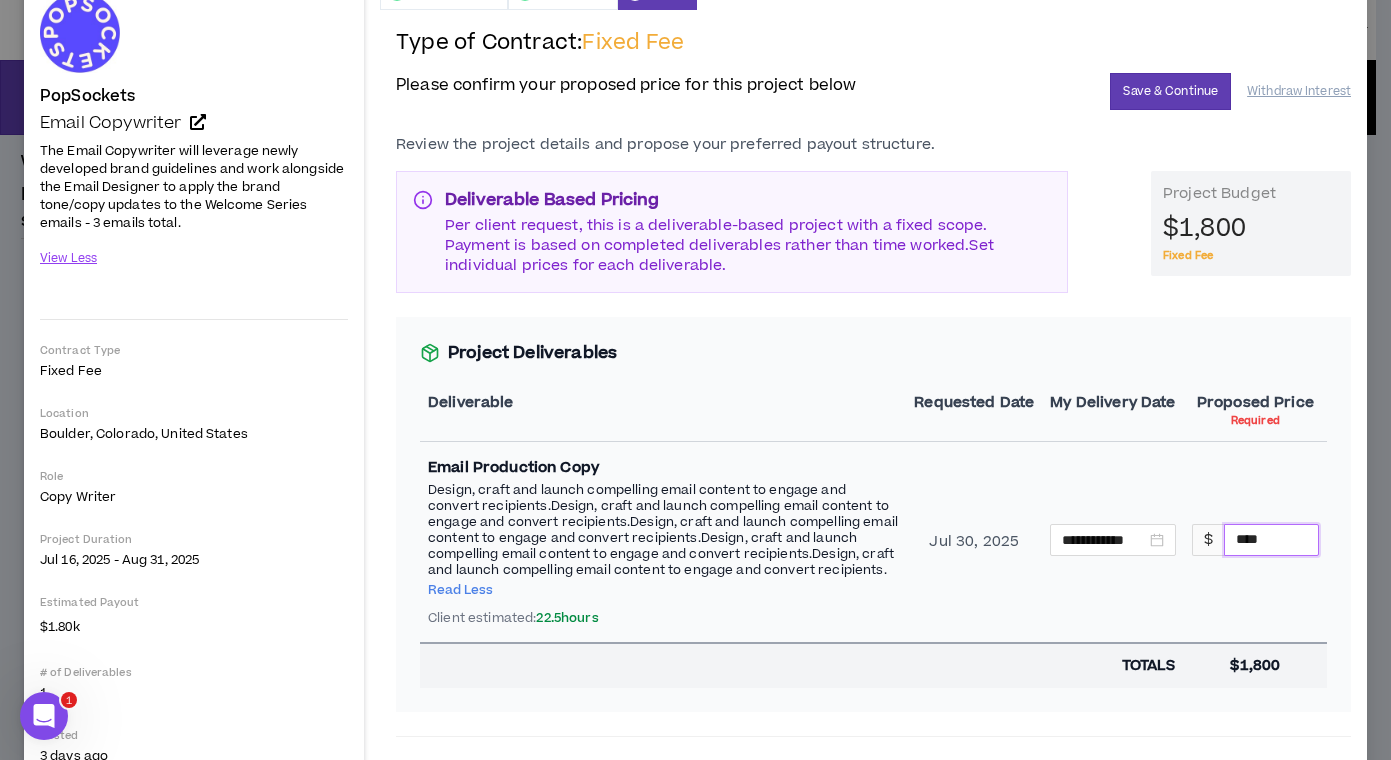 scroll, scrollTop: 110, scrollLeft: 0, axis: vertical 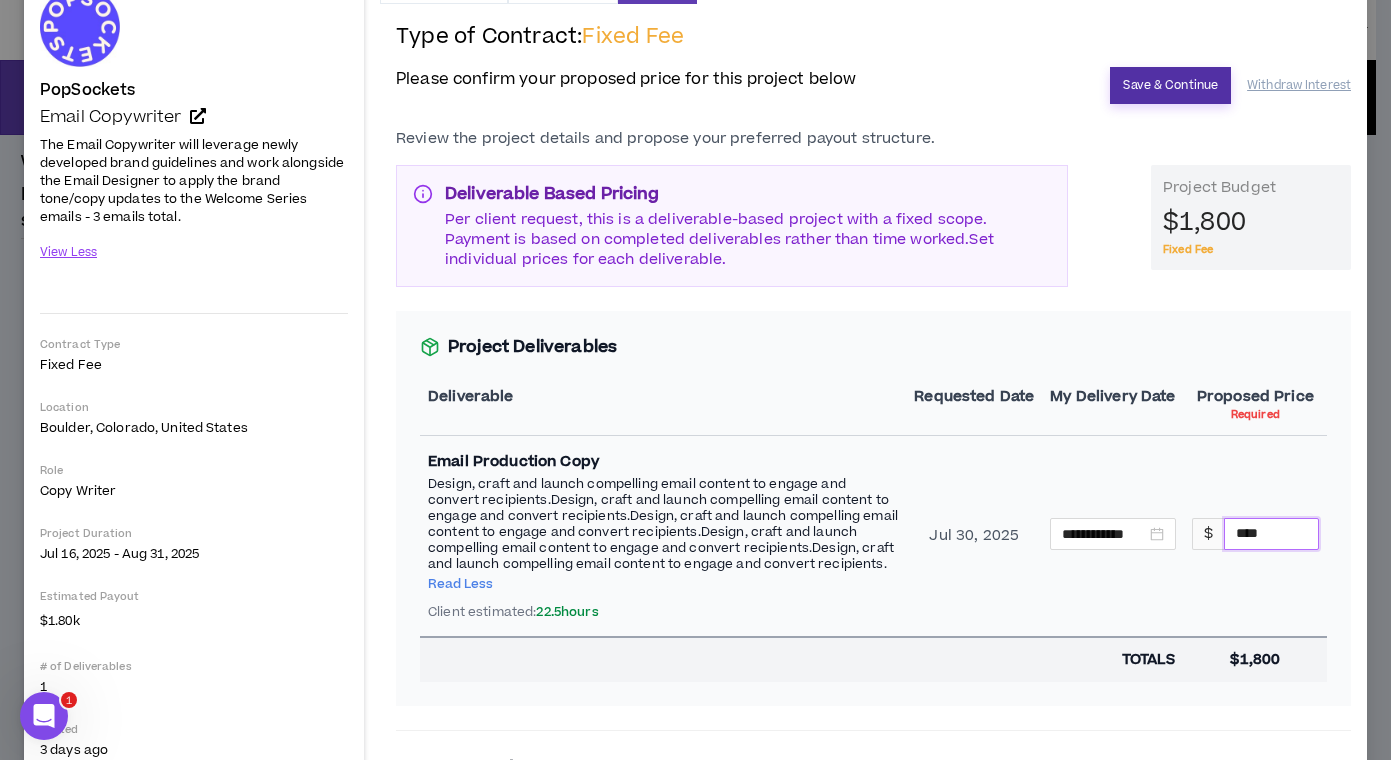 type on "****" 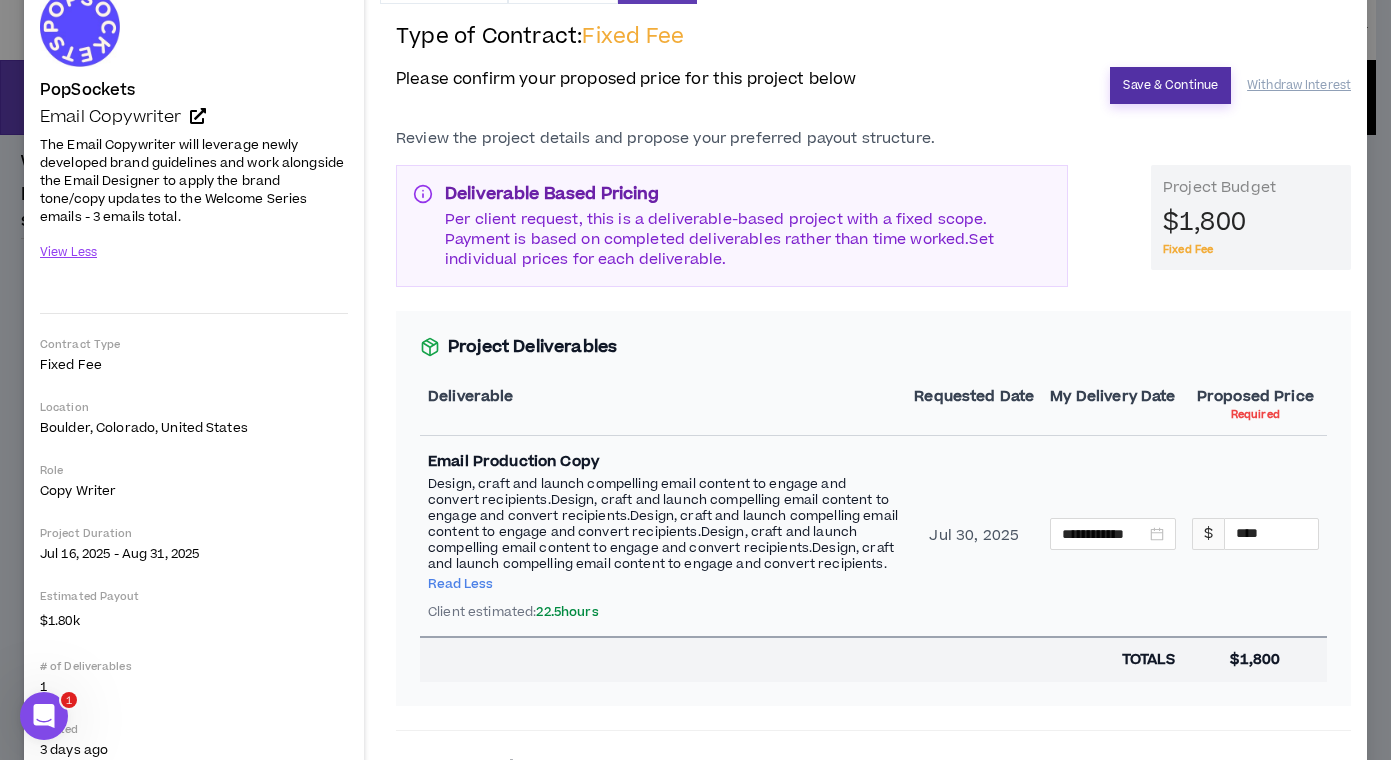 click on "Save & Continue" at bounding box center (1170, 85) 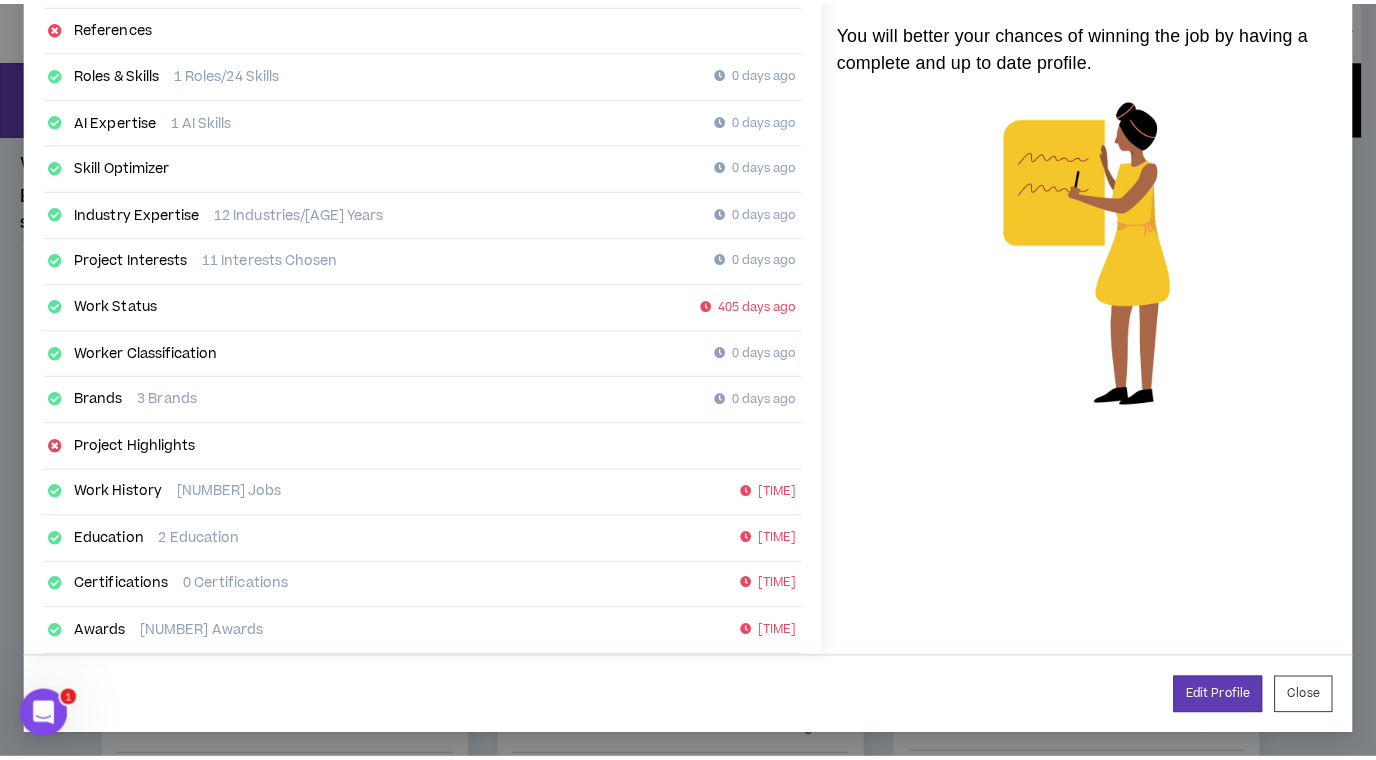 scroll, scrollTop: 291, scrollLeft: 0, axis: vertical 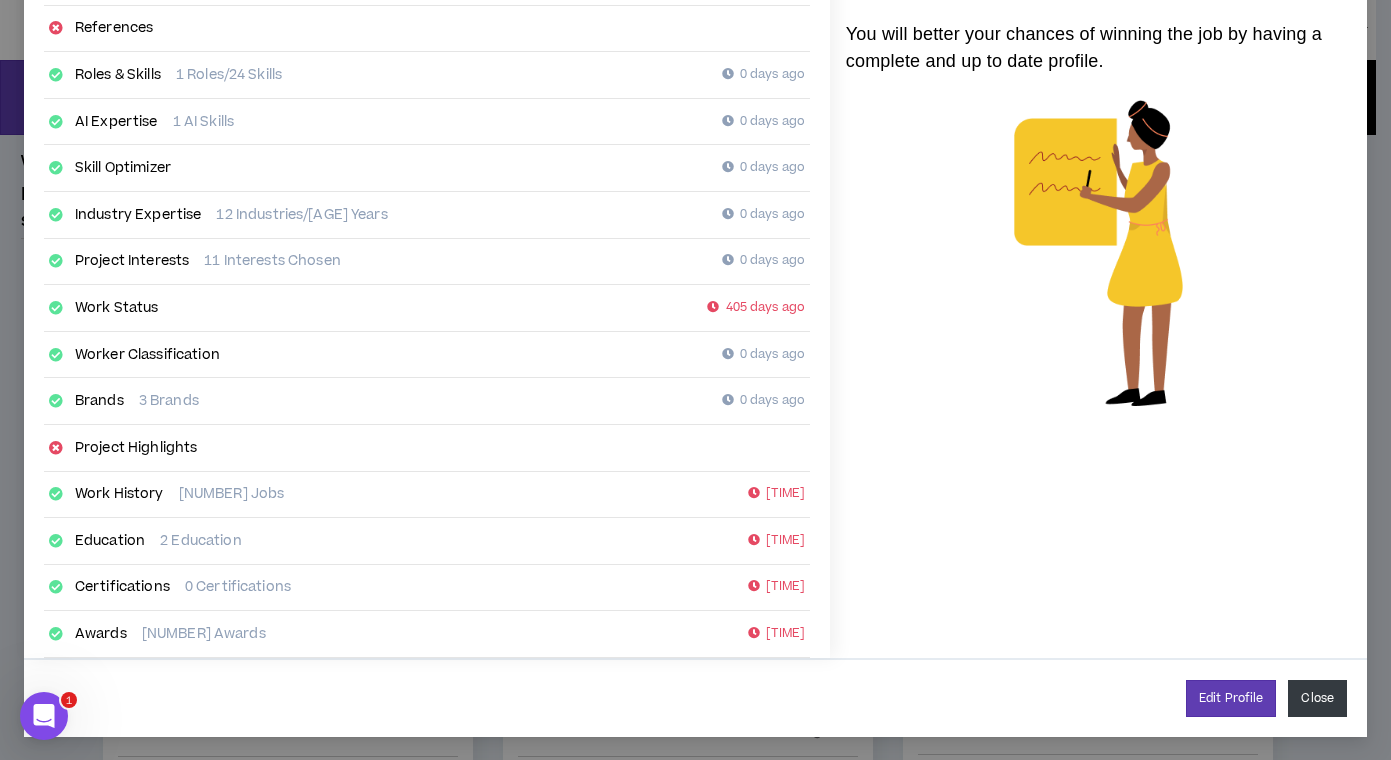 click on "Close" at bounding box center [1317, 698] 